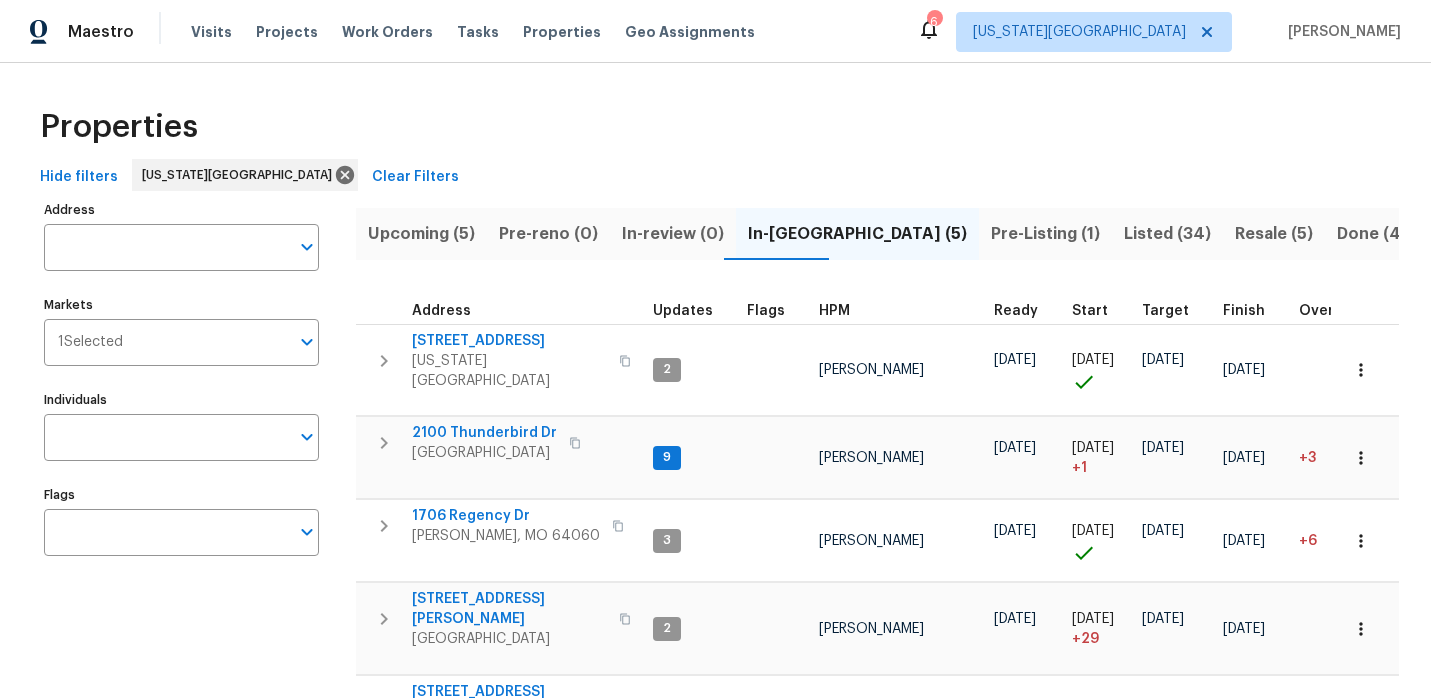 scroll, scrollTop: 0, scrollLeft: 0, axis: both 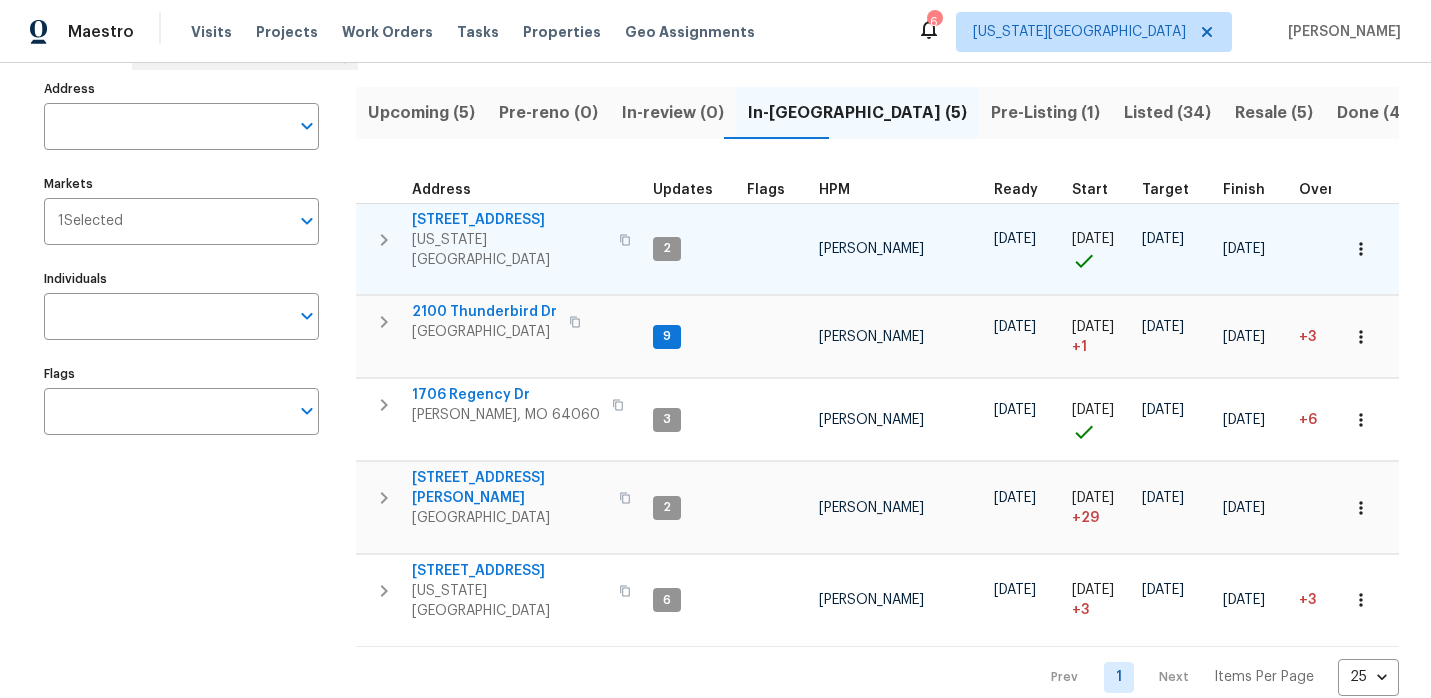 click on "10105 River Hills Dr" at bounding box center (509, 220) 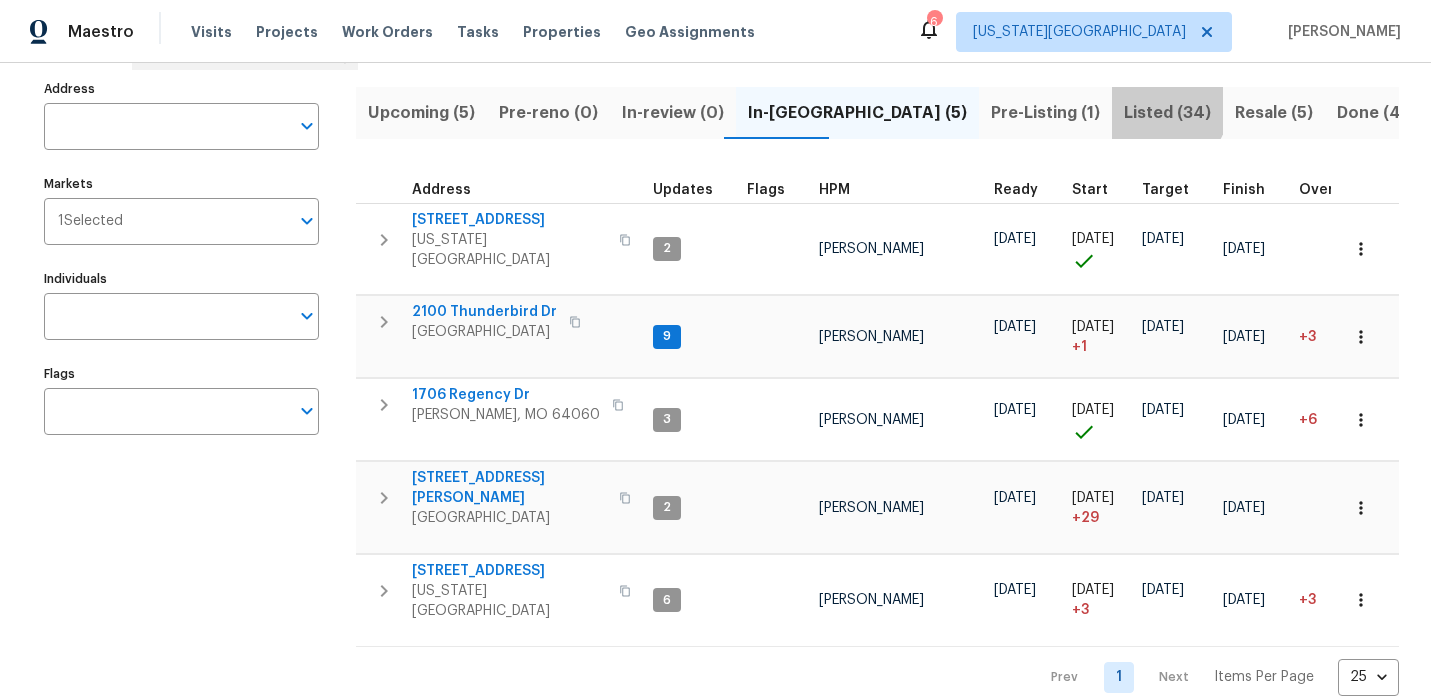click on "Listed (34)" at bounding box center [1167, 113] 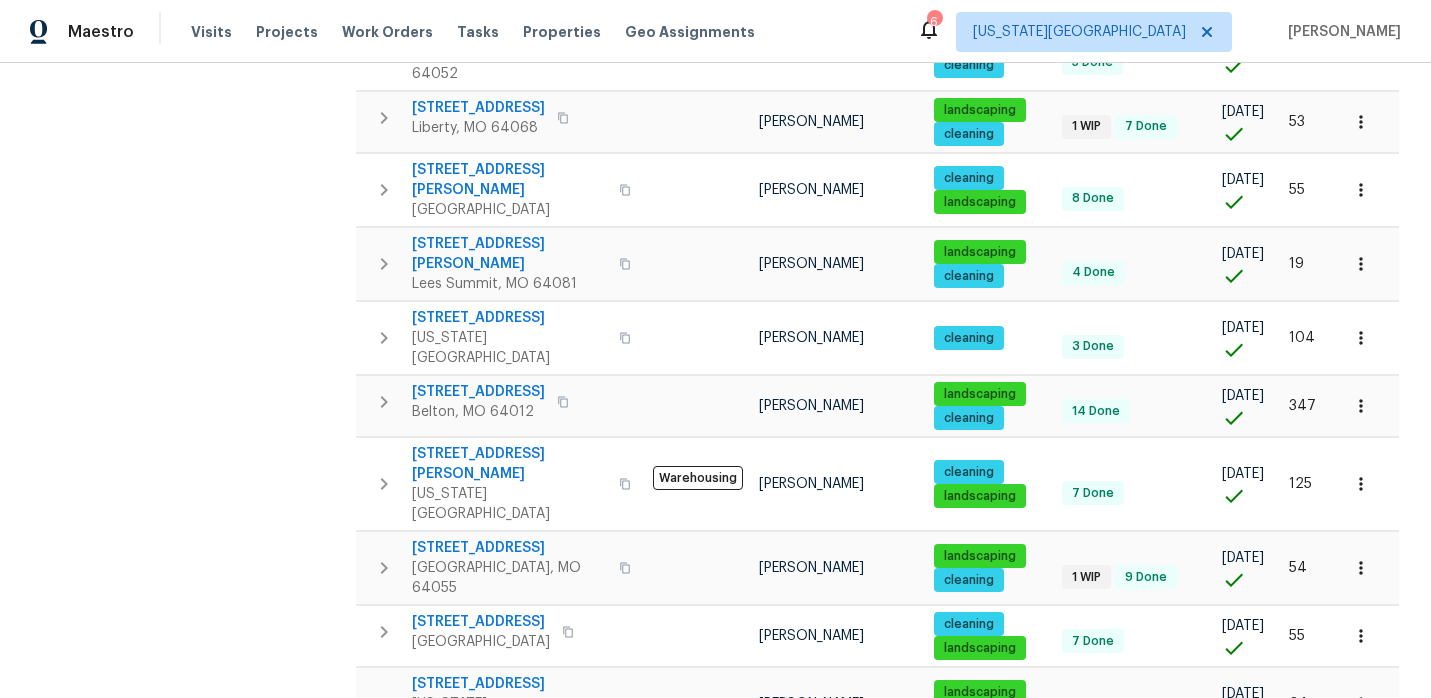 scroll, scrollTop: 1250, scrollLeft: 0, axis: vertical 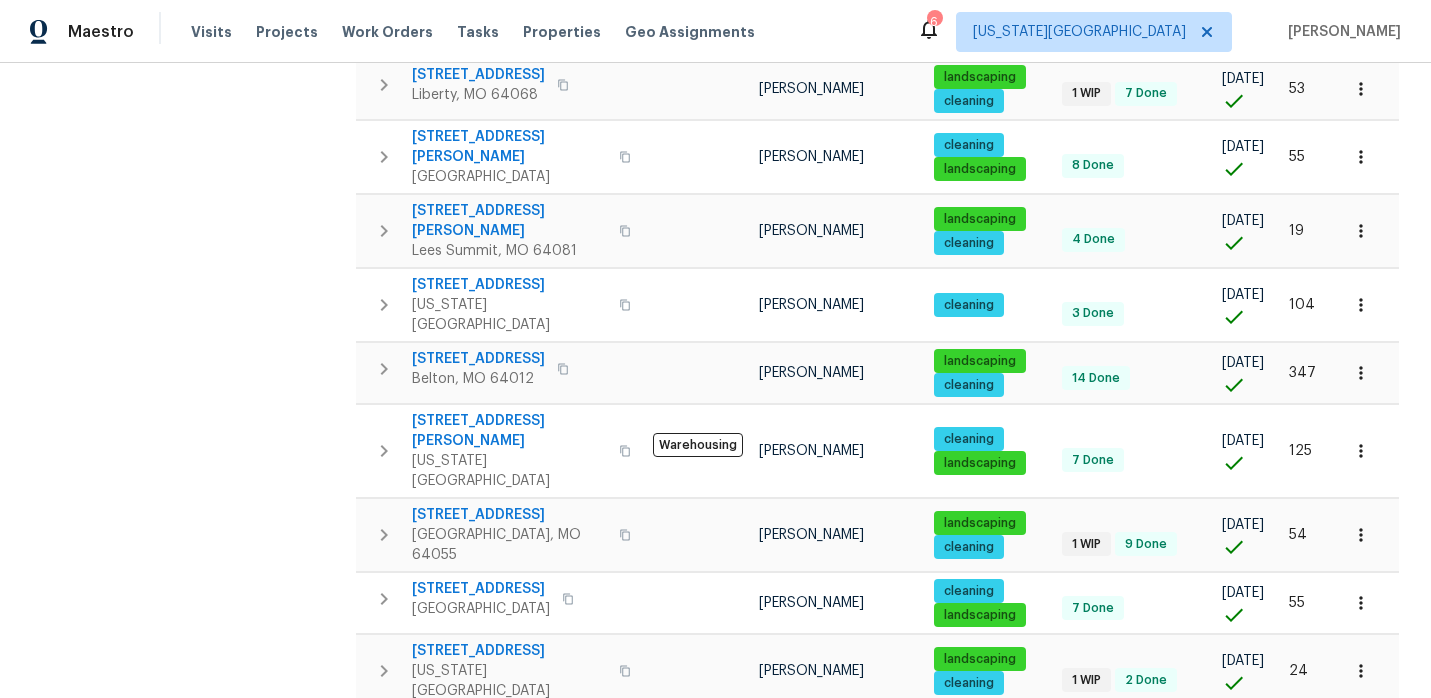 click on "2" at bounding box center (1119, 981) 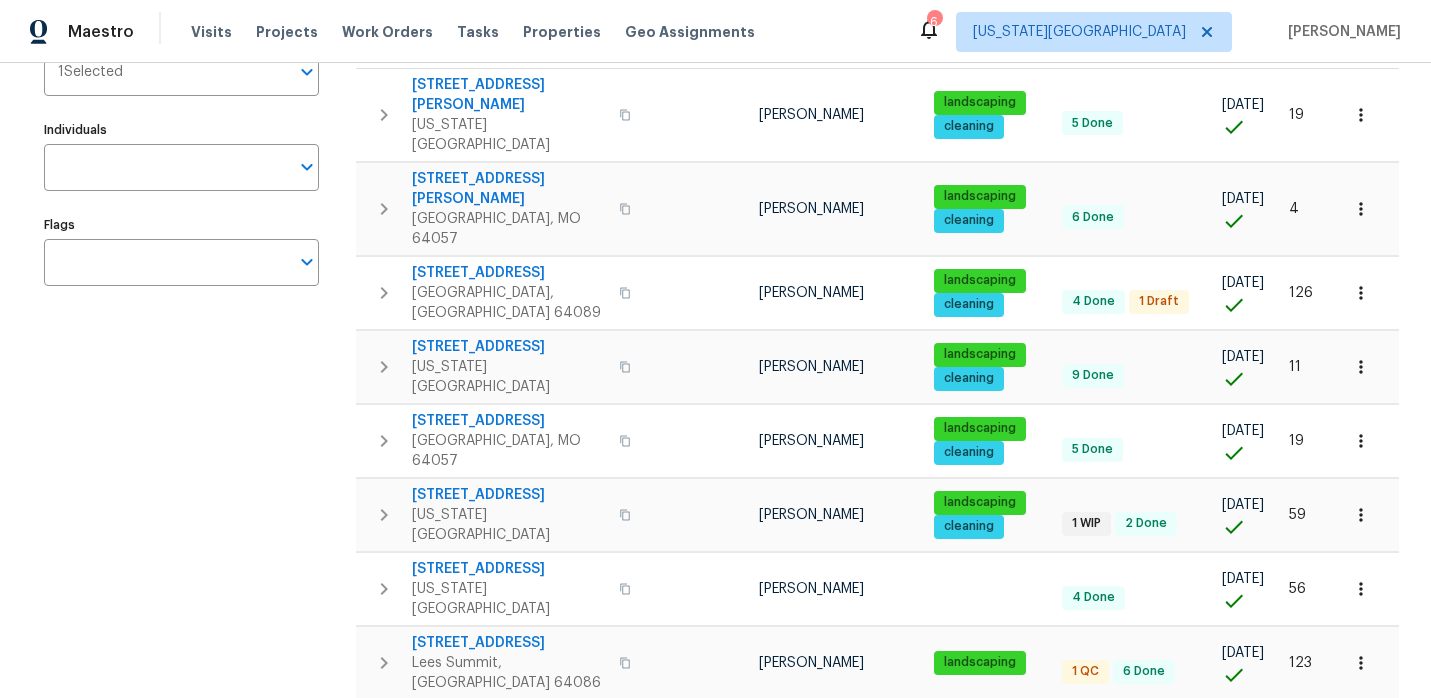 scroll, scrollTop: 0, scrollLeft: 0, axis: both 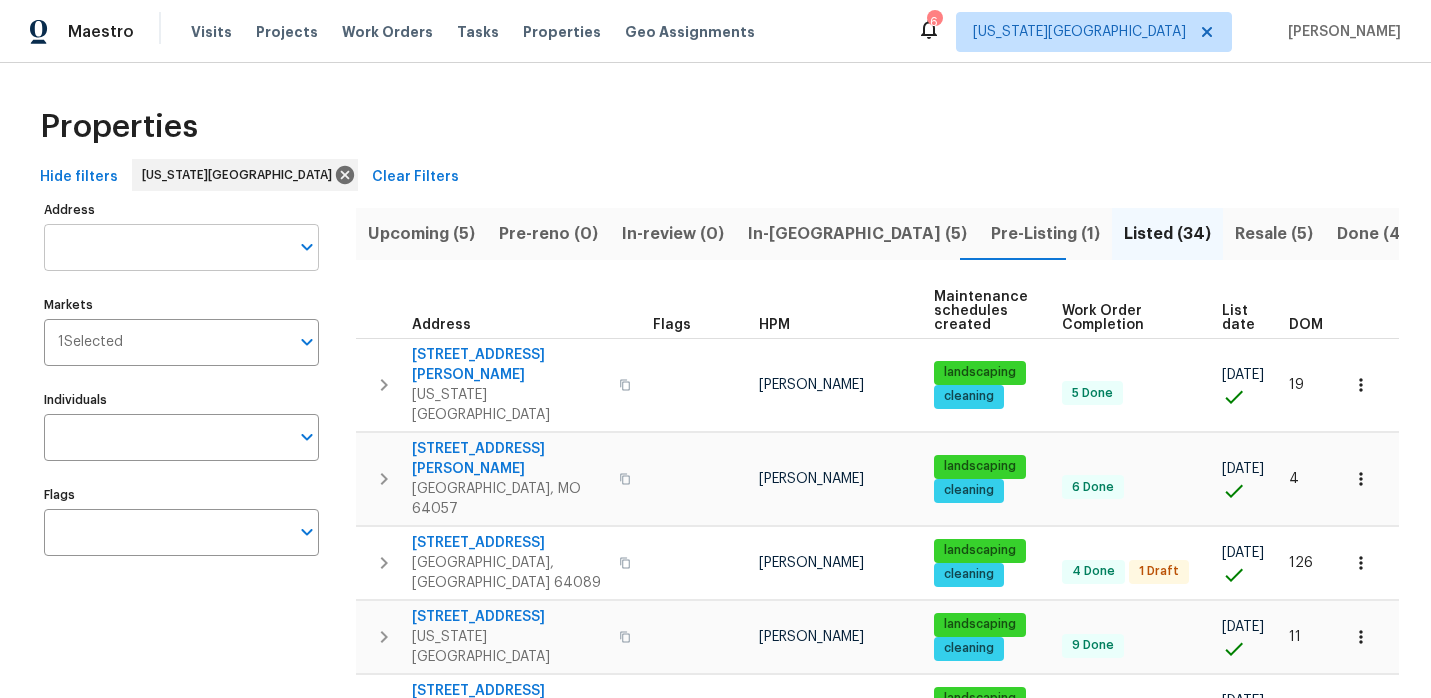 click on "Address" at bounding box center [166, 247] 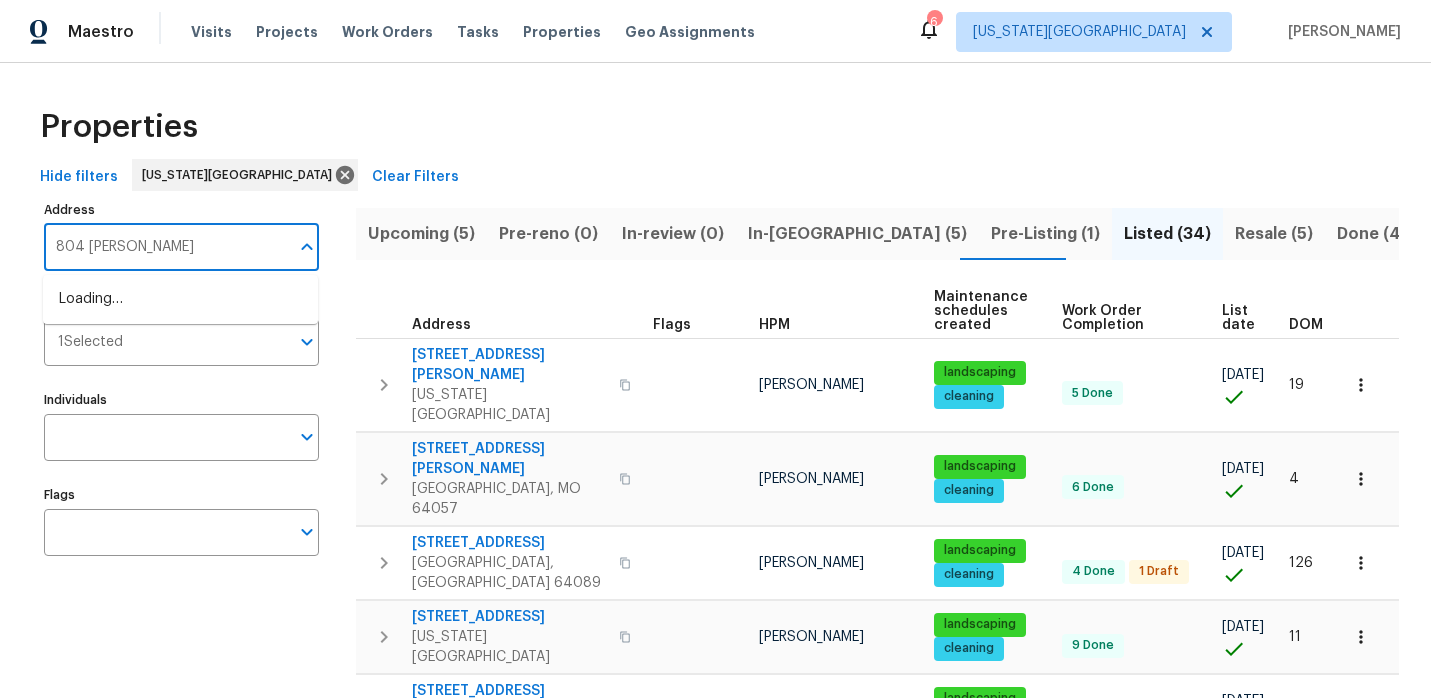 type on "804 sw murray" 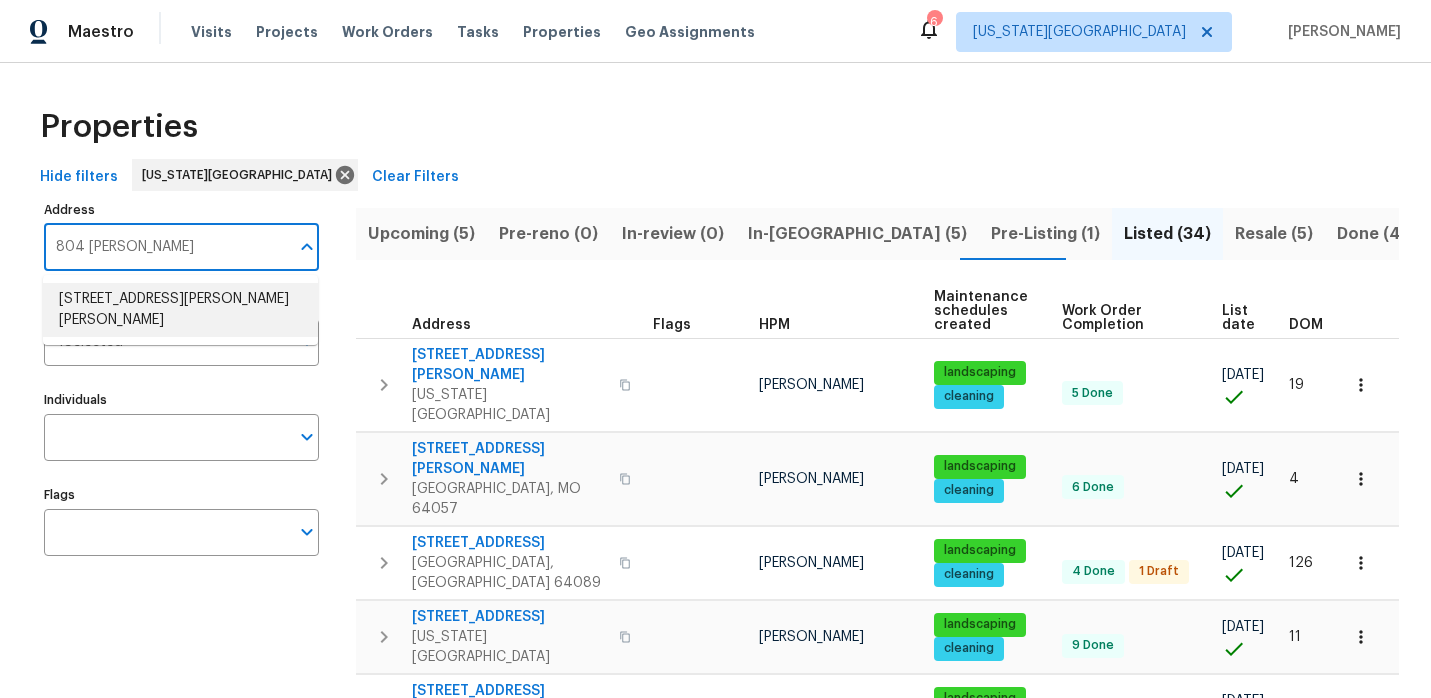 click on "804 SW Murray Rd Lees Summit MO 64081" at bounding box center (180, 310) 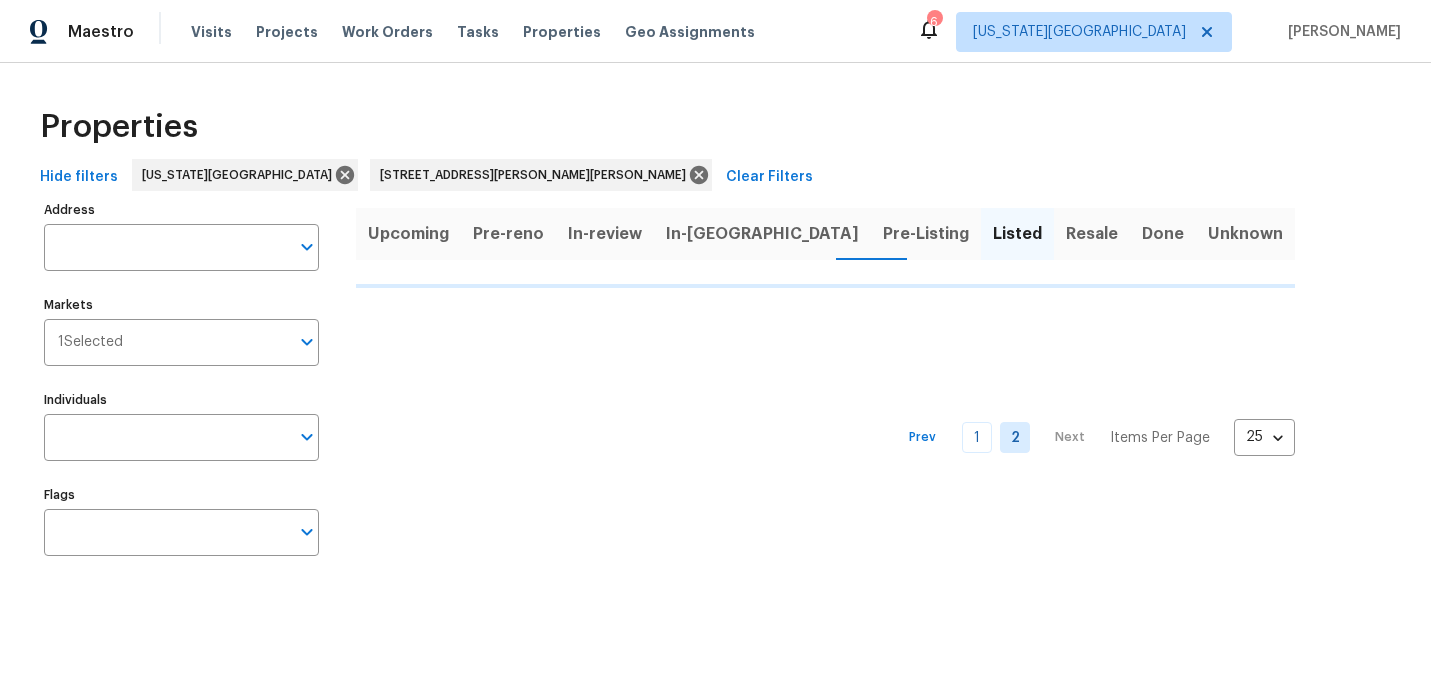 type on "804 SW Murray Rd Lees Summit MO 64081" 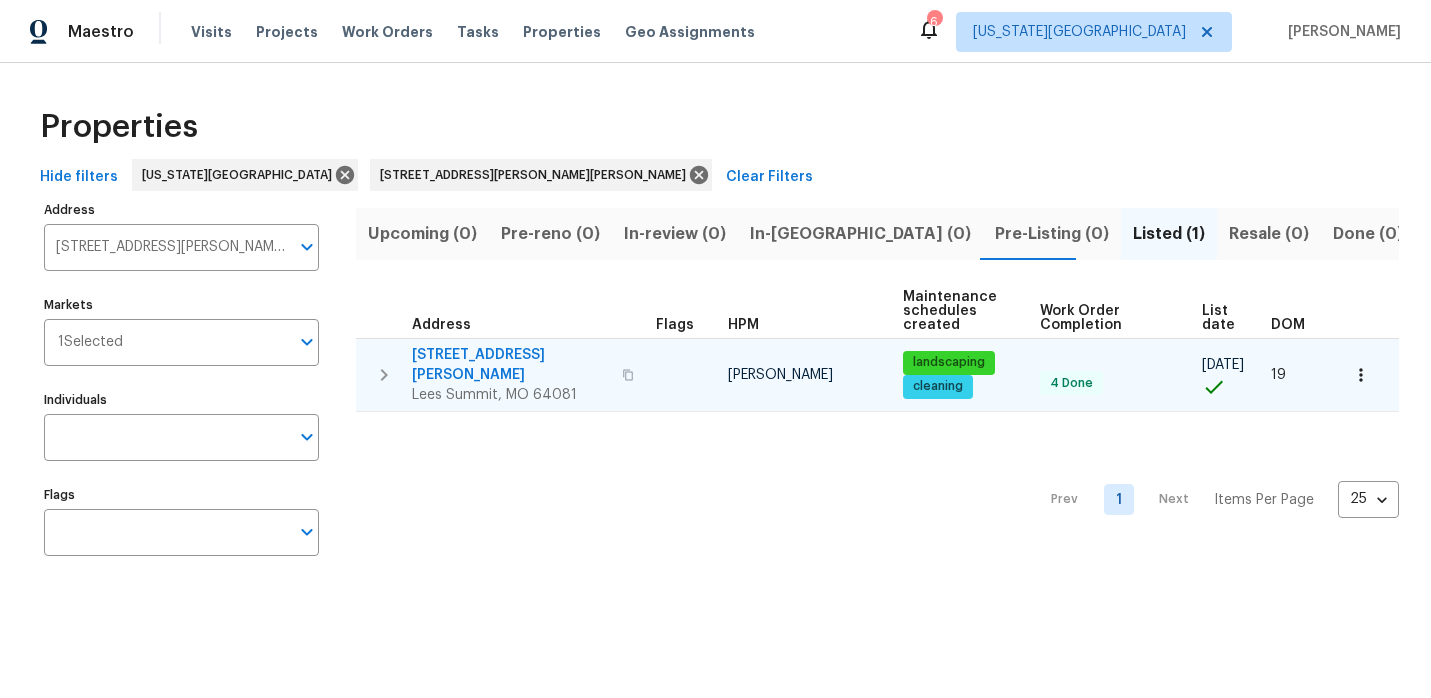 click on "804 SW Murray Rd" at bounding box center [511, 365] 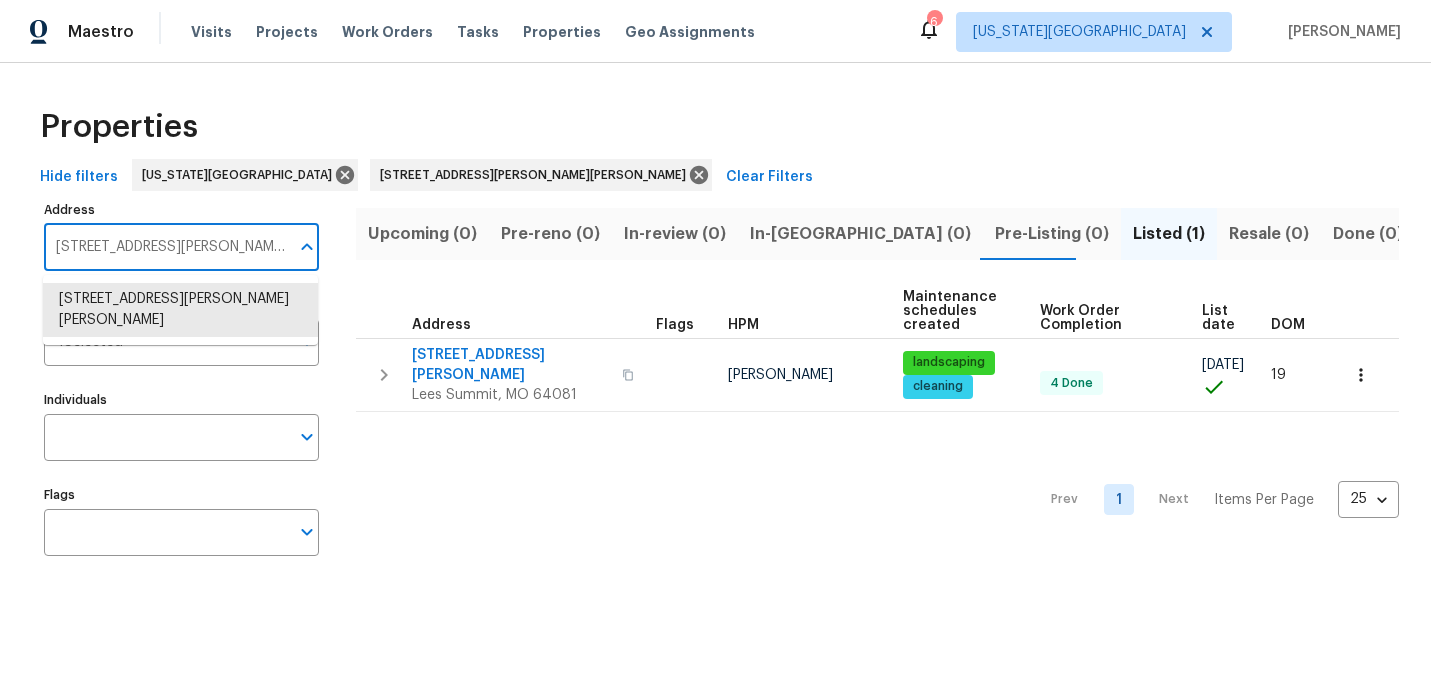 click on "804 SW Murray Rd Lees Summit MO 64081" at bounding box center (166, 247) 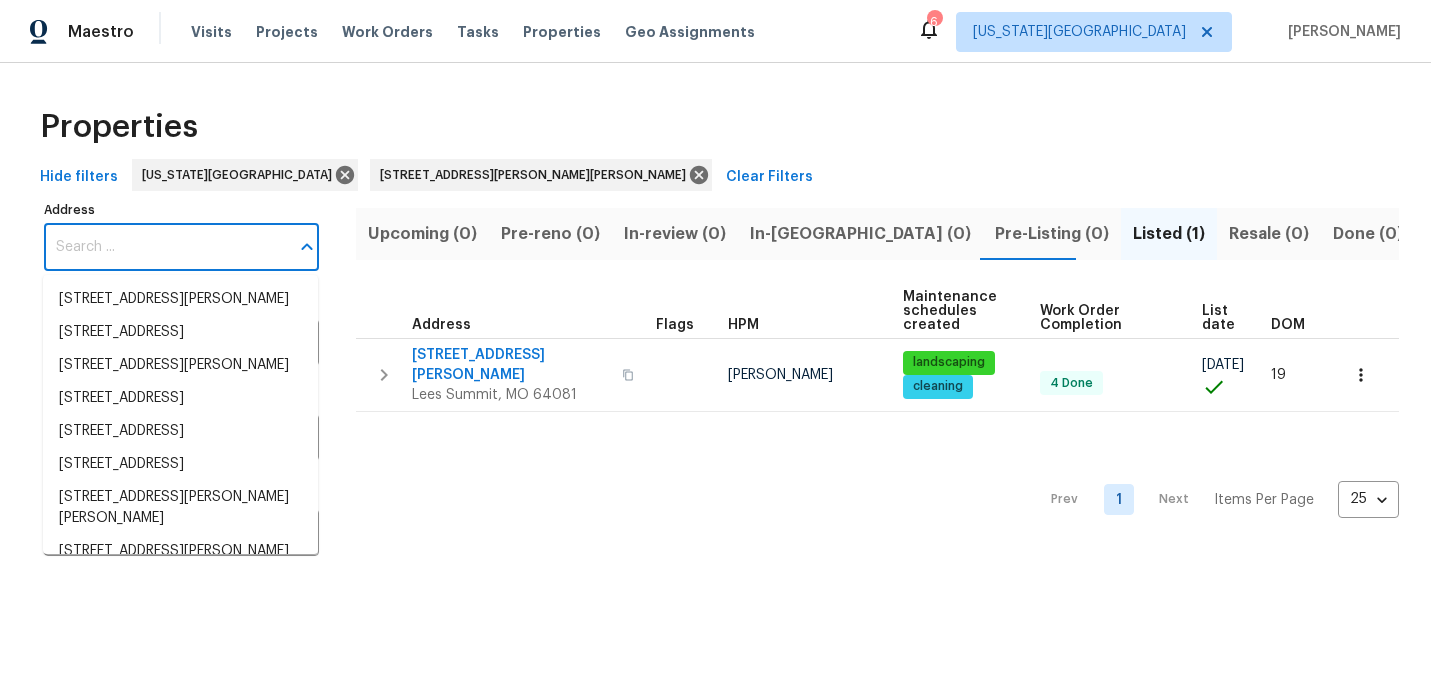 type 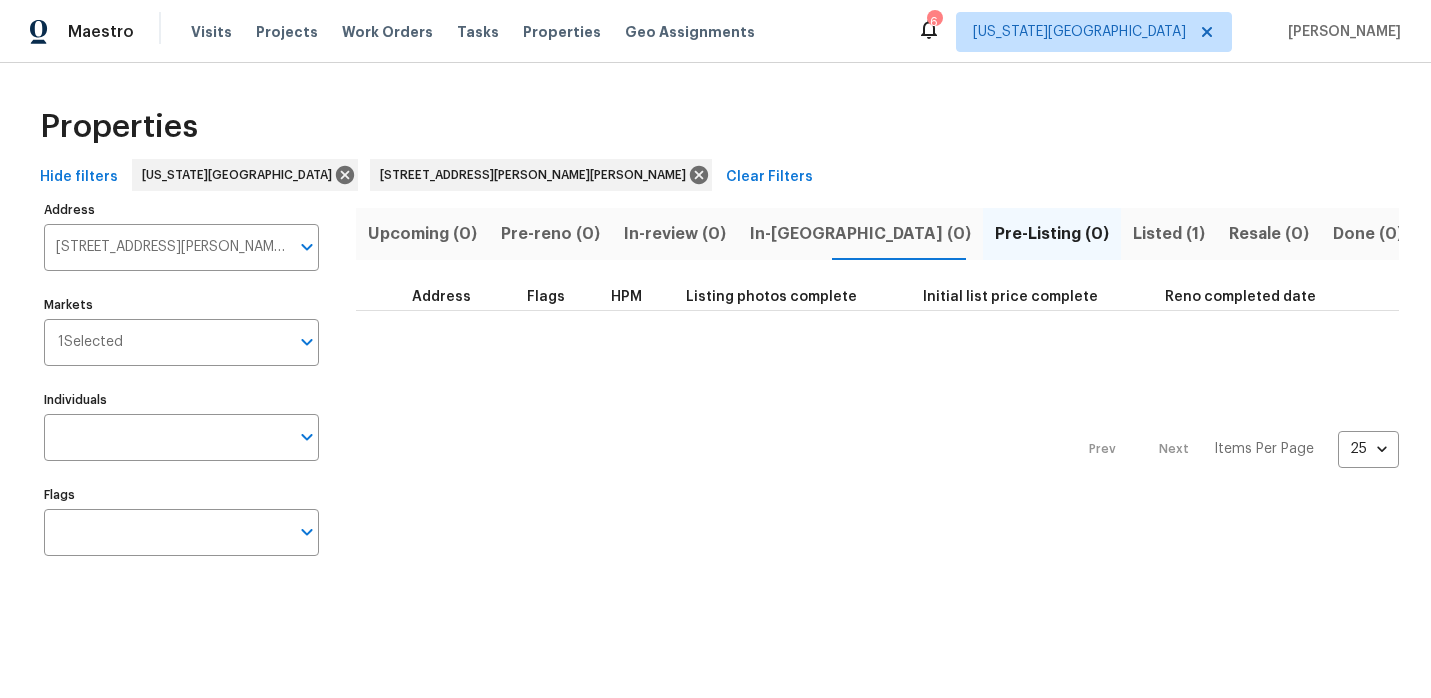 click on "Listed (1)" at bounding box center [1169, 234] 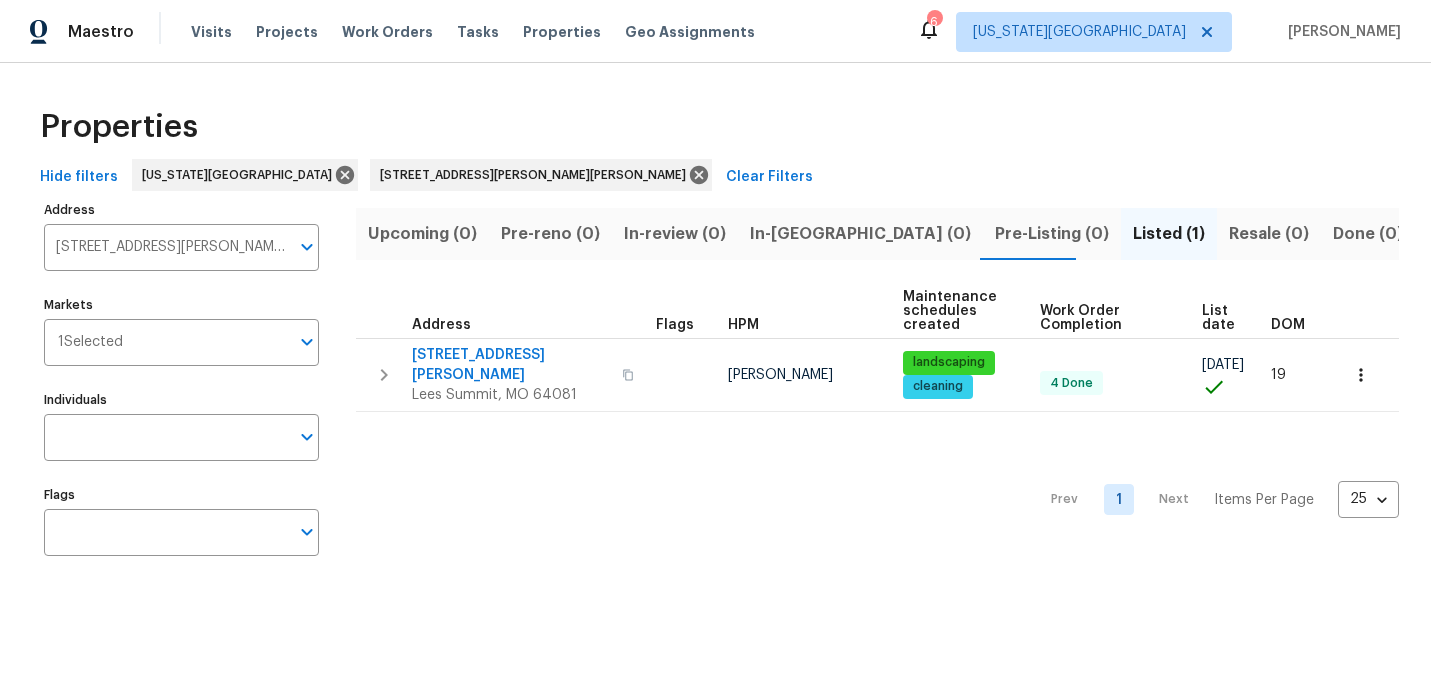 click on "Maestro" at bounding box center (67, 32) 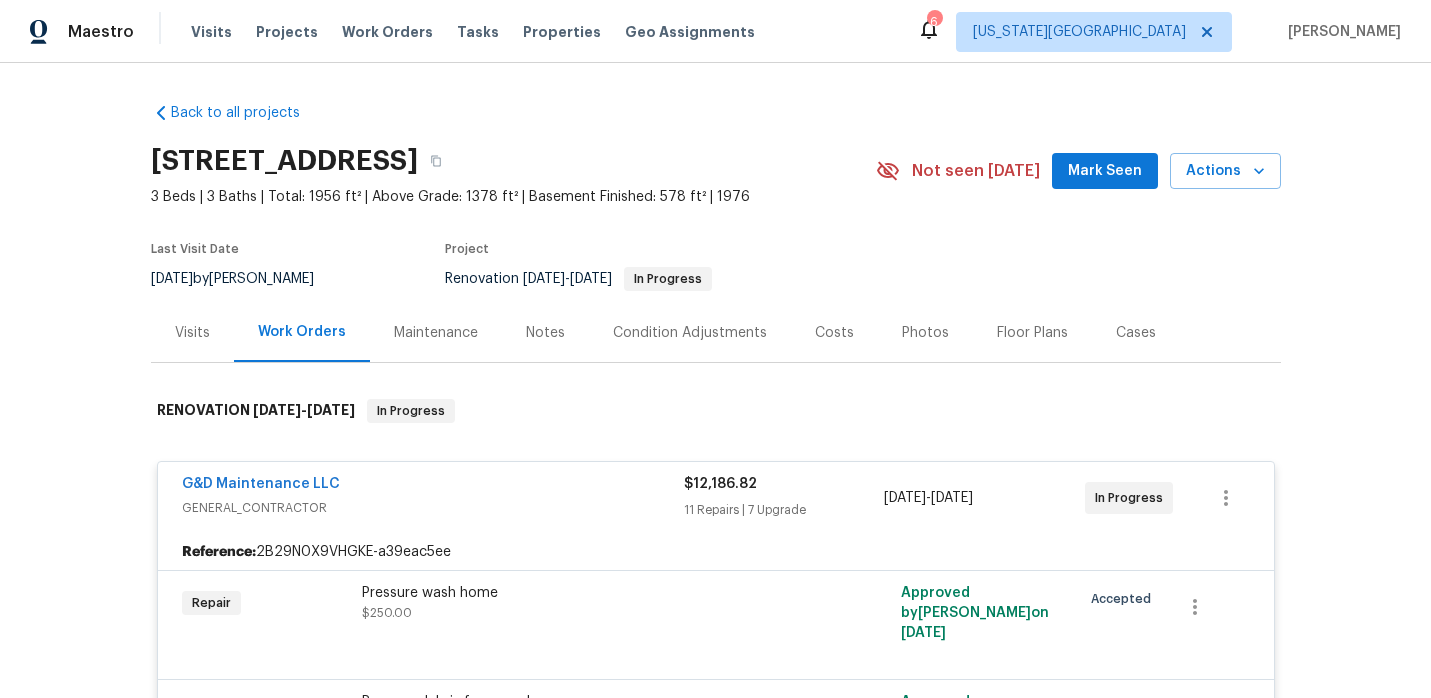 scroll, scrollTop: 0, scrollLeft: 0, axis: both 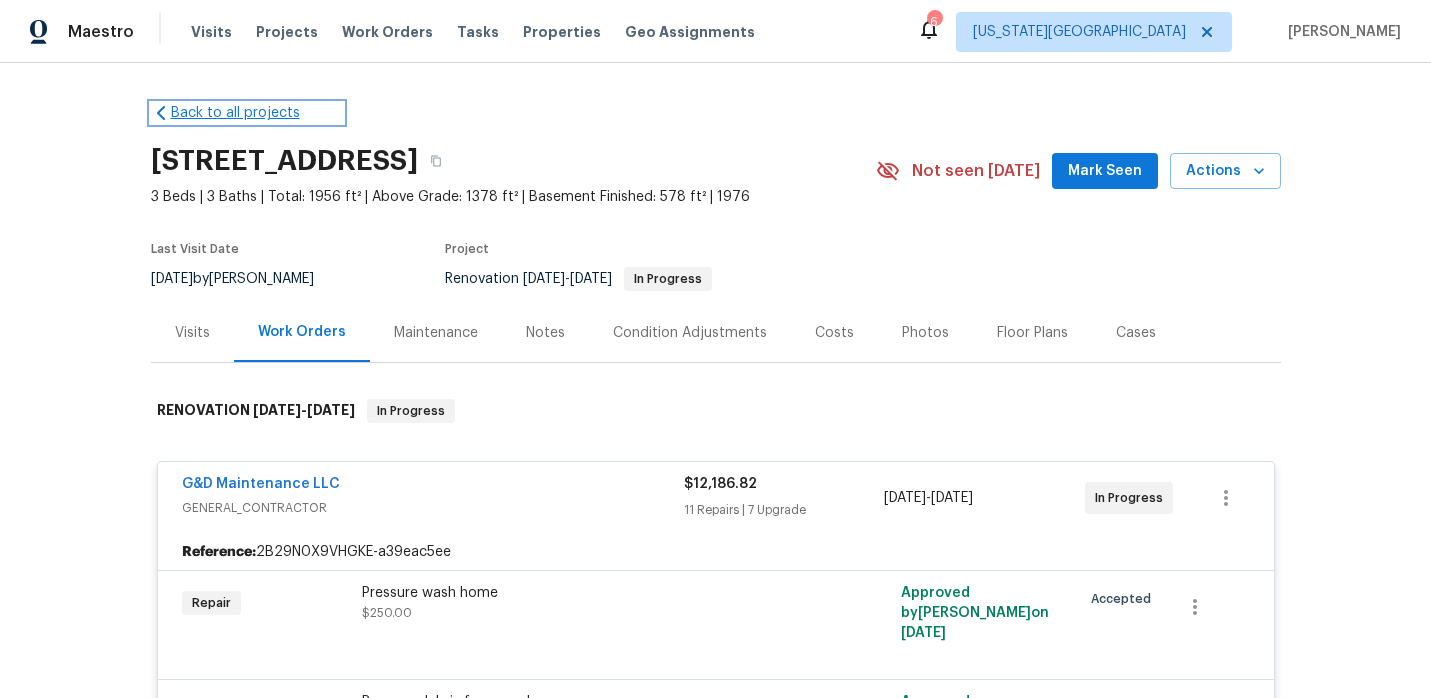 click on "Back to all projects" at bounding box center (247, 113) 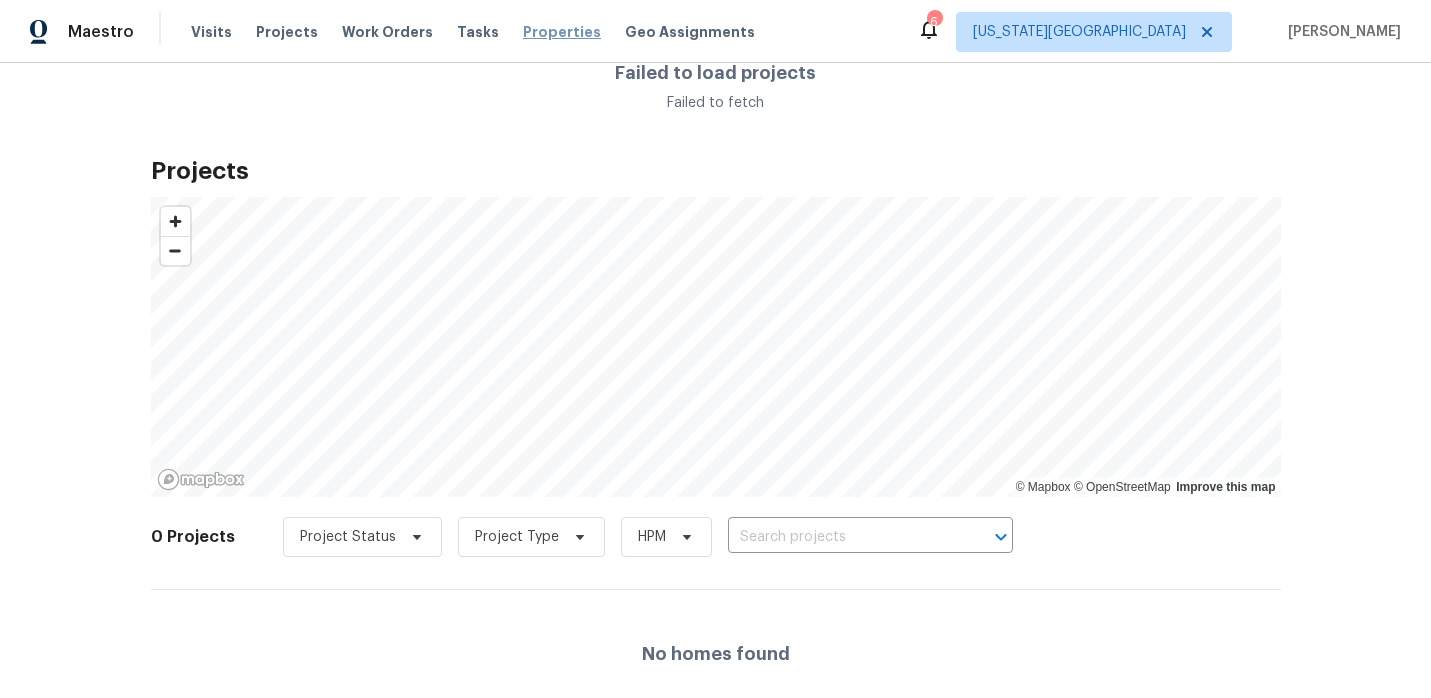 click on "Properties" at bounding box center [562, 32] 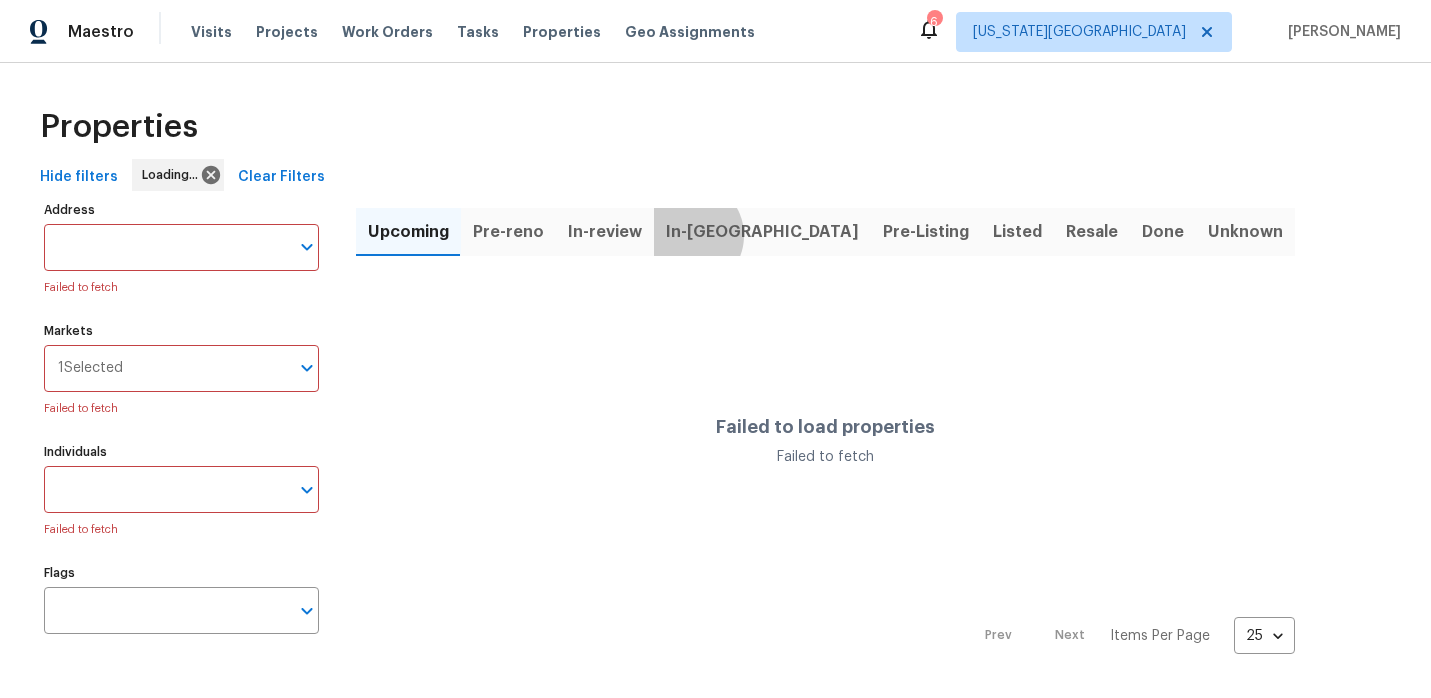 click on "In-reno" at bounding box center [762, 232] 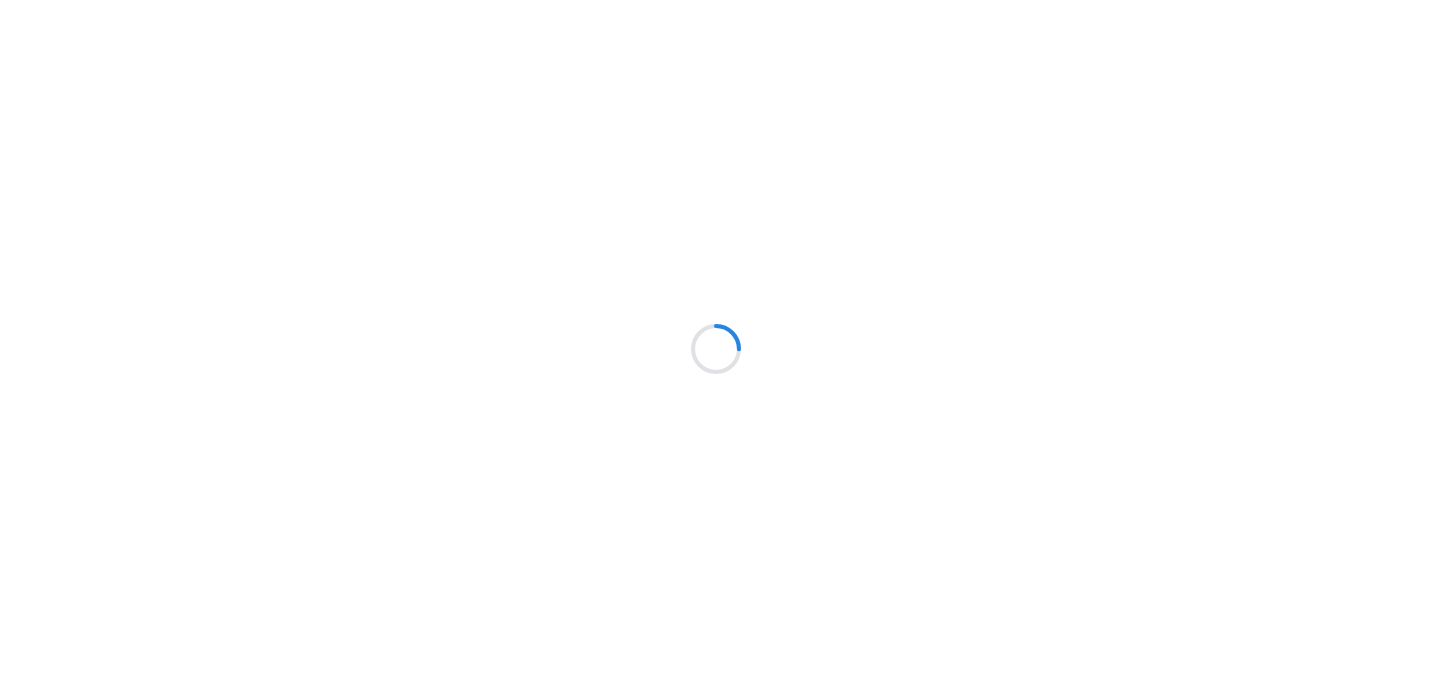 scroll, scrollTop: 0, scrollLeft: 0, axis: both 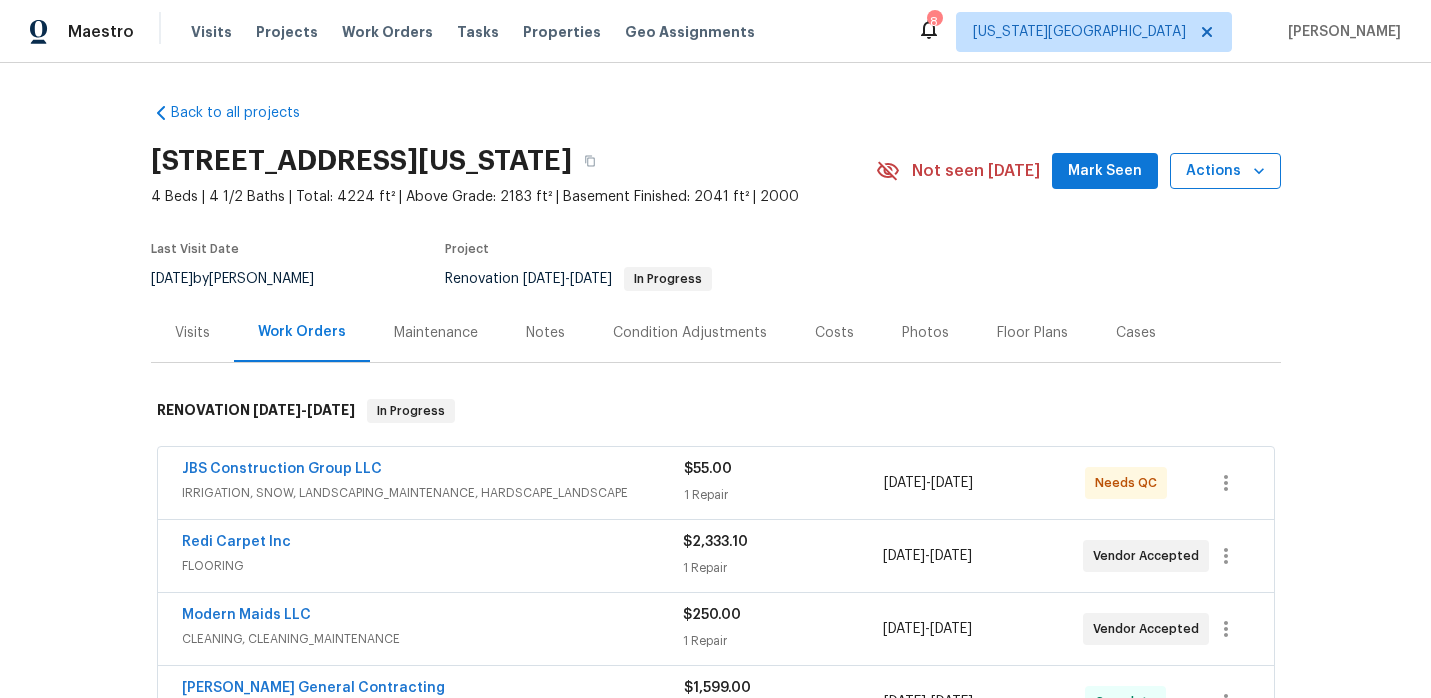 click 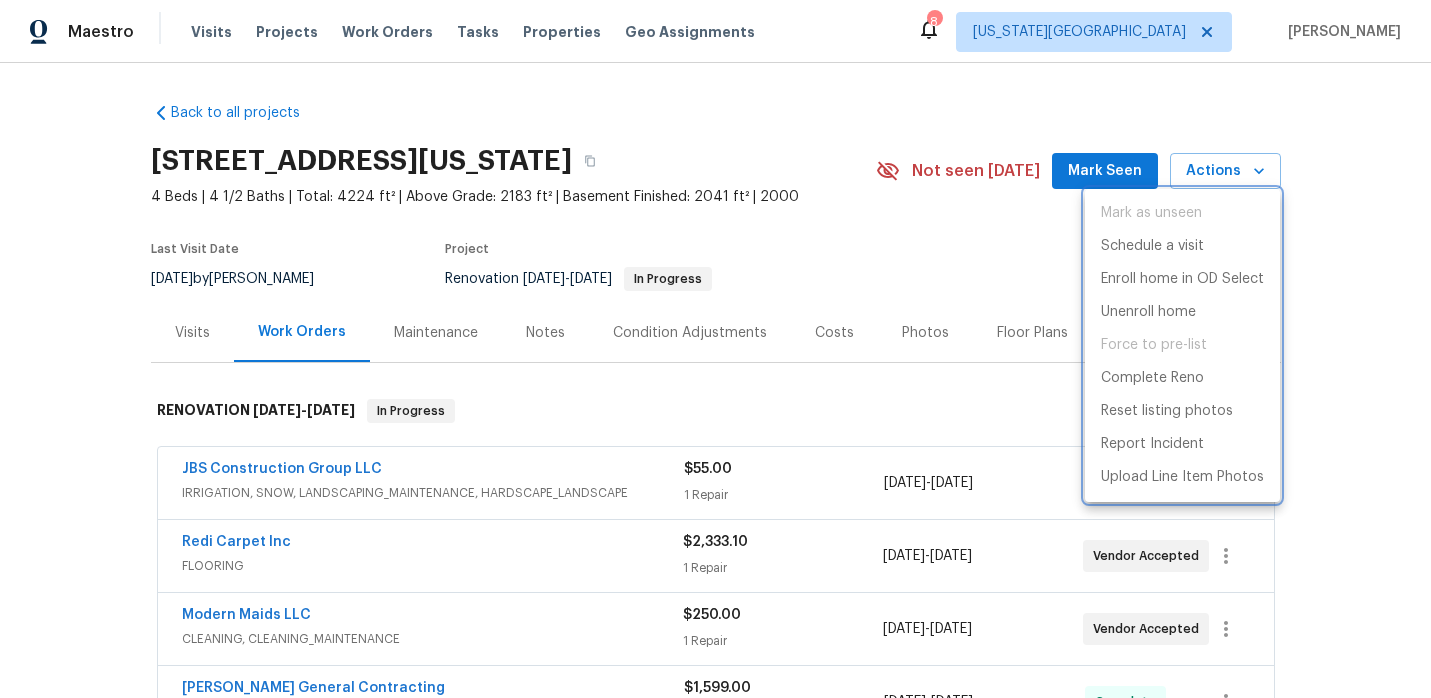 click at bounding box center (715, 349) 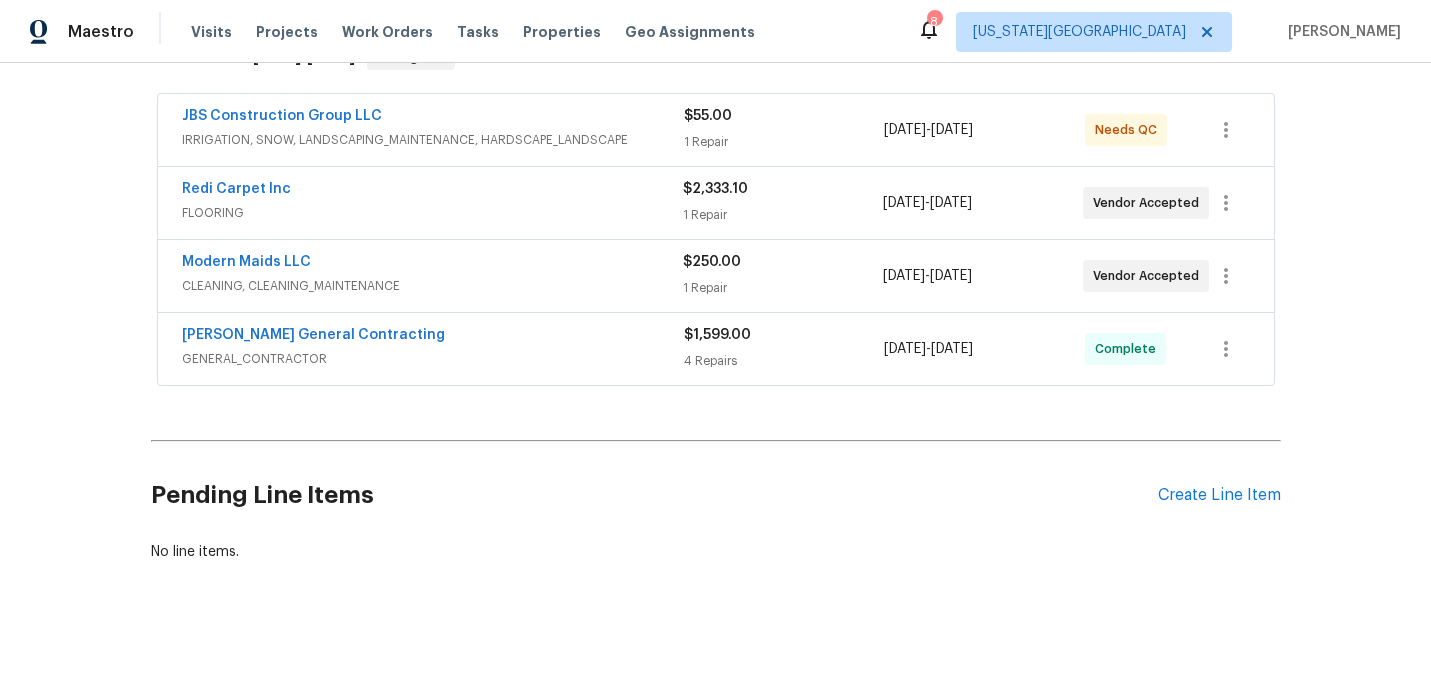 scroll, scrollTop: 0, scrollLeft: 0, axis: both 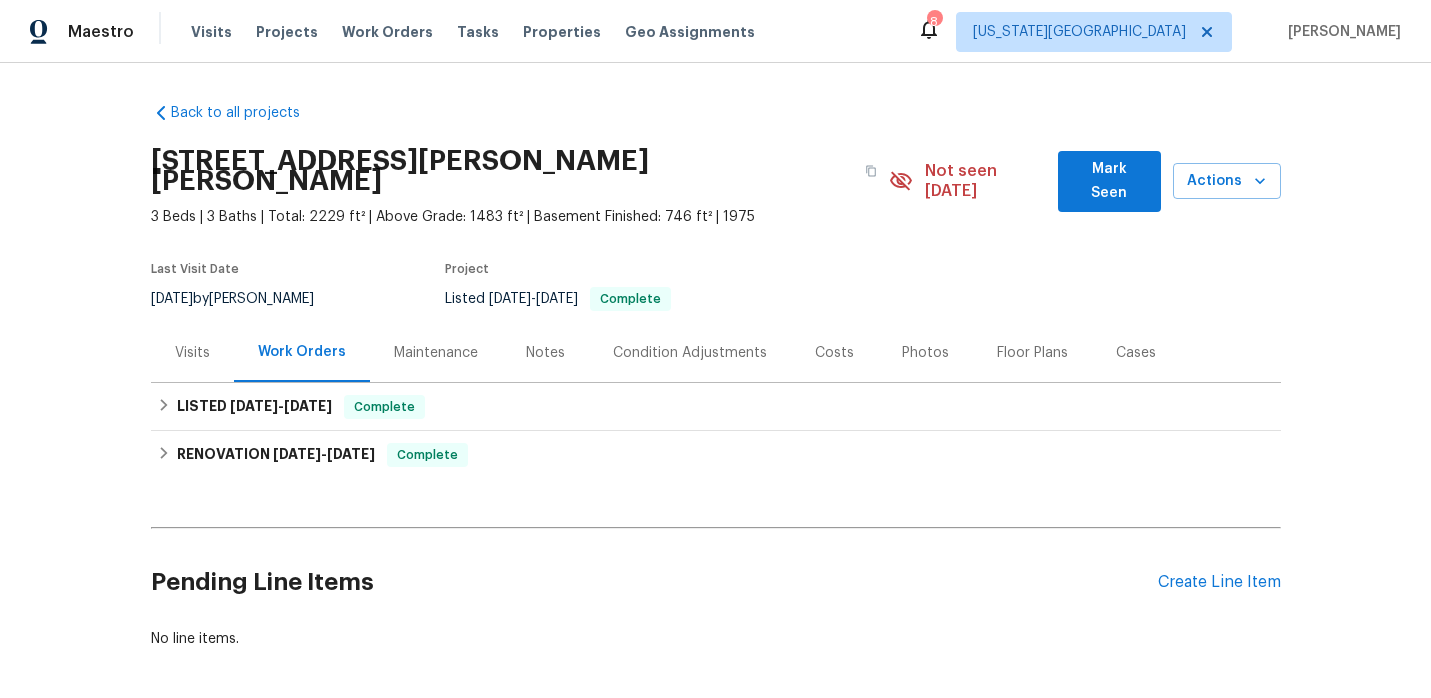 click on "Photos" at bounding box center (925, 353) 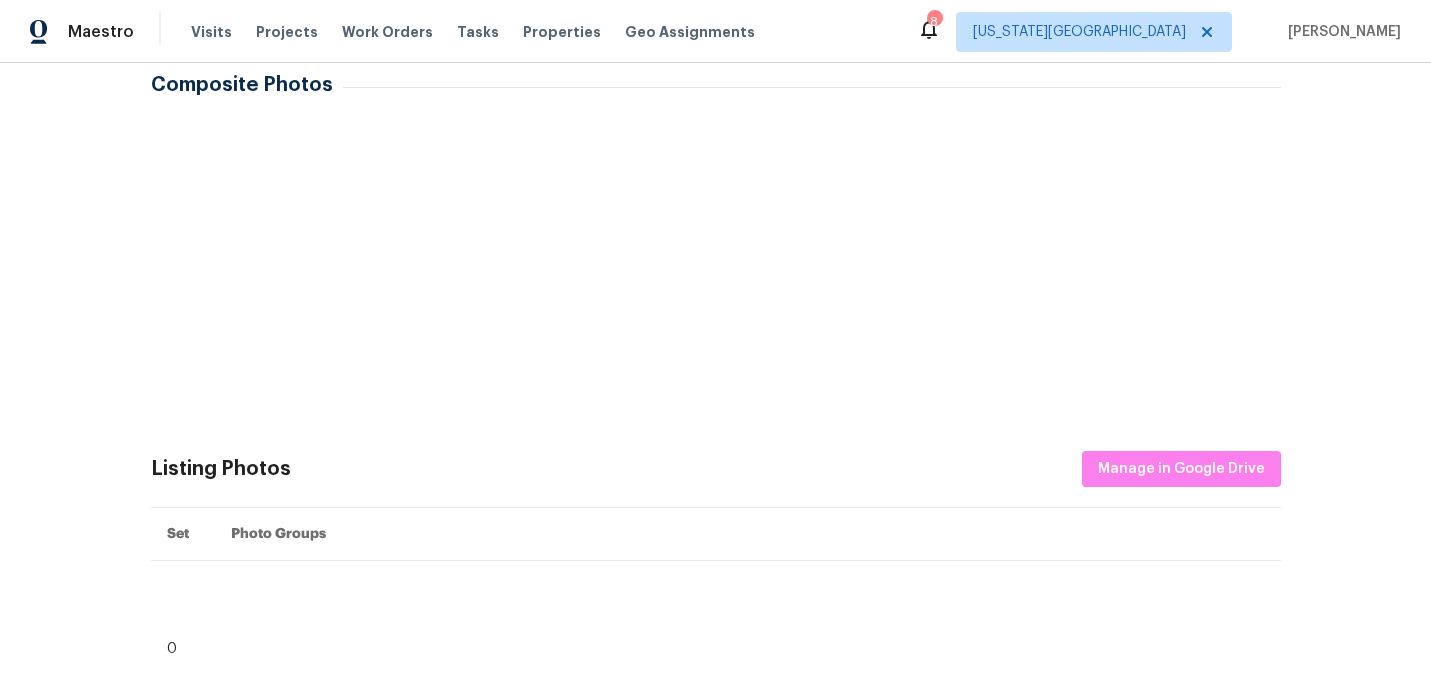 scroll, scrollTop: 677, scrollLeft: 0, axis: vertical 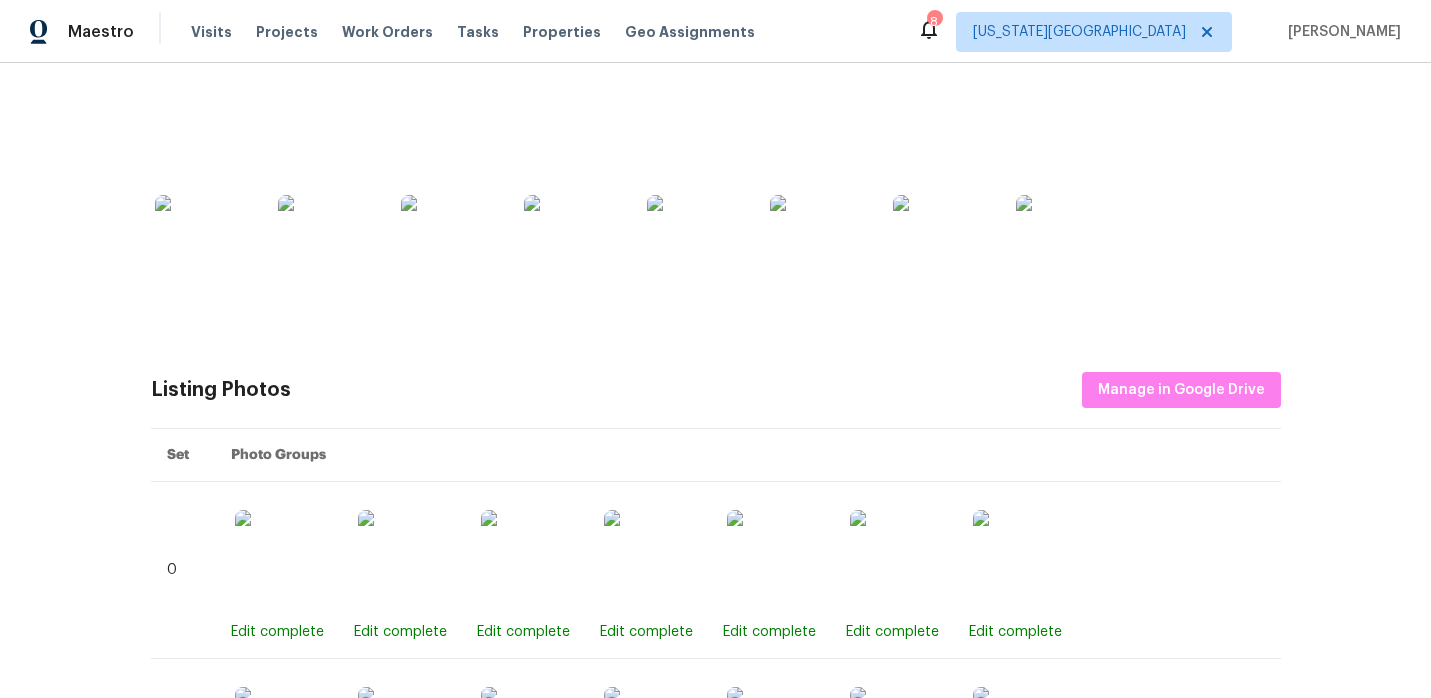 click at bounding box center (205, 91) 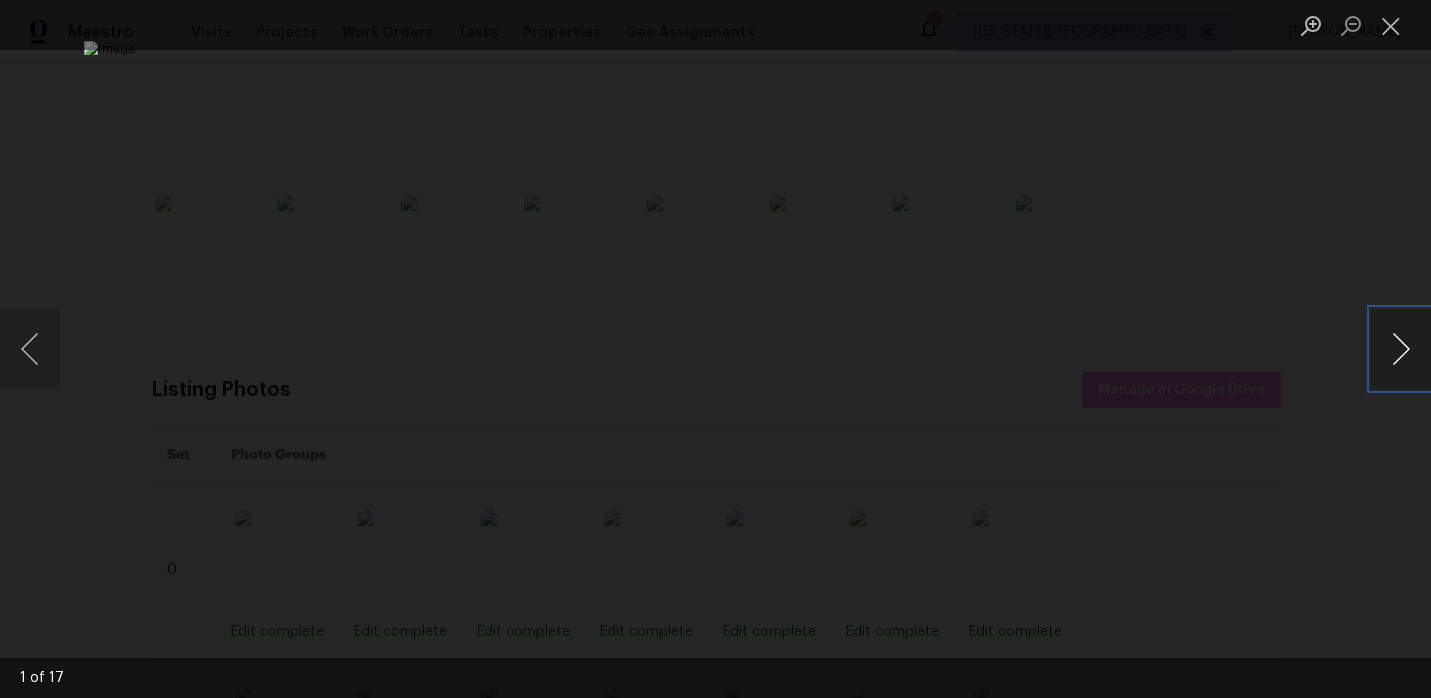 click at bounding box center [1401, 349] 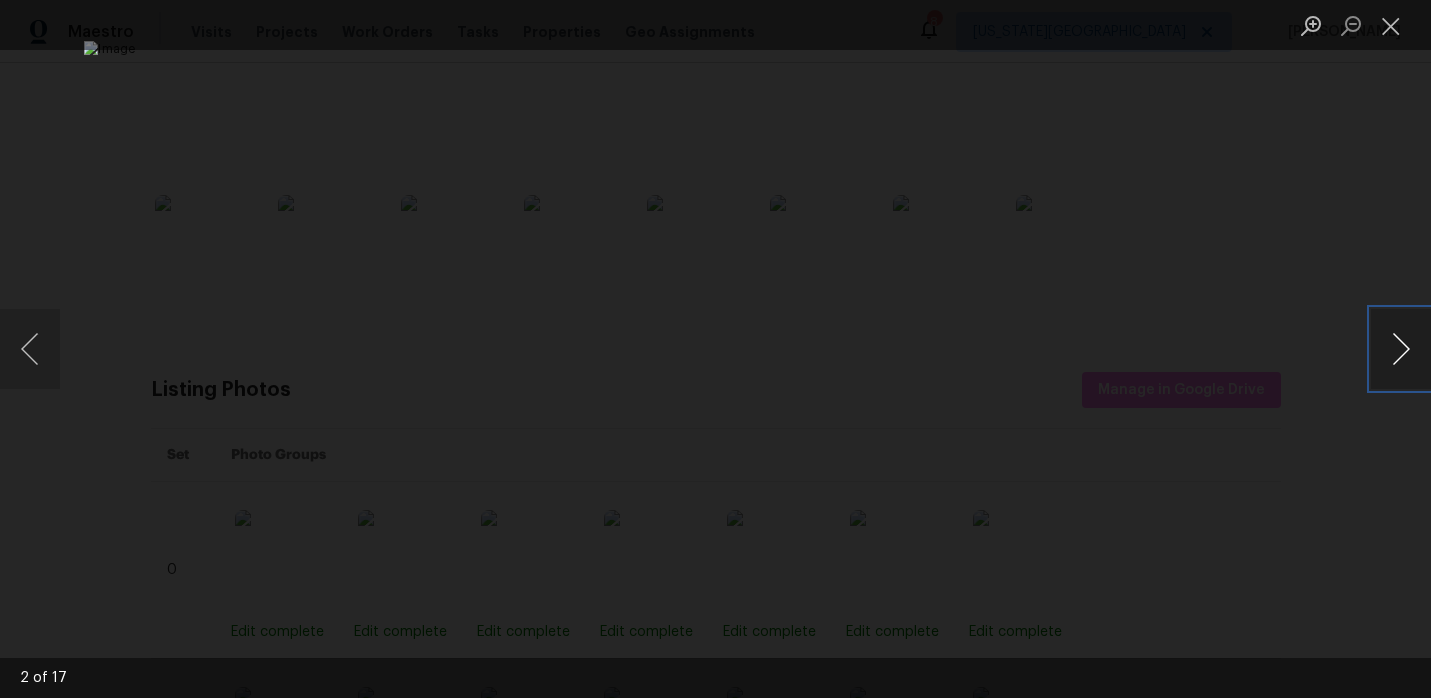click at bounding box center (1401, 349) 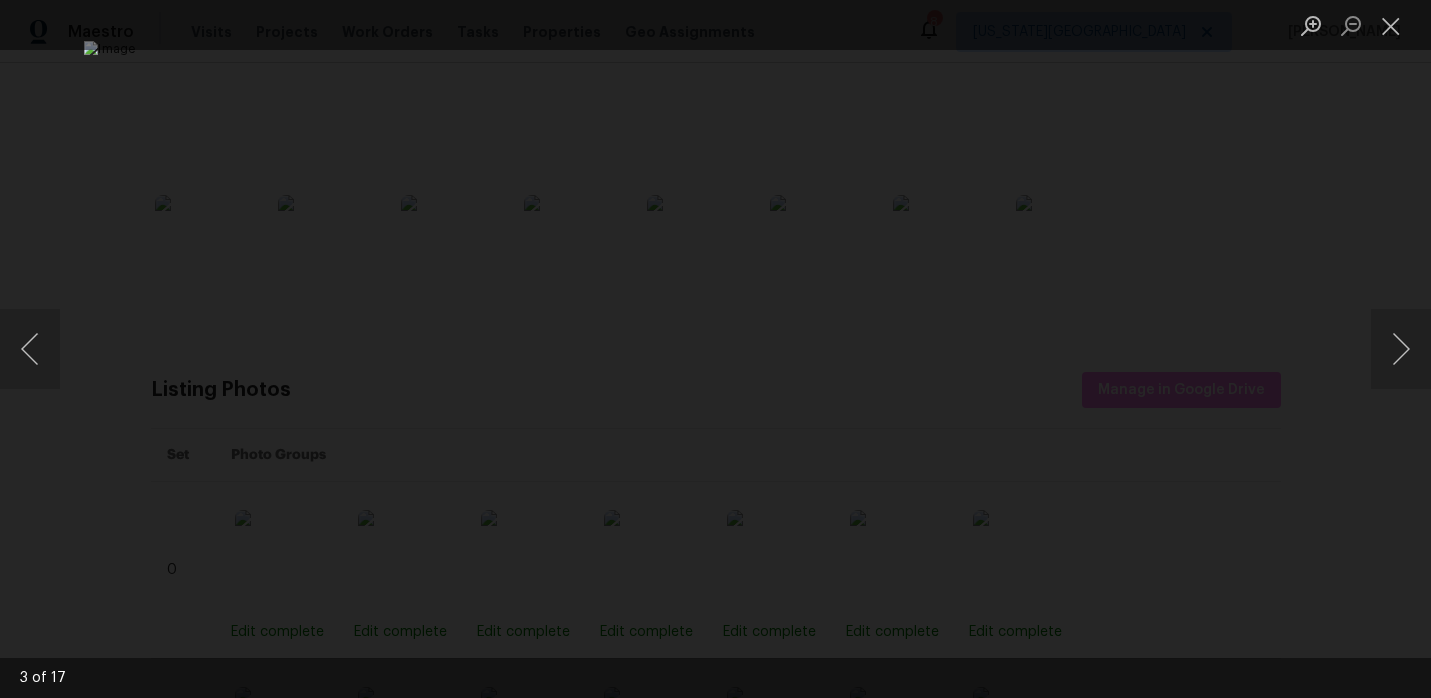 click at bounding box center (715, 349) 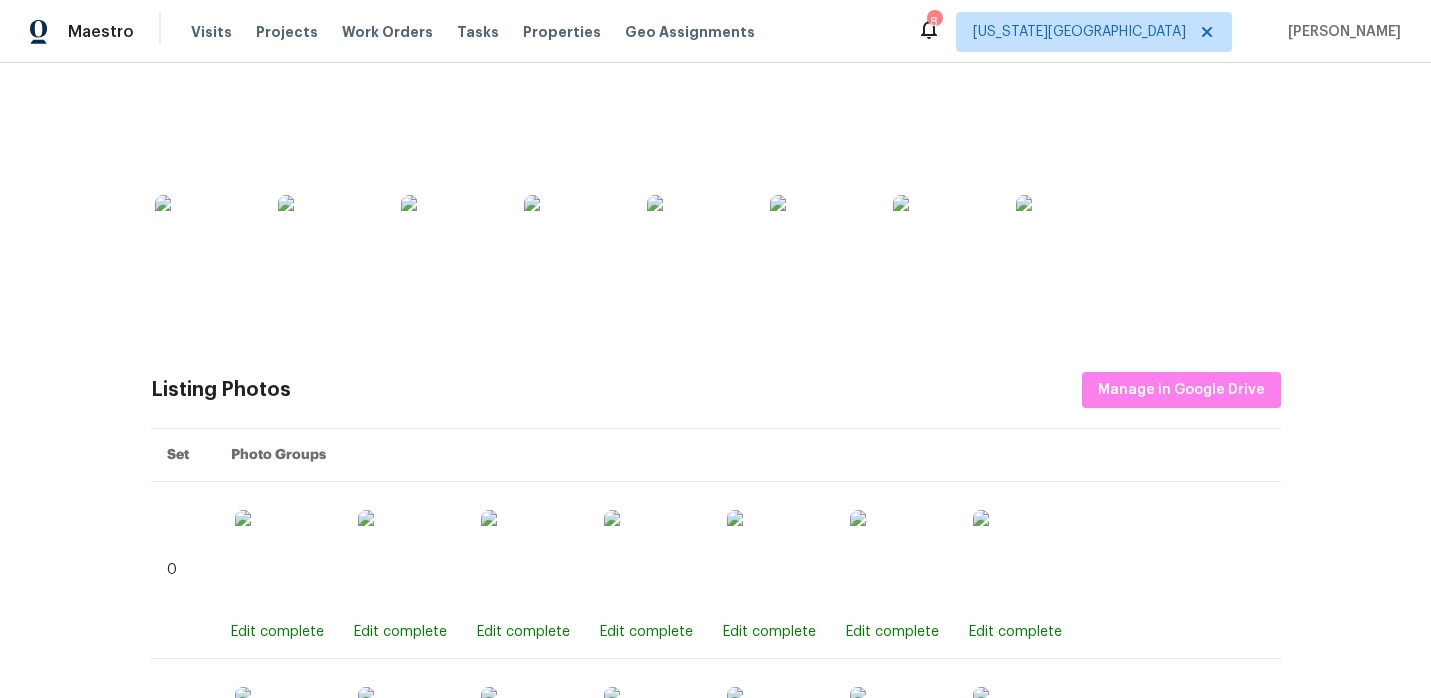 click at bounding box center (328, 91) 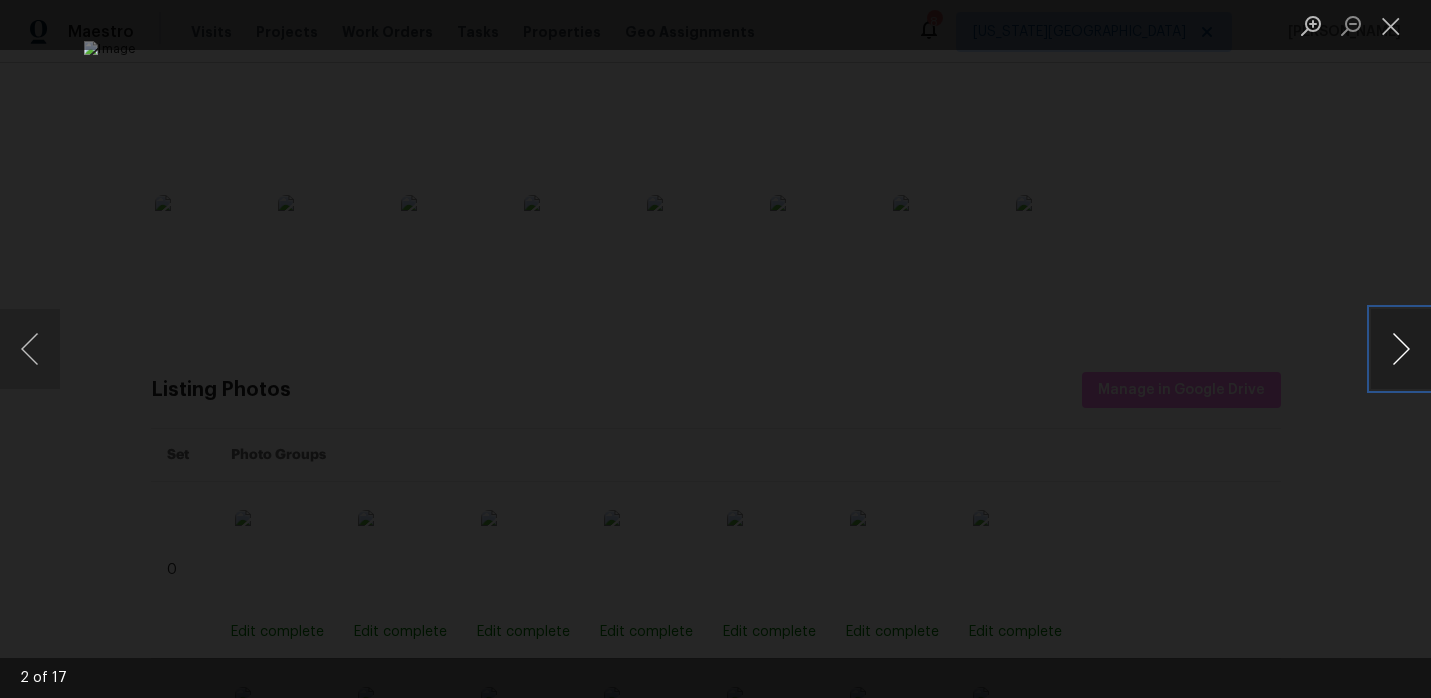 click at bounding box center (1401, 349) 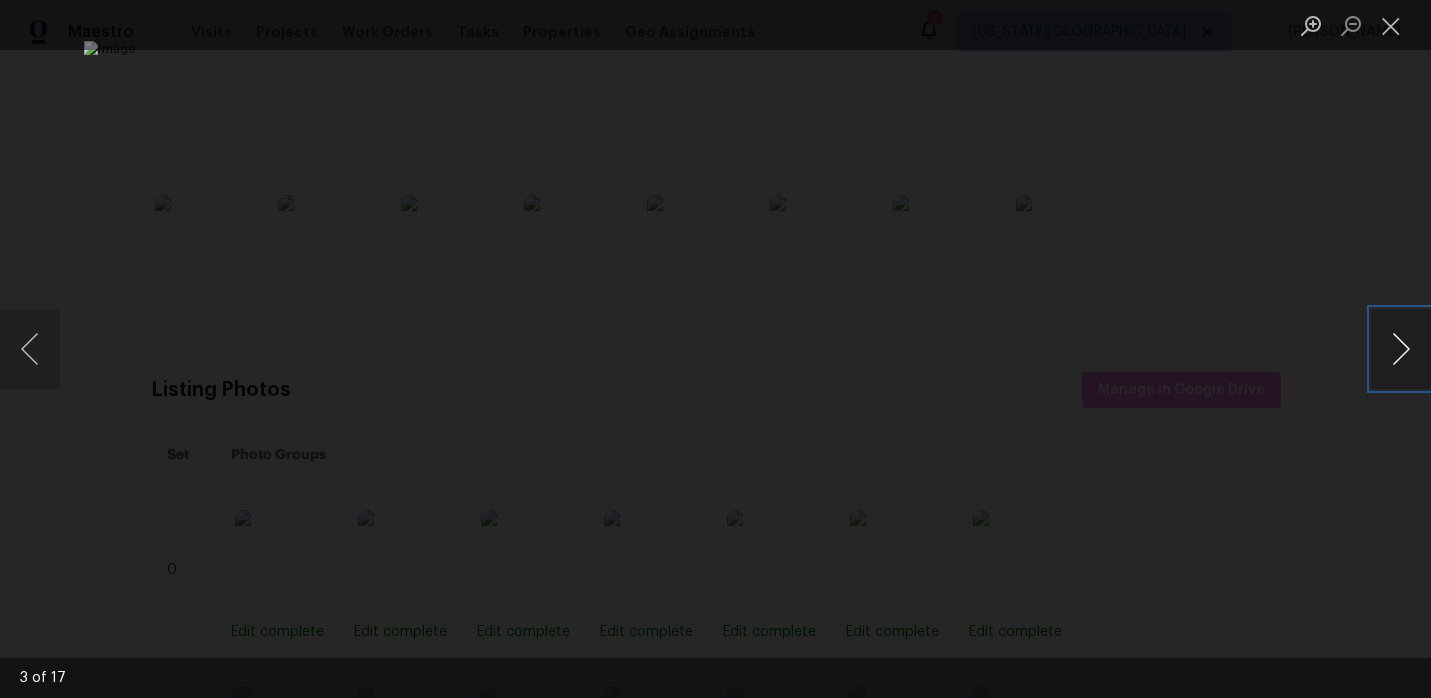 click at bounding box center (1401, 349) 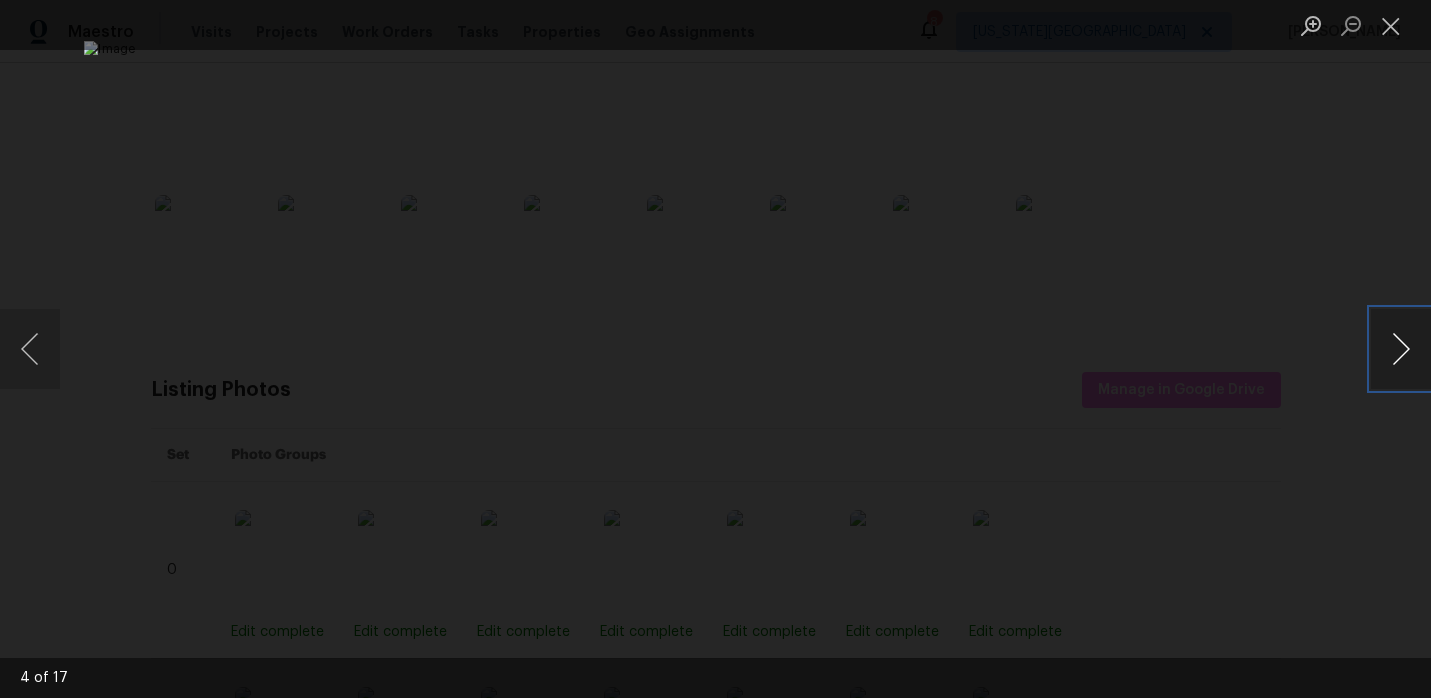 click at bounding box center (1401, 349) 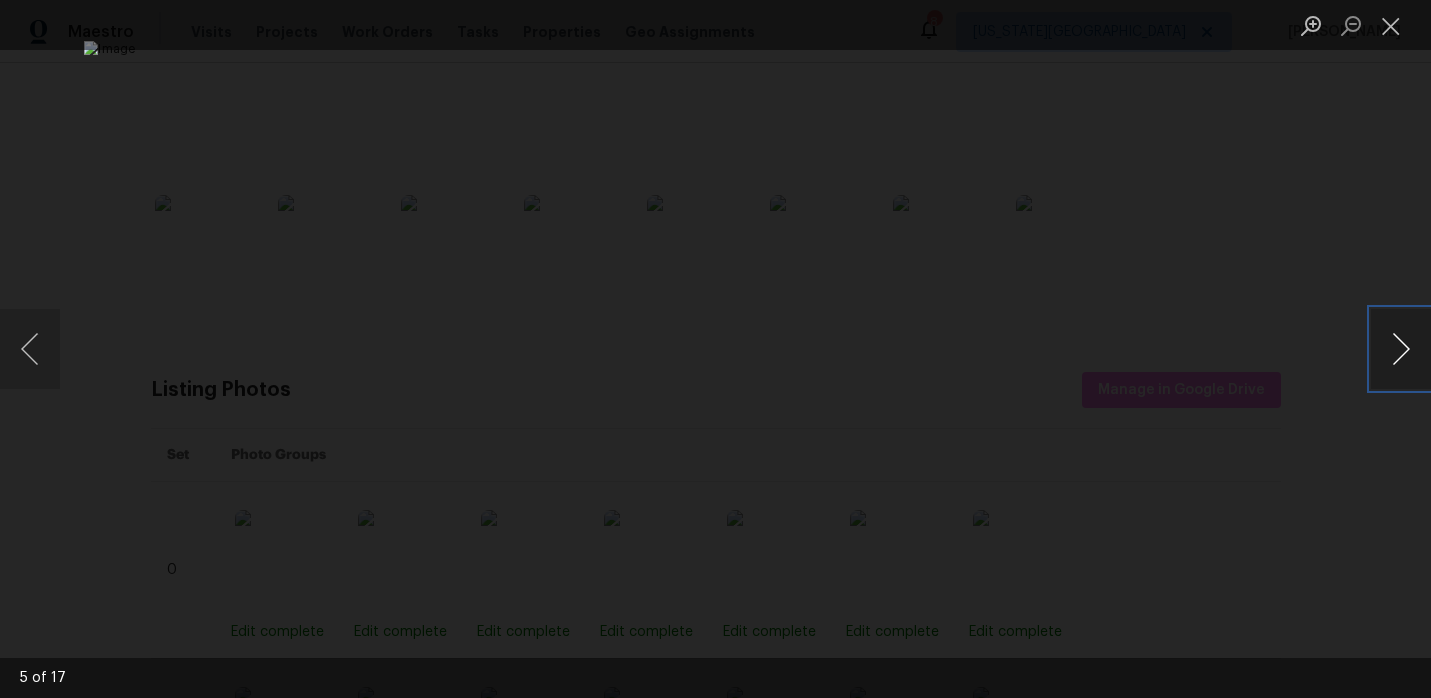 click at bounding box center [1401, 349] 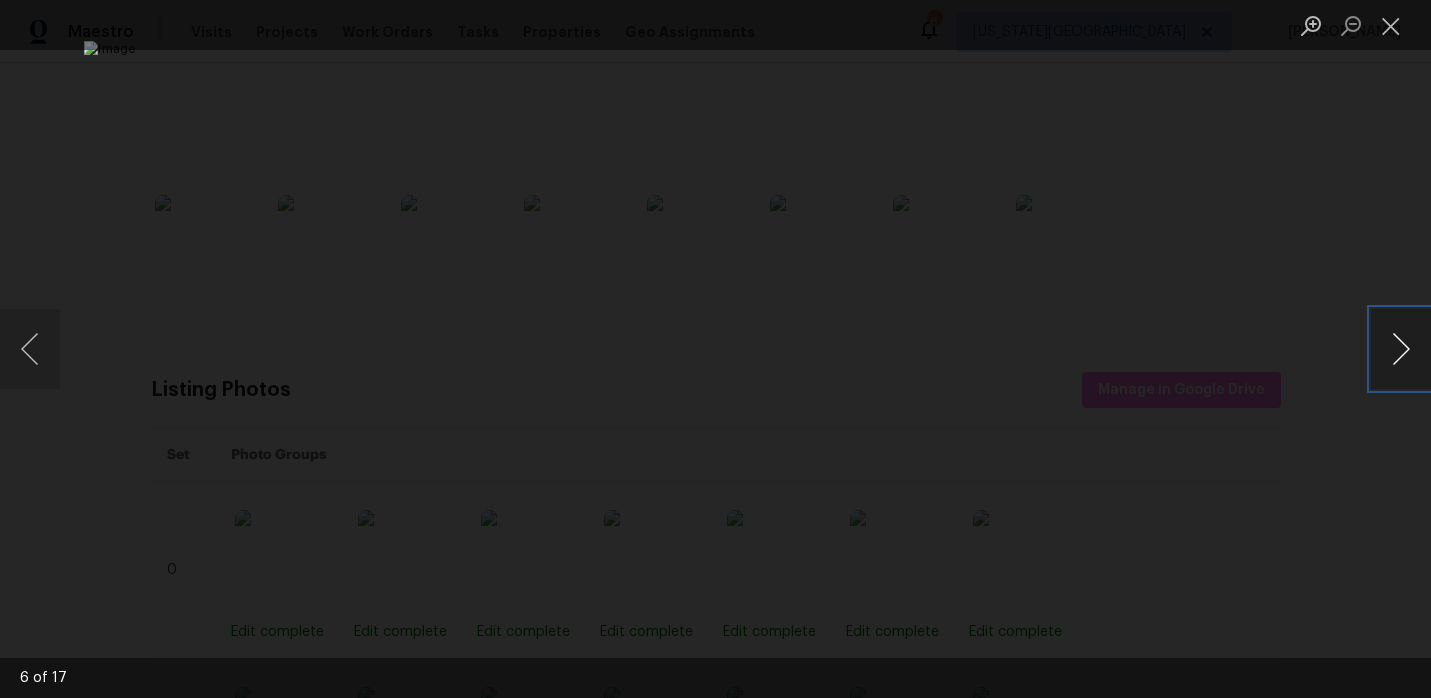 click at bounding box center [1401, 349] 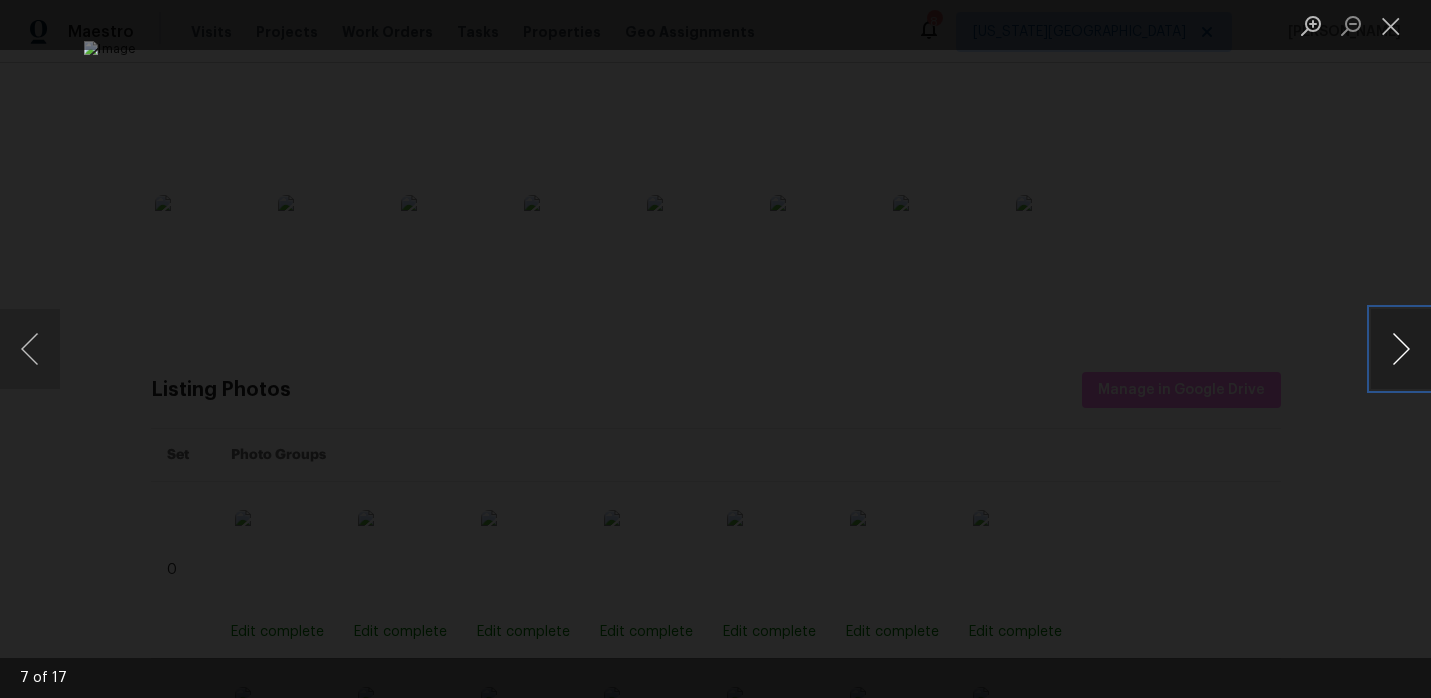 click at bounding box center [1401, 349] 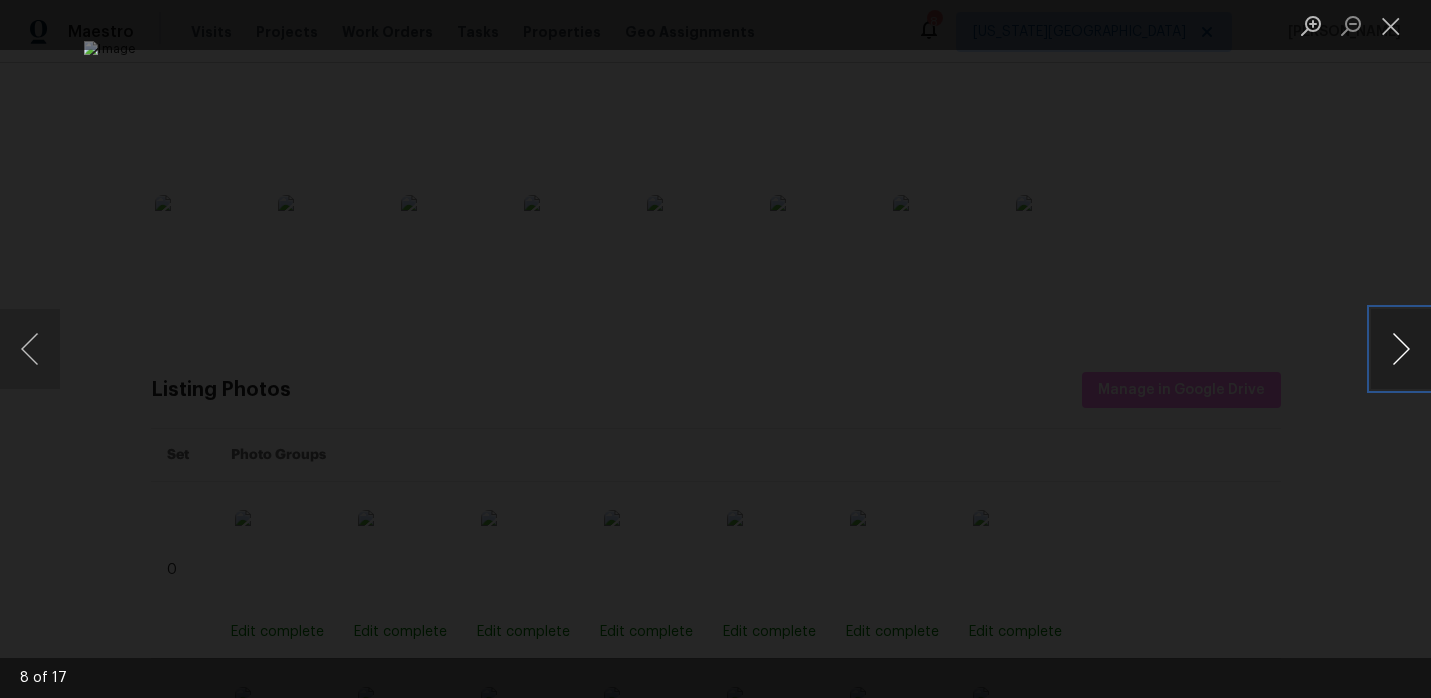click at bounding box center [1401, 349] 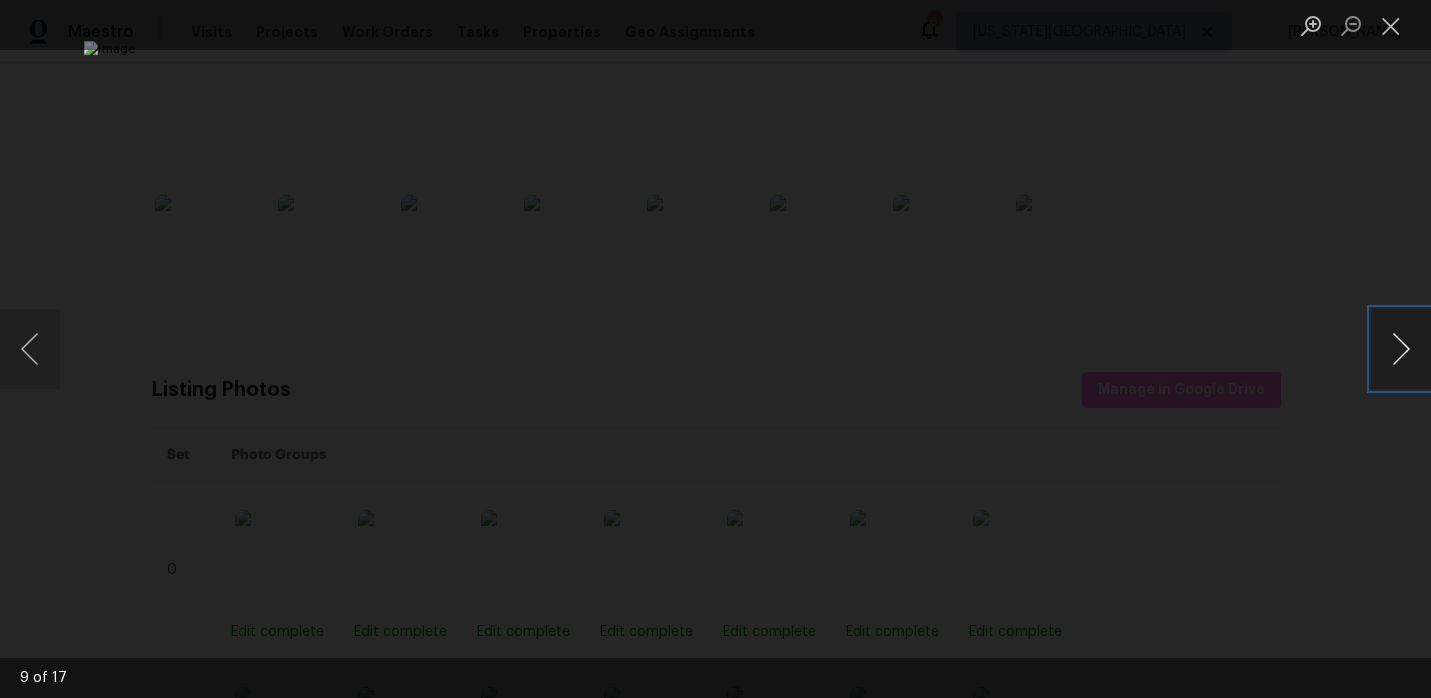 click at bounding box center [1401, 349] 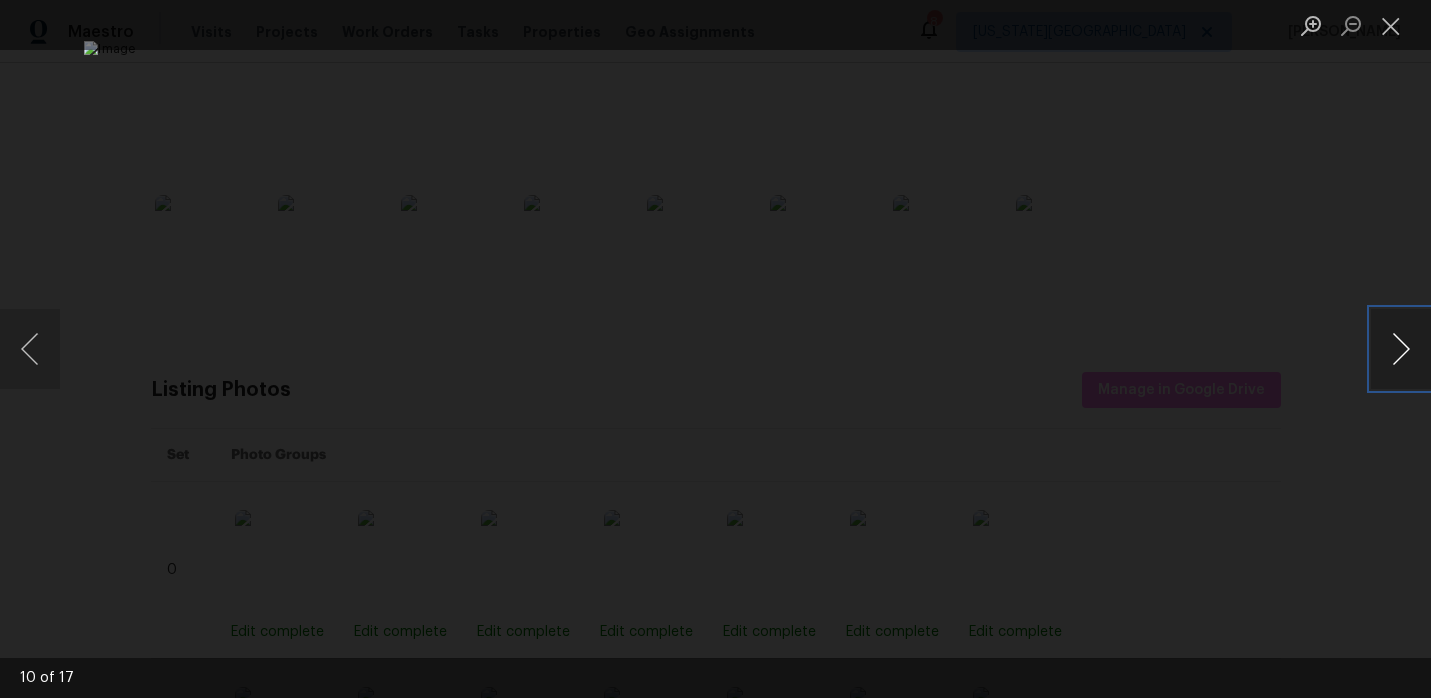 click at bounding box center [1401, 349] 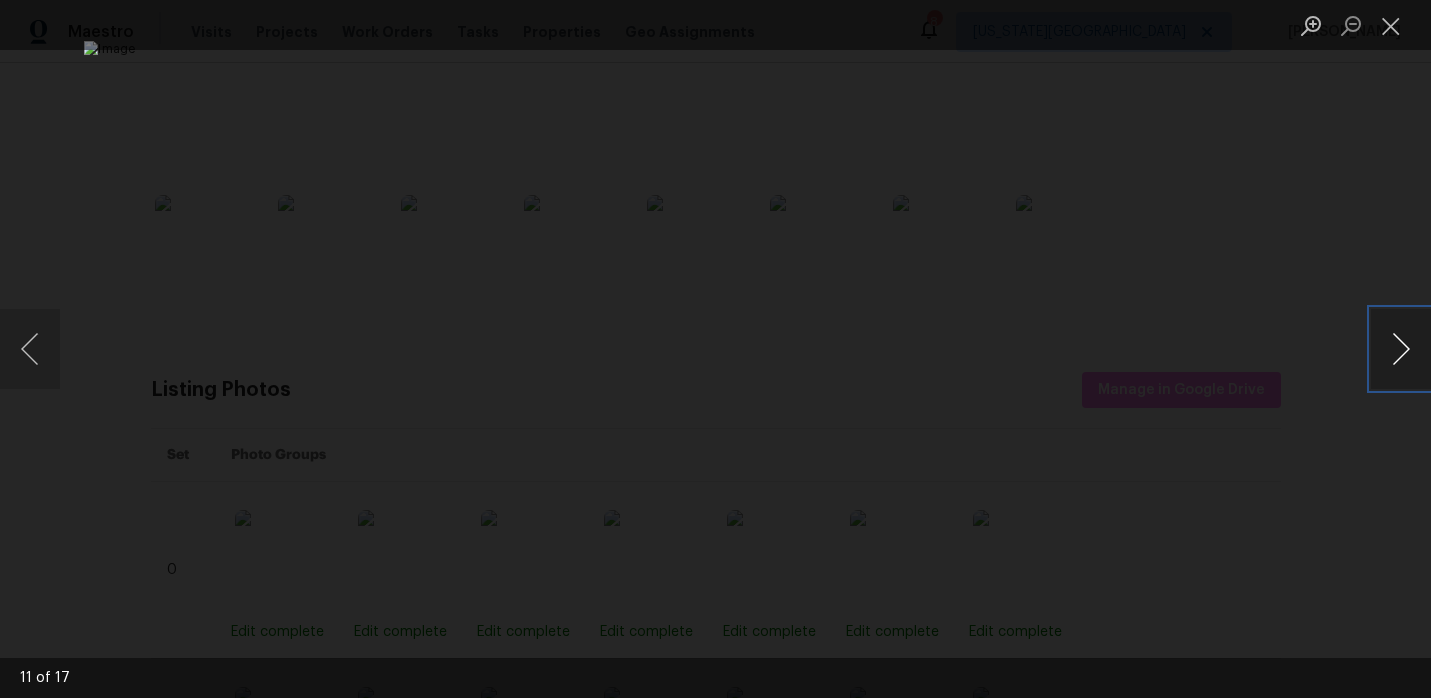 click at bounding box center (1401, 349) 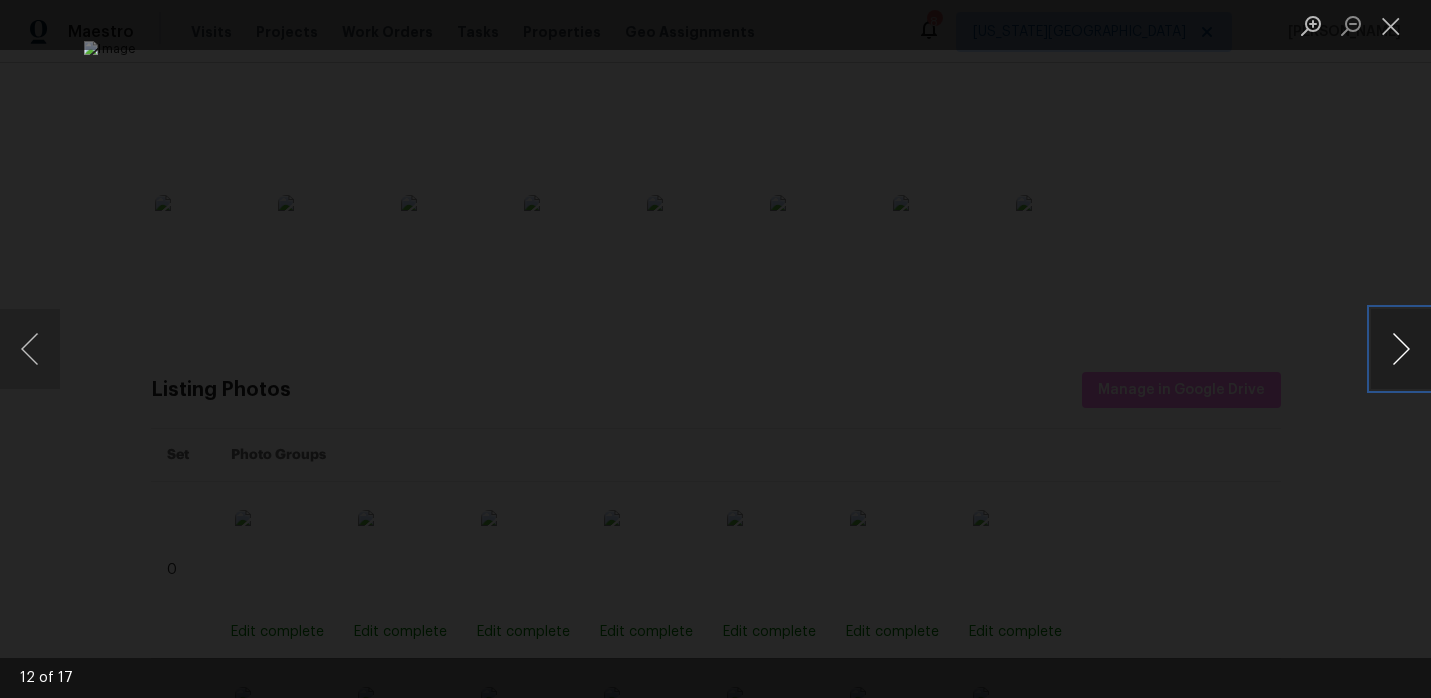 click at bounding box center (1401, 349) 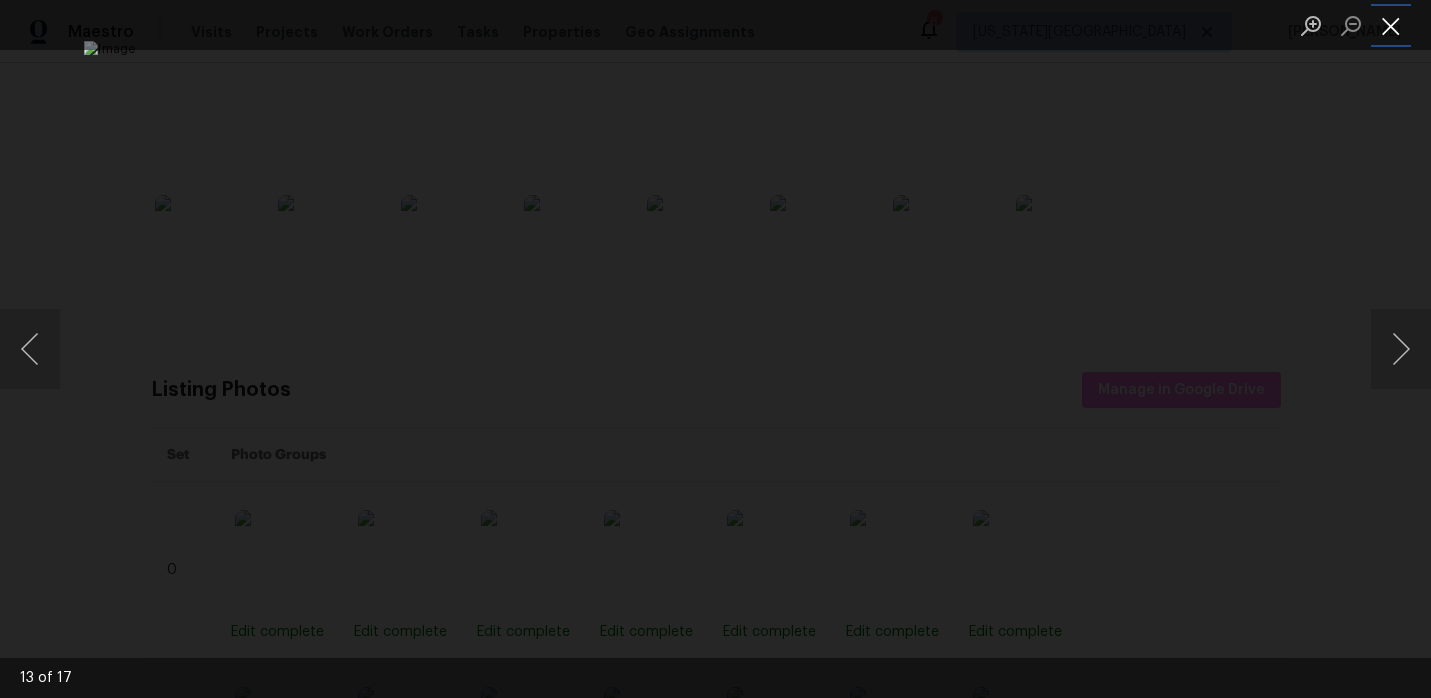 click at bounding box center (1391, 25) 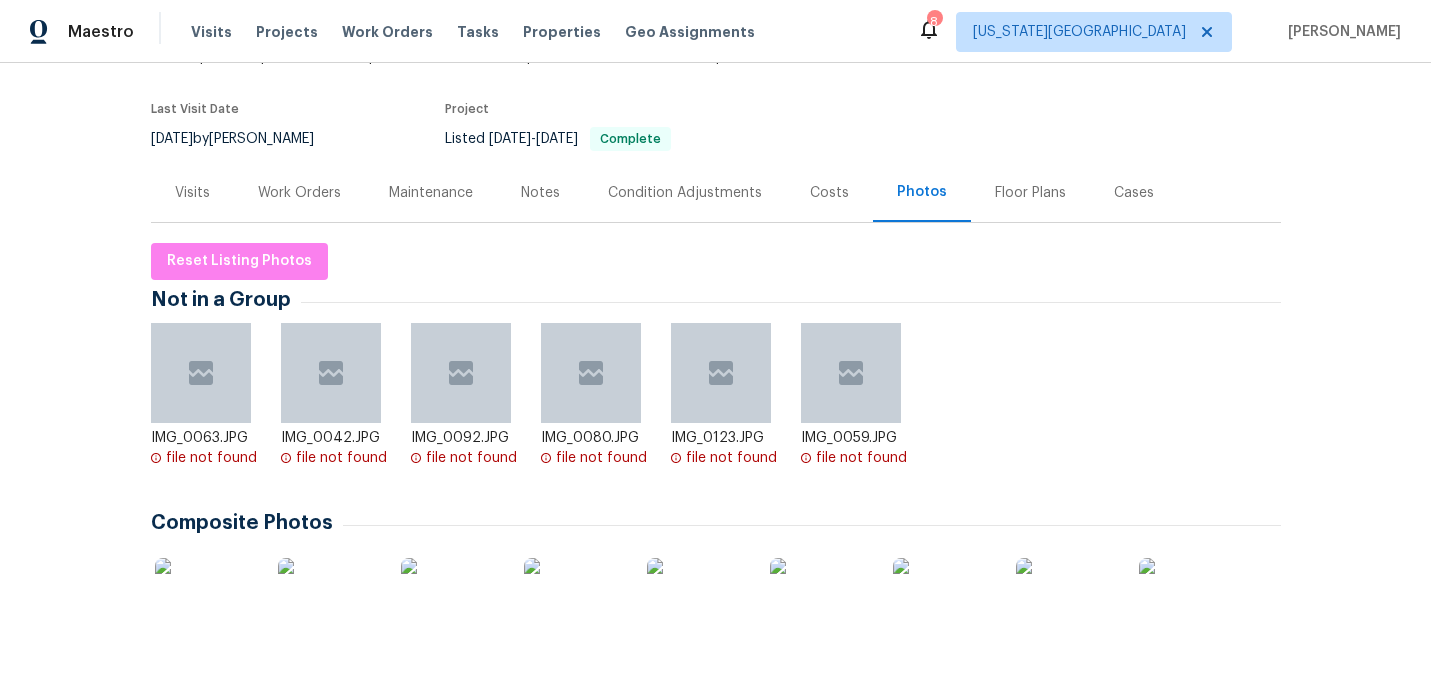 scroll, scrollTop: 0, scrollLeft: 0, axis: both 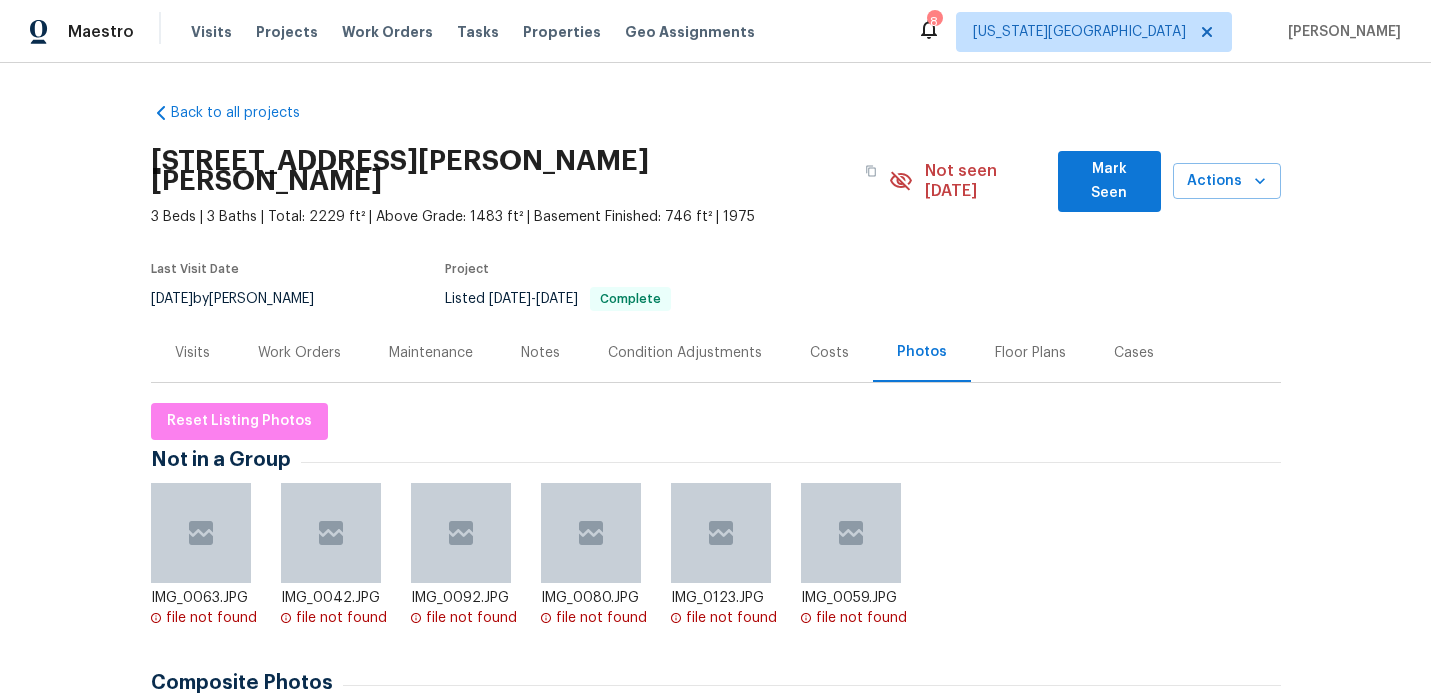 click on "Work Orders" at bounding box center (299, 352) 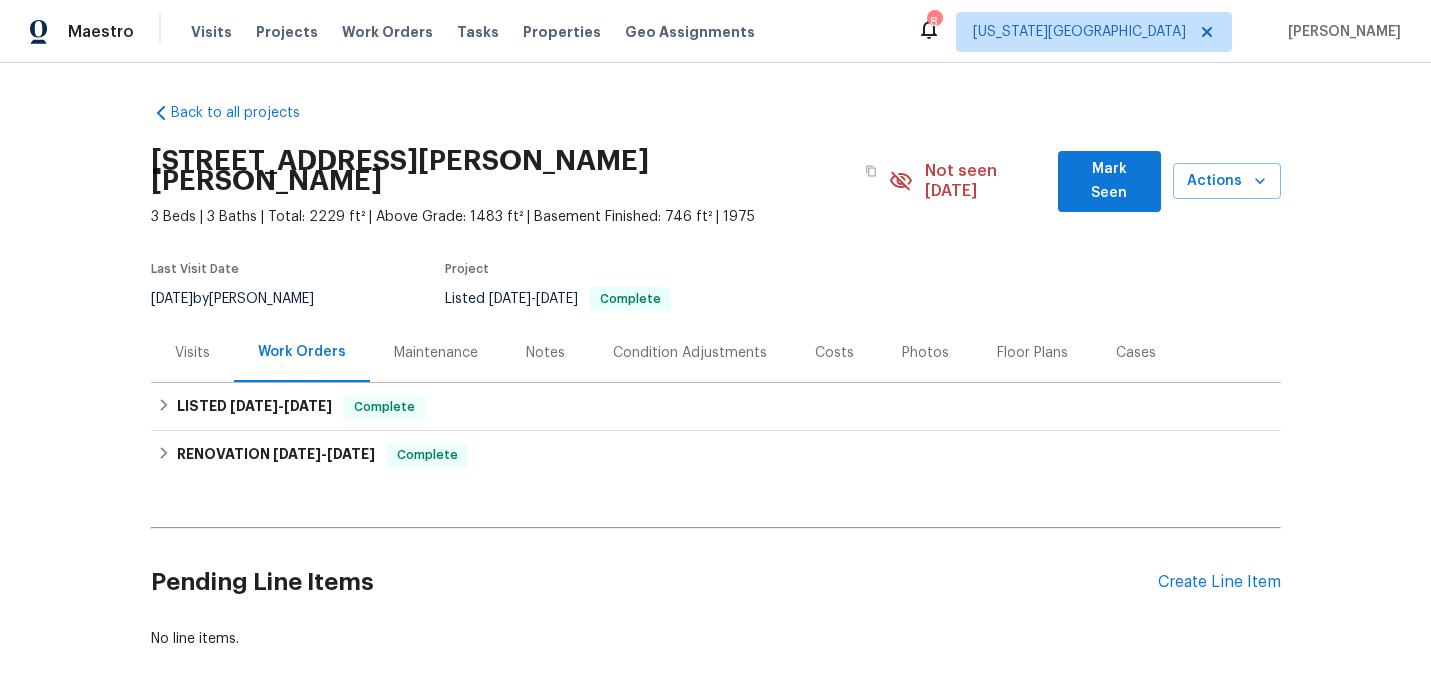 click on "Photos" at bounding box center (925, 353) 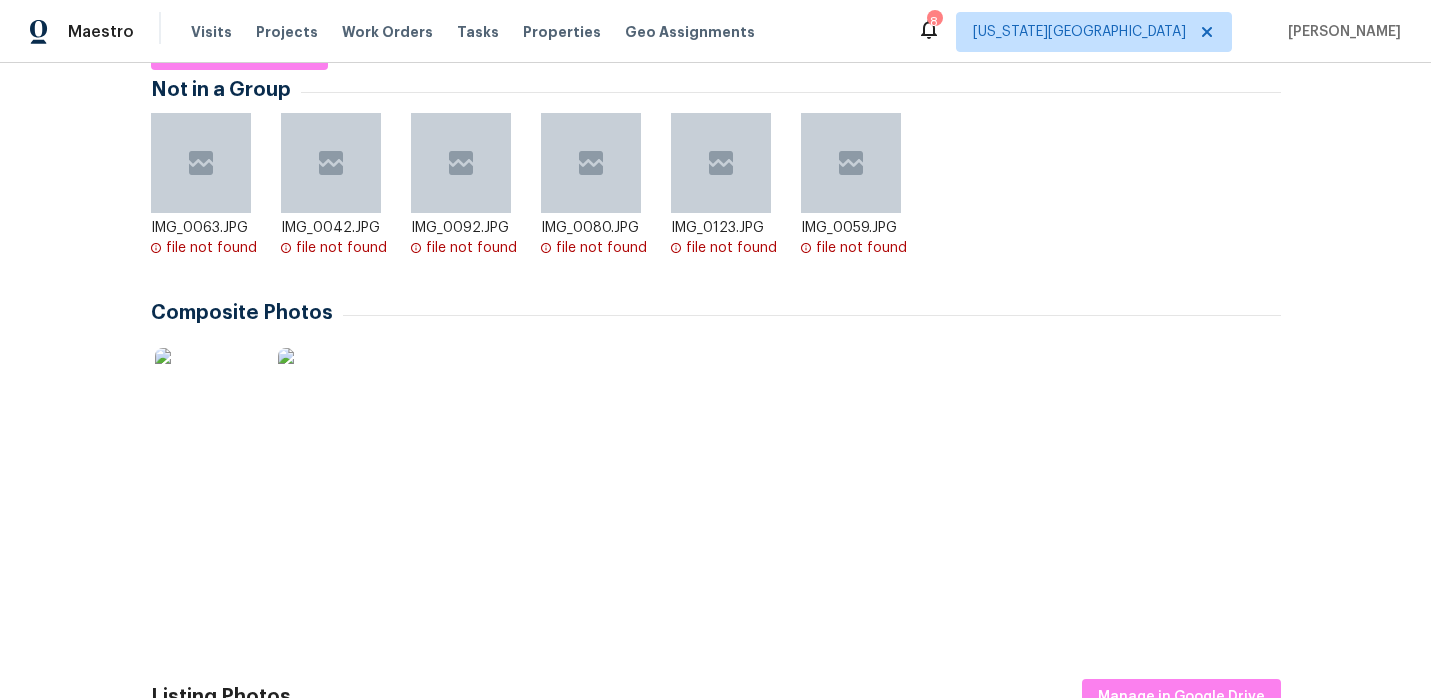 scroll, scrollTop: 553, scrollLeft: 0, axis: vertical 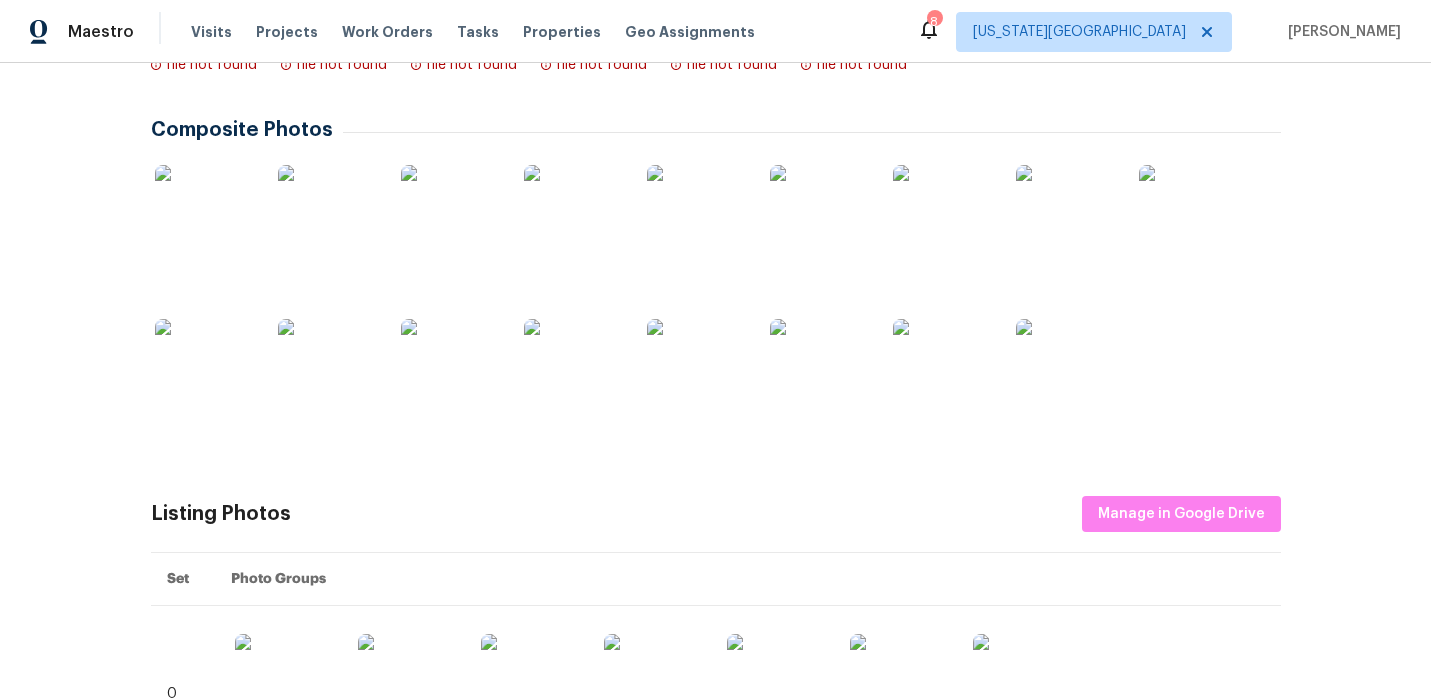 click at bounding box center [820, 215] 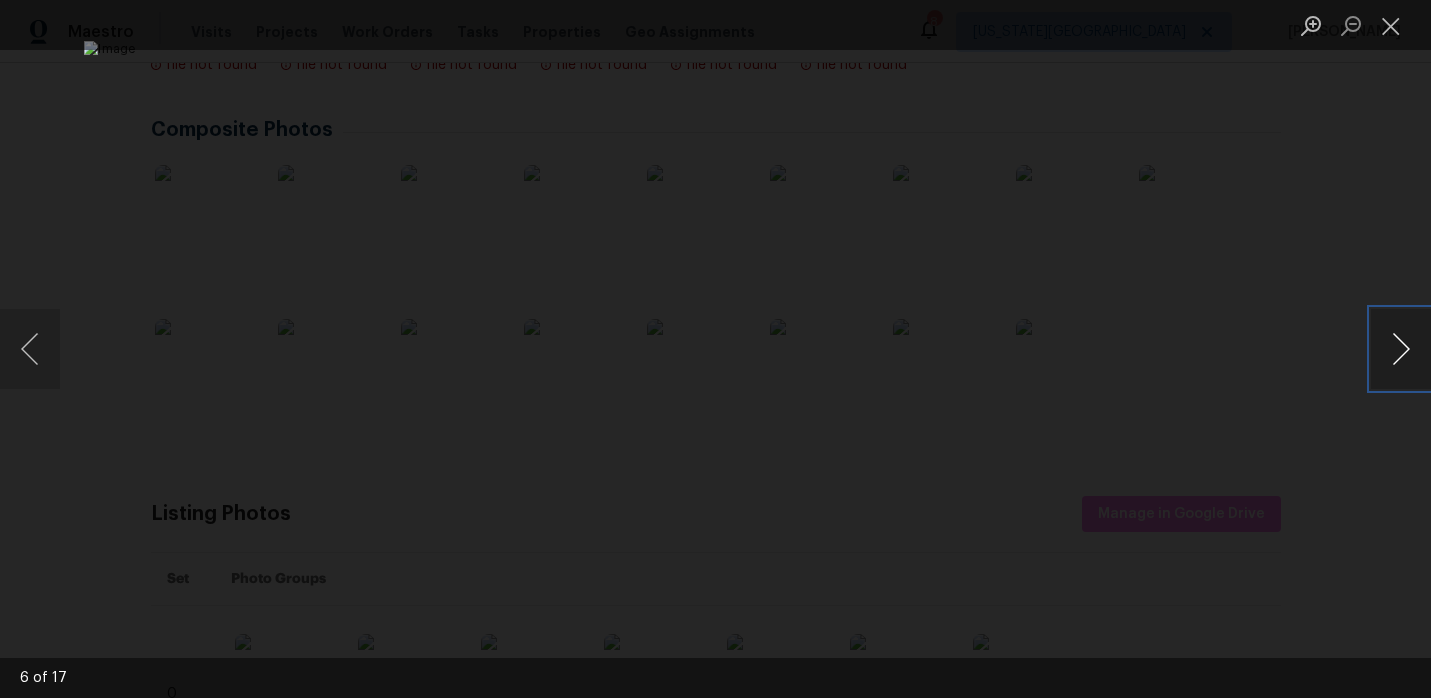 click at bounding box center (1401, 349) 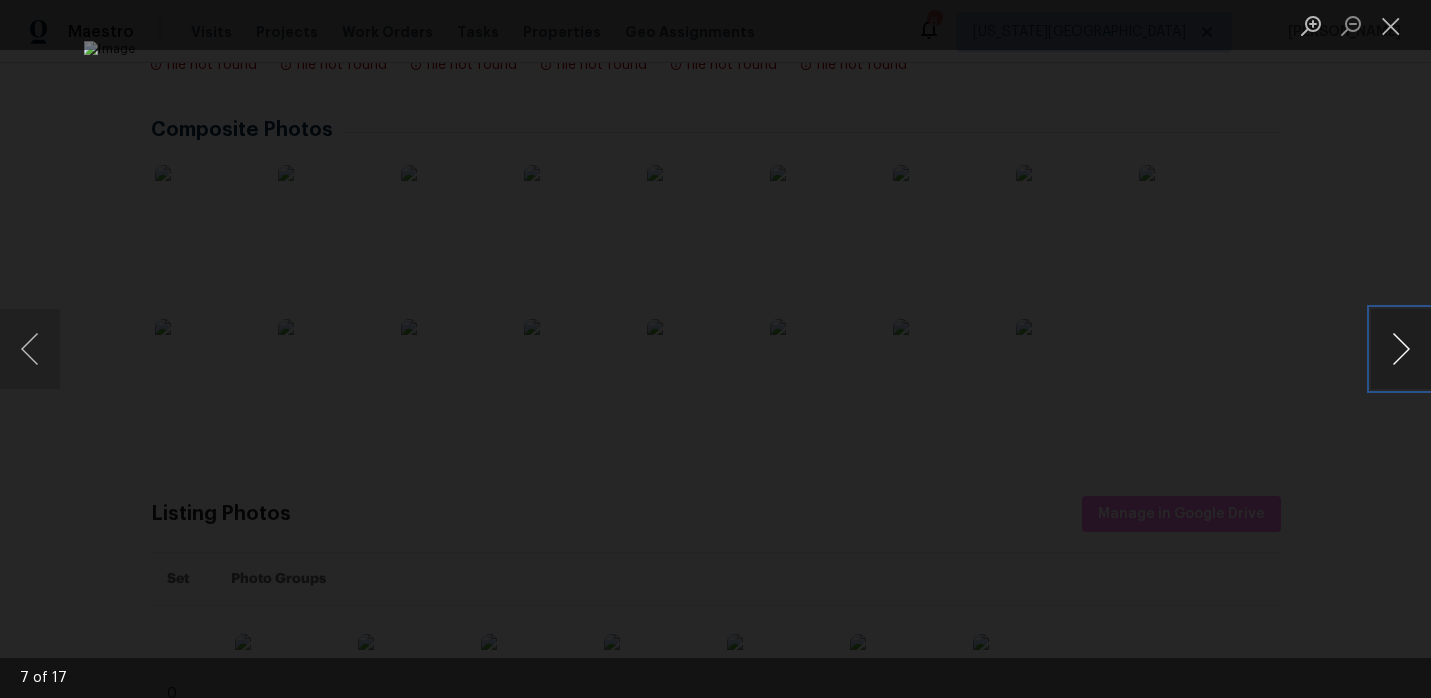 click at bounding box center [1401, 349] 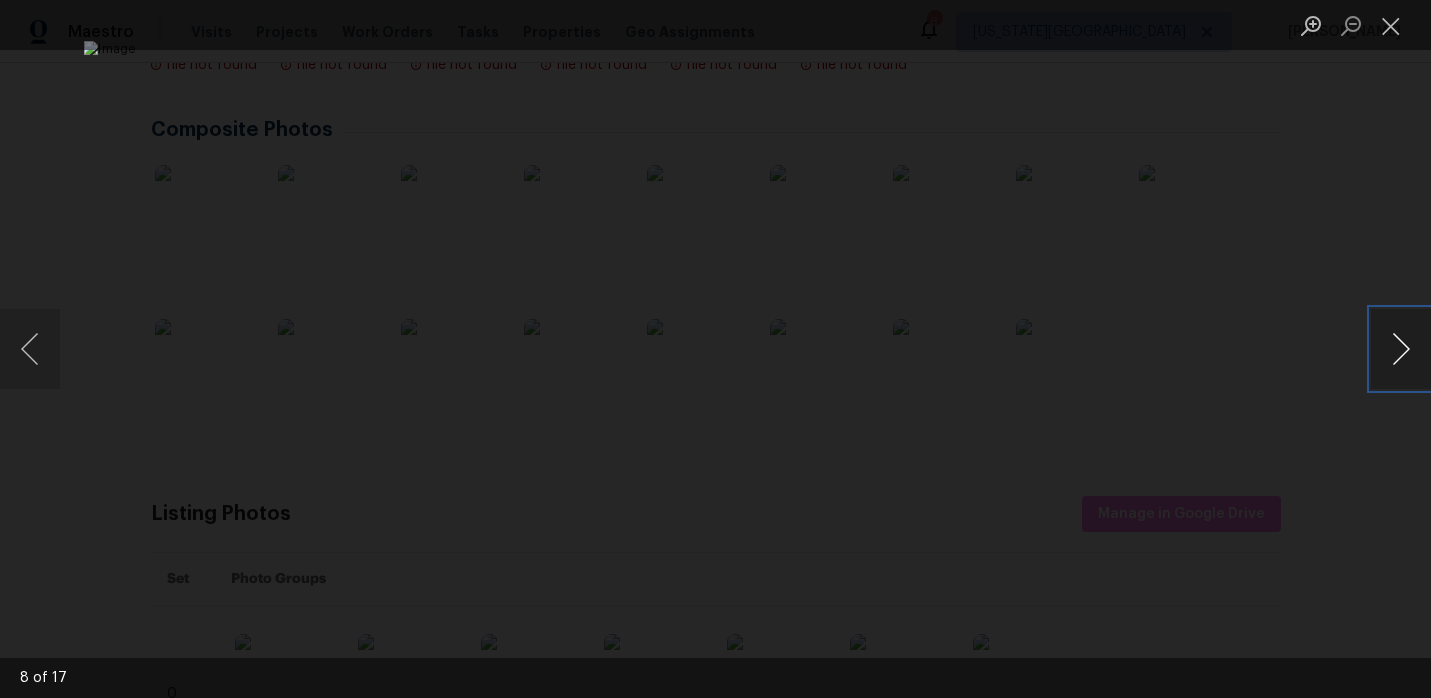 click at bounding box center (1401, 349) 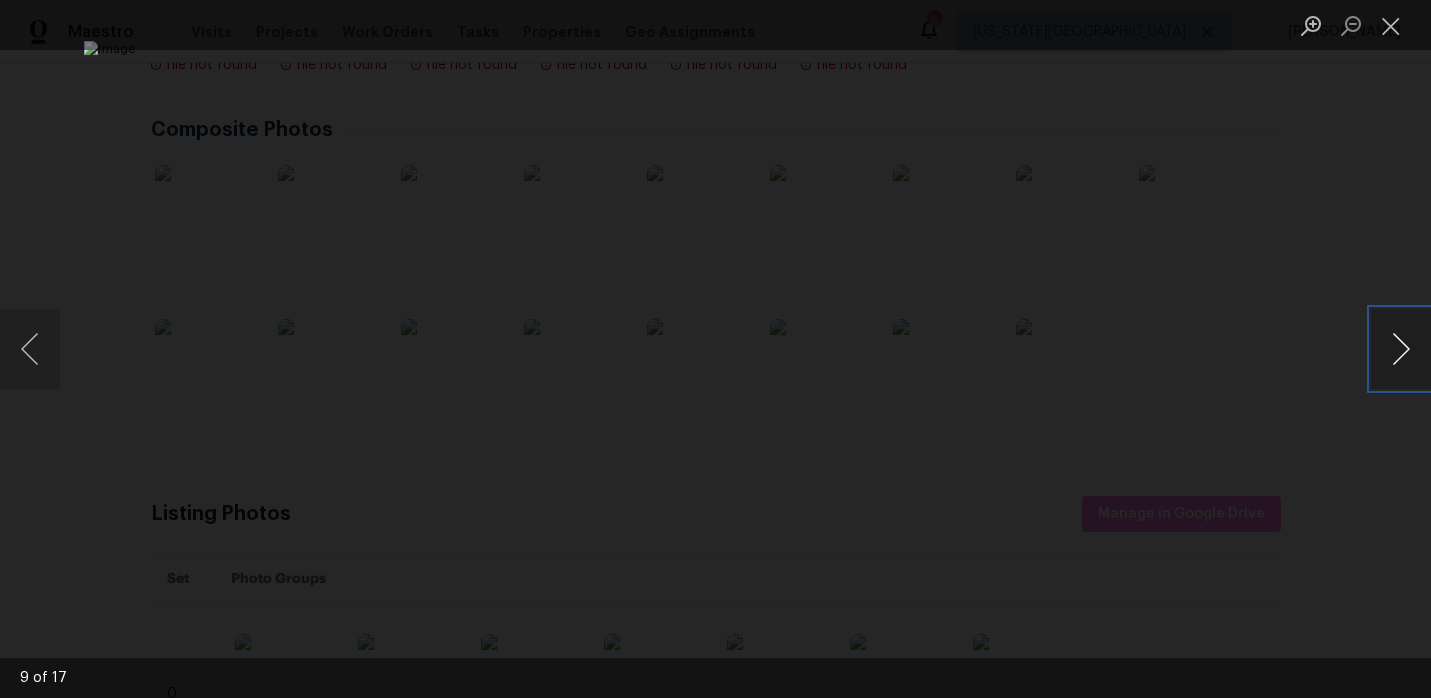 click at bounding box center [1401, 349] 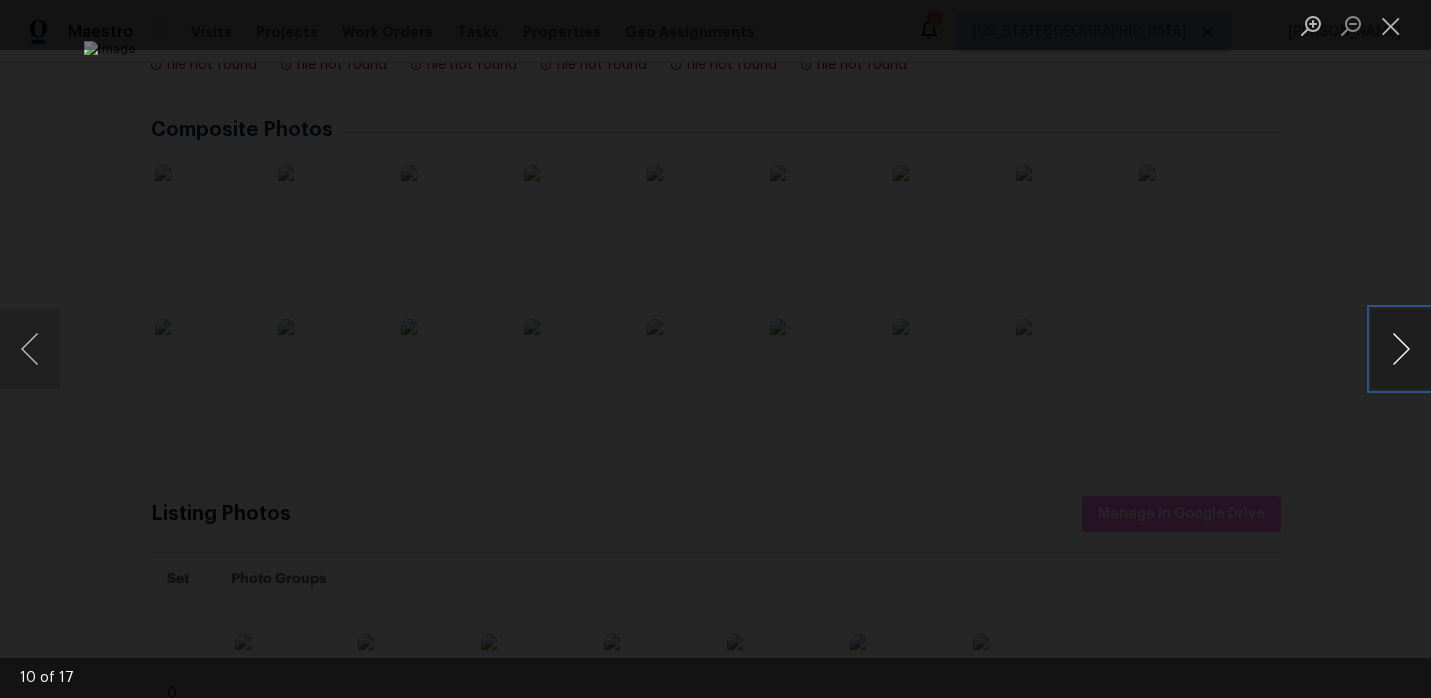 click at bounding box center (1401, 349) 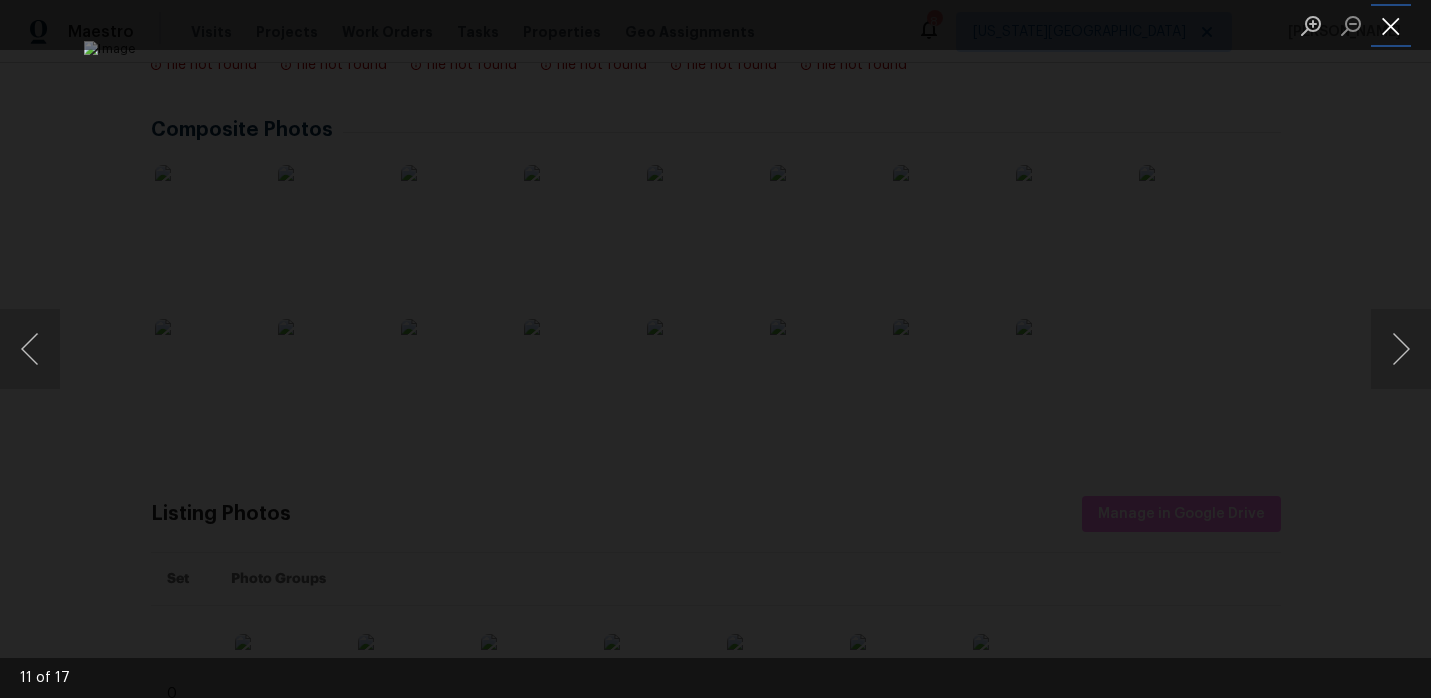 click at bounding box center (1391, 25) 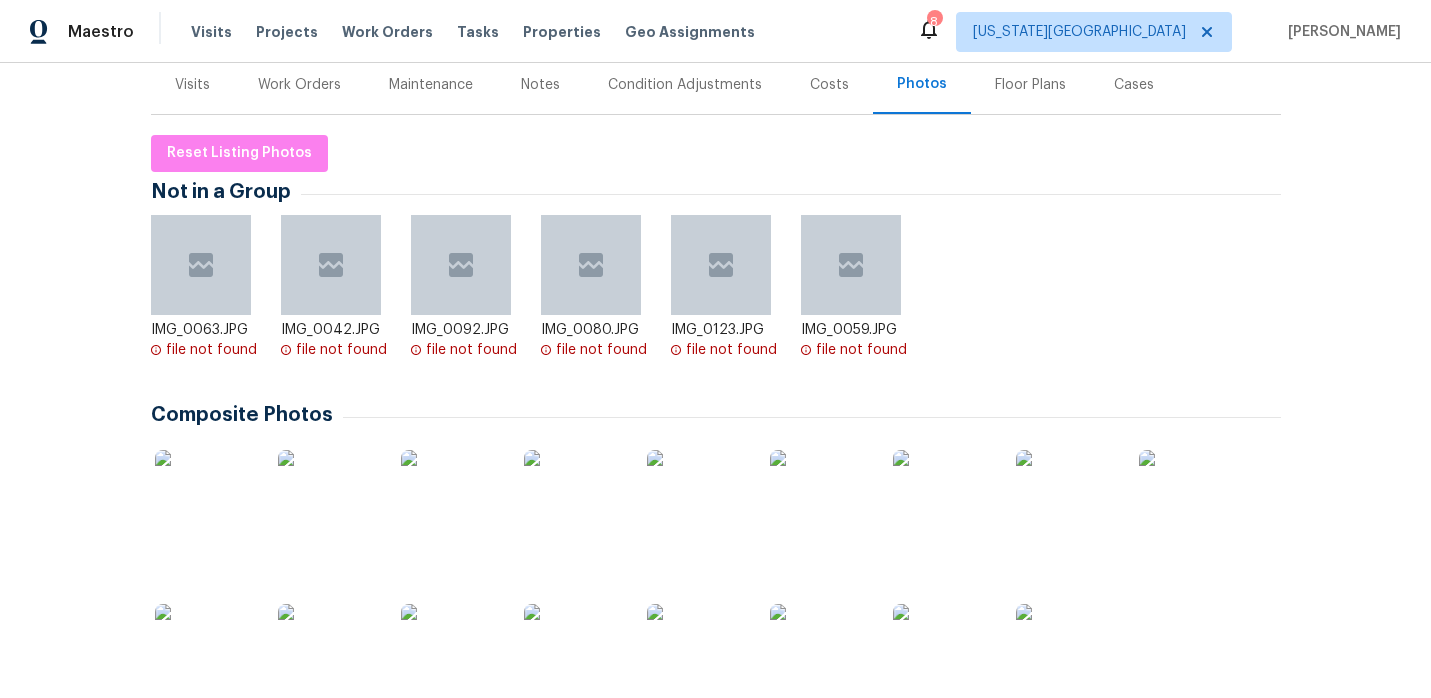 scroll, scrollTop: 0, scrollLeft: 0, axis: both 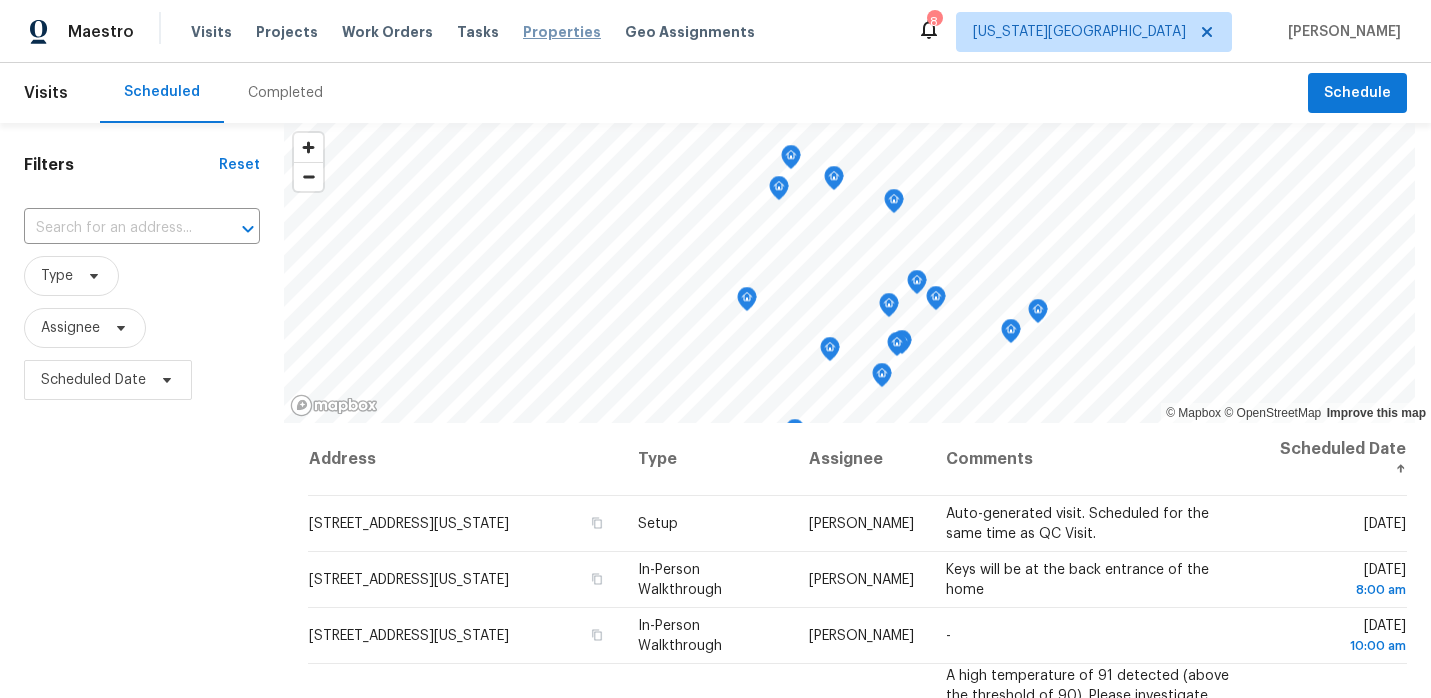click on "Properties" at bounding box center [562, 32] 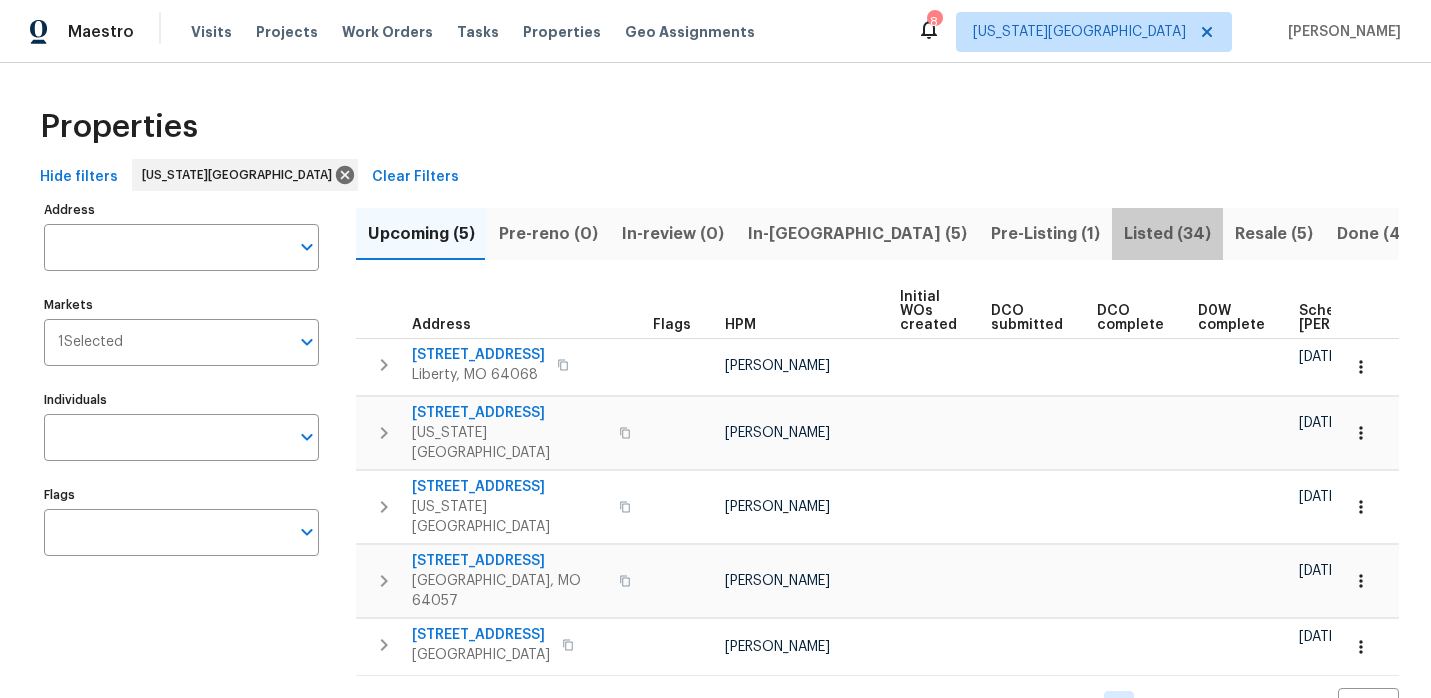 click on "Listed (34)" at bounding box center [1167, 234] 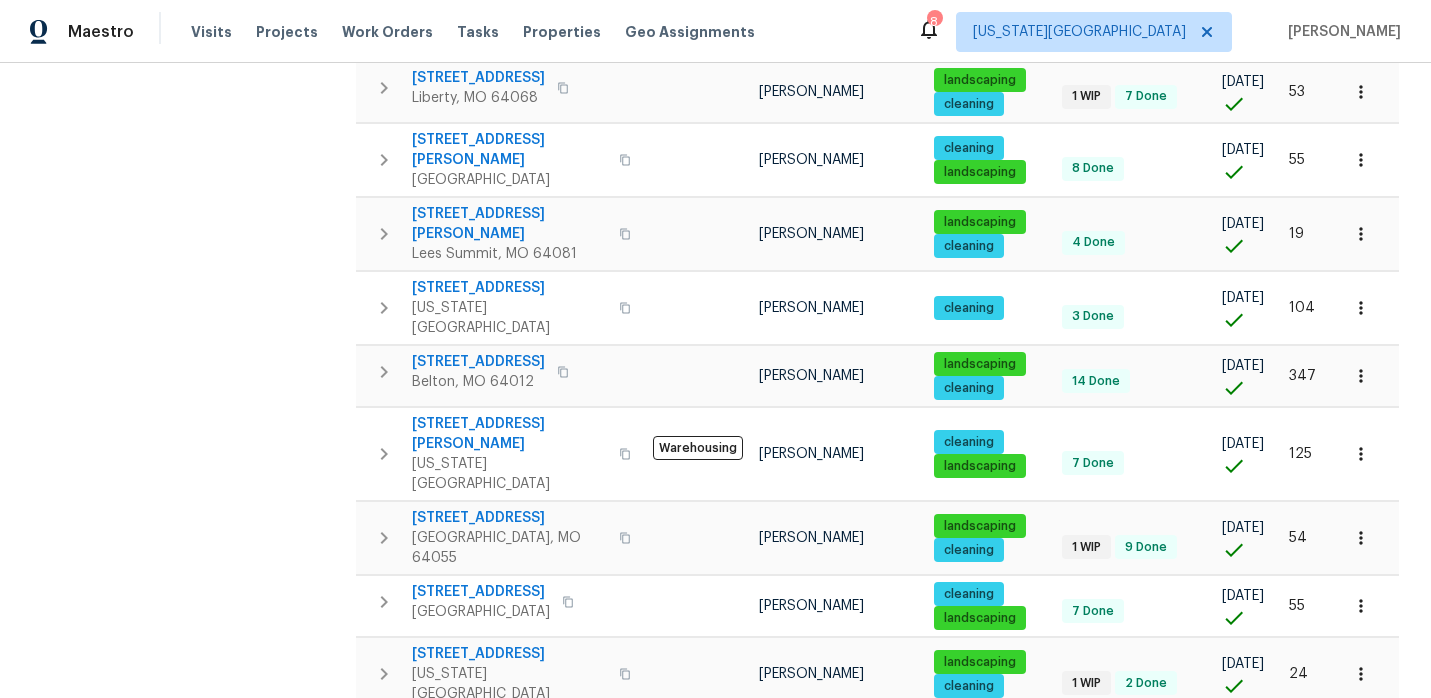 scroll, scrollTop: 1250, scrollLeft: 0, axis: vertical 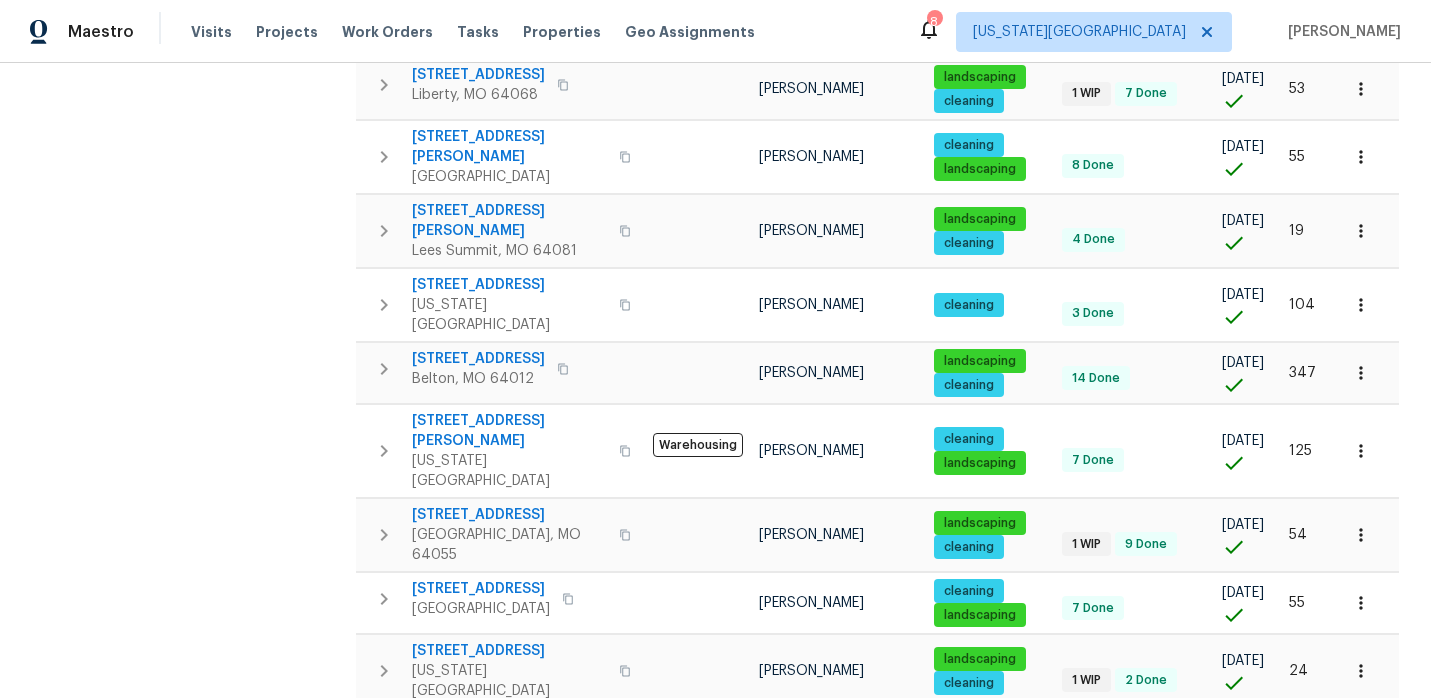 click on "2" at bounding box center [1119, 981] 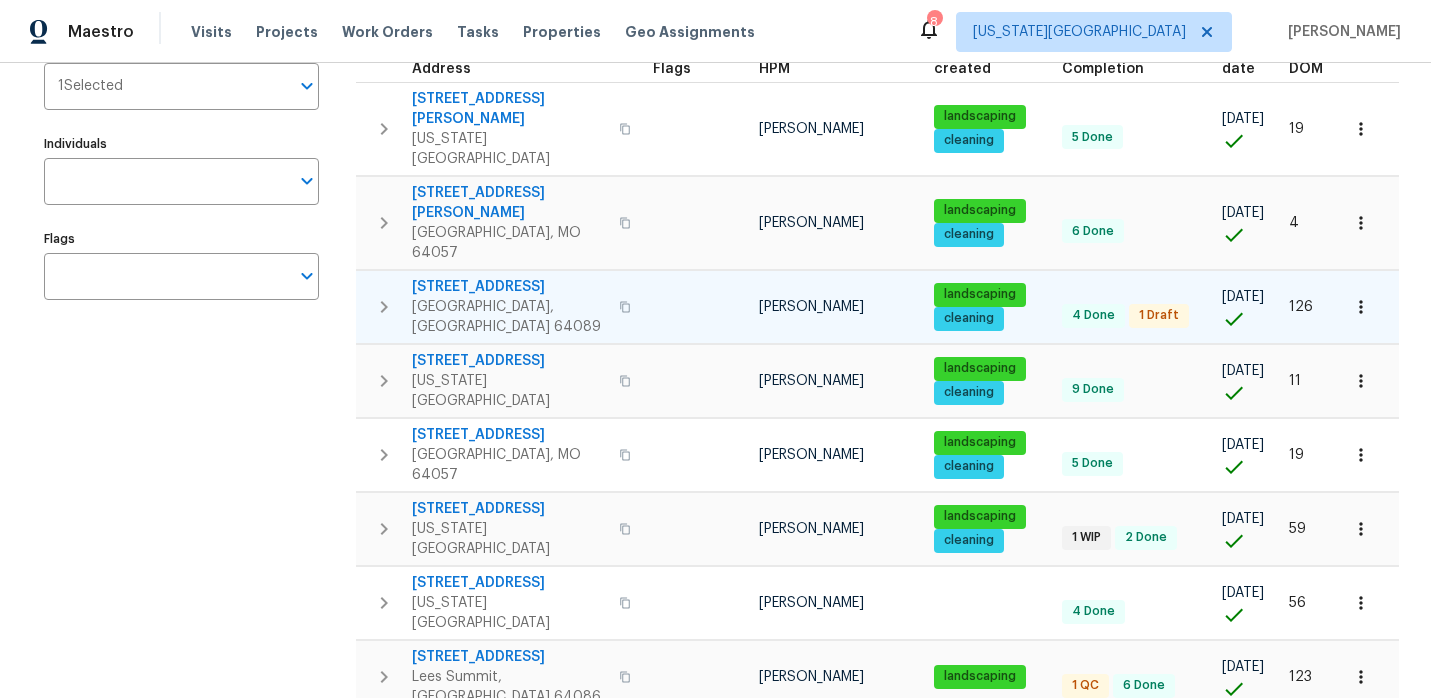 scroll, scrollTop: 270, scrollLeft: 0, axis: vertical 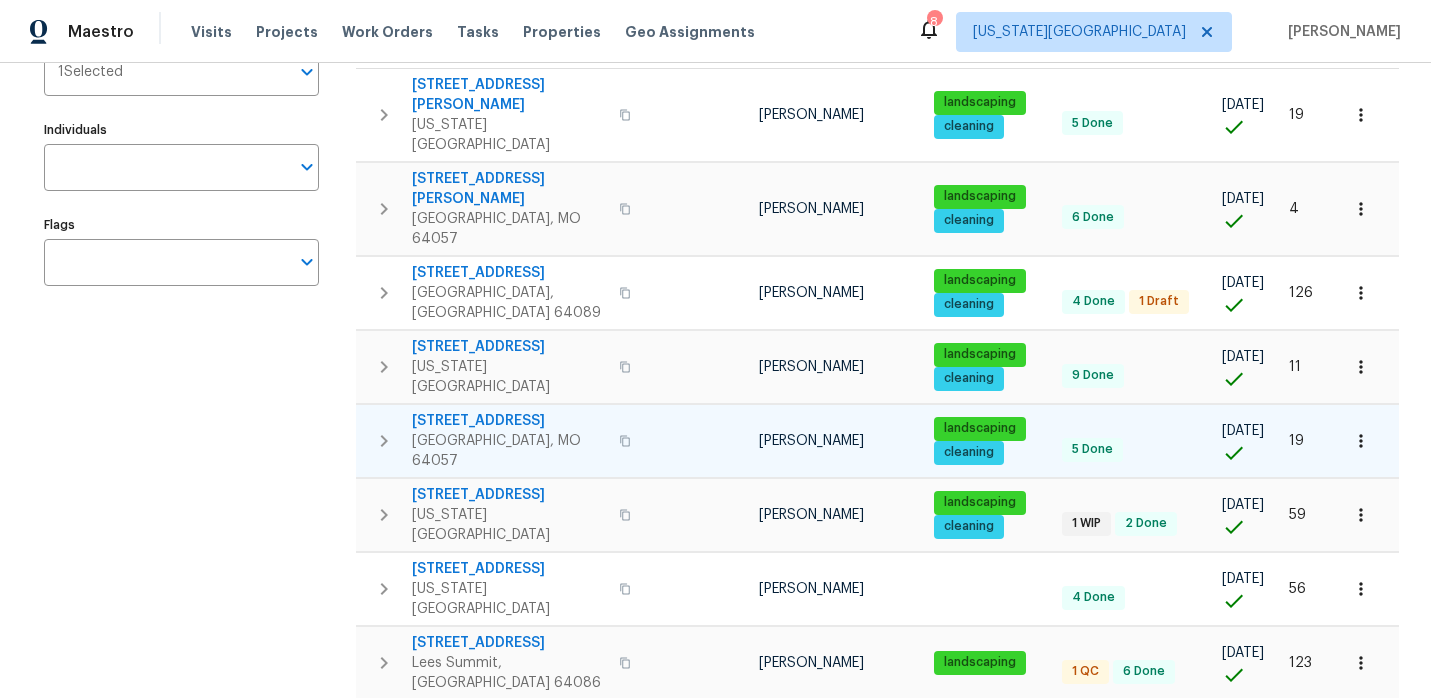 click on "17604 E 19th Street Ct S" at bounding box center (509, 421) 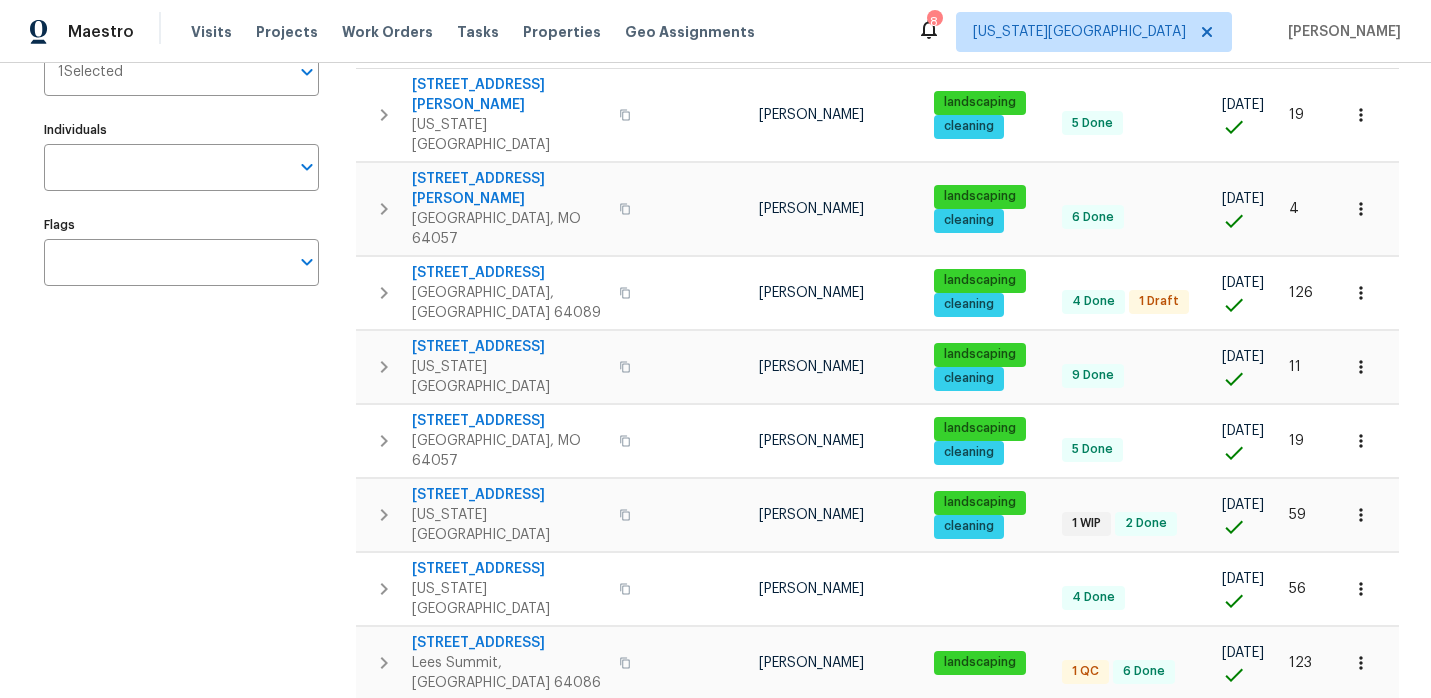 scroll, scrollTop: 0, scrollLeft: 0, axis: both 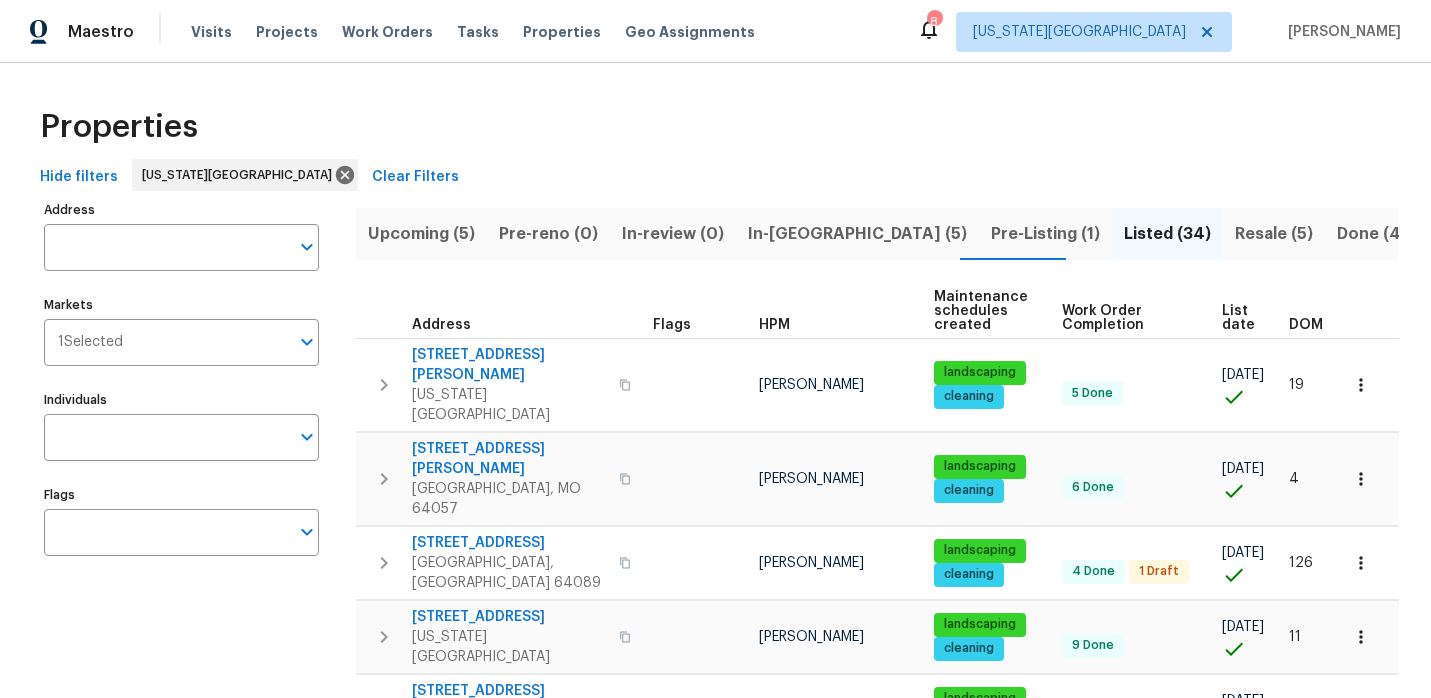 click on "Maestro" at bounding box center [67, 32] 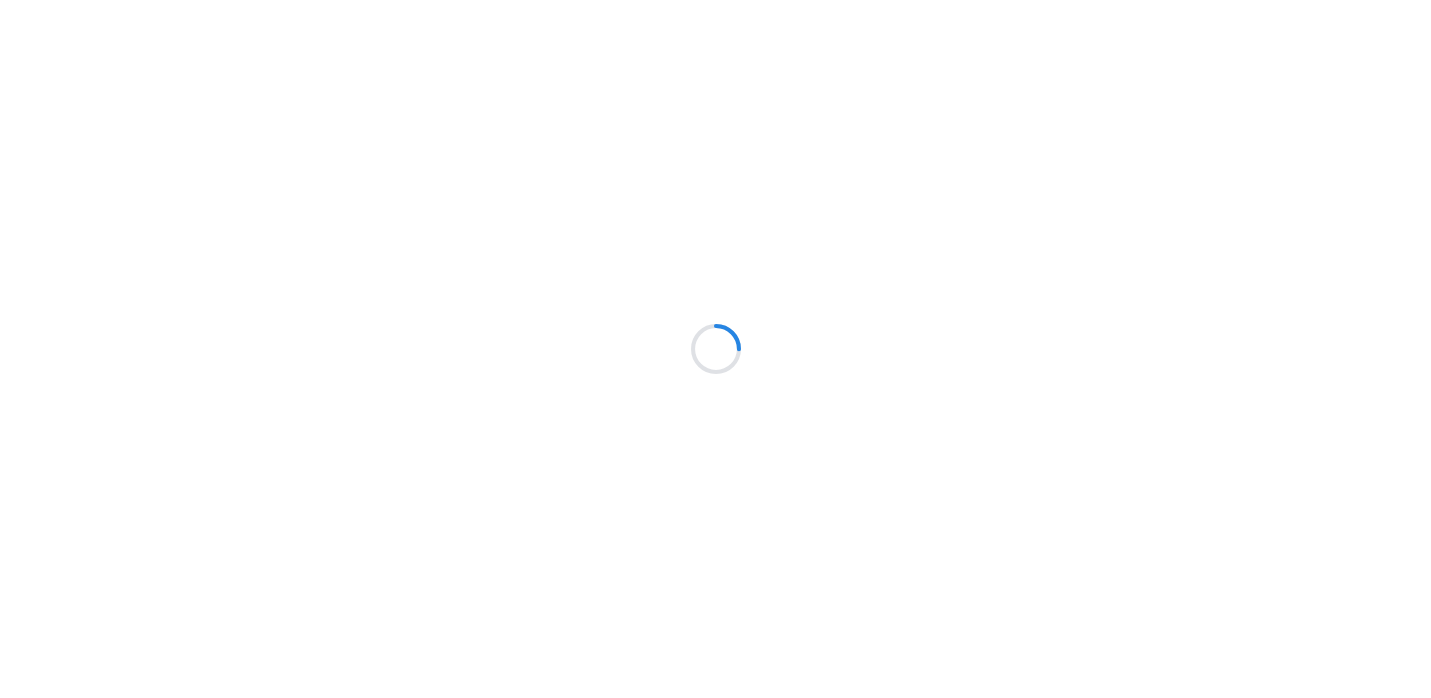 scroll, scrollTop: 0, scrollLeft: 0, axis: both 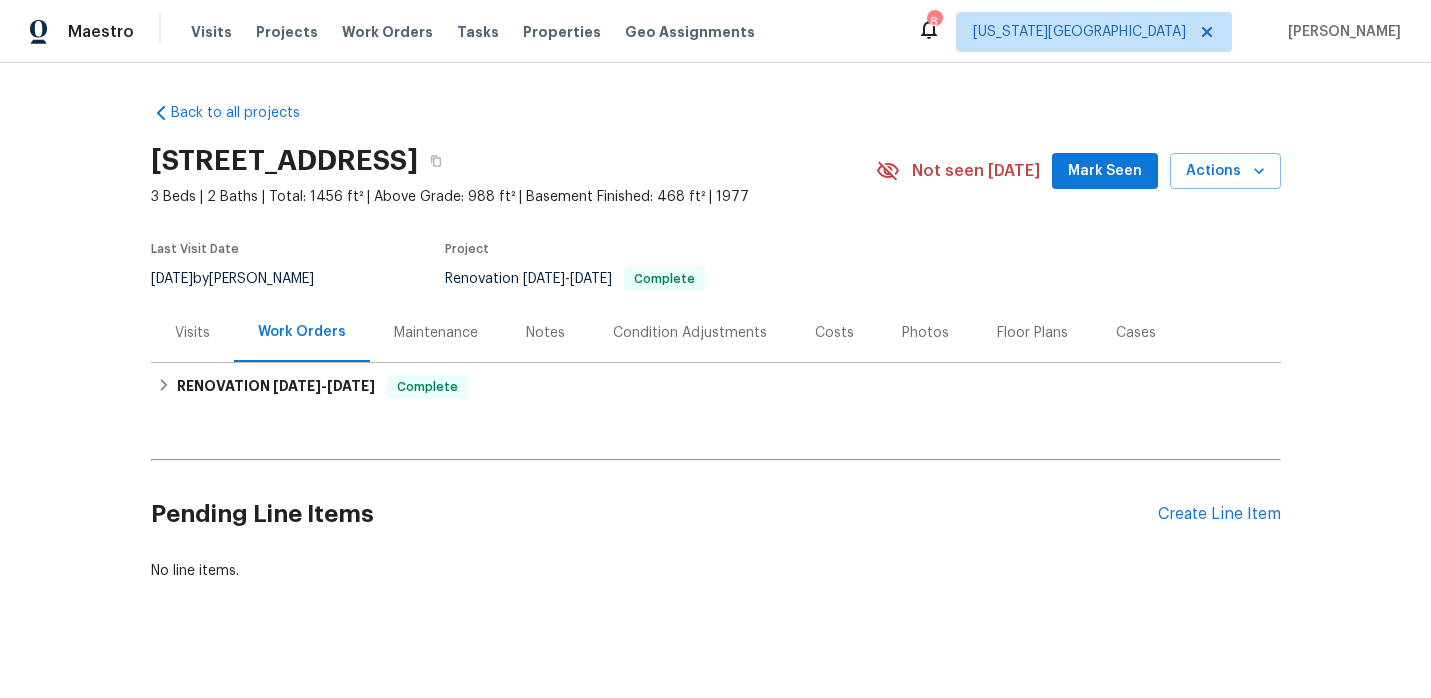 click on "Photos" at bounding box center (925, 333) 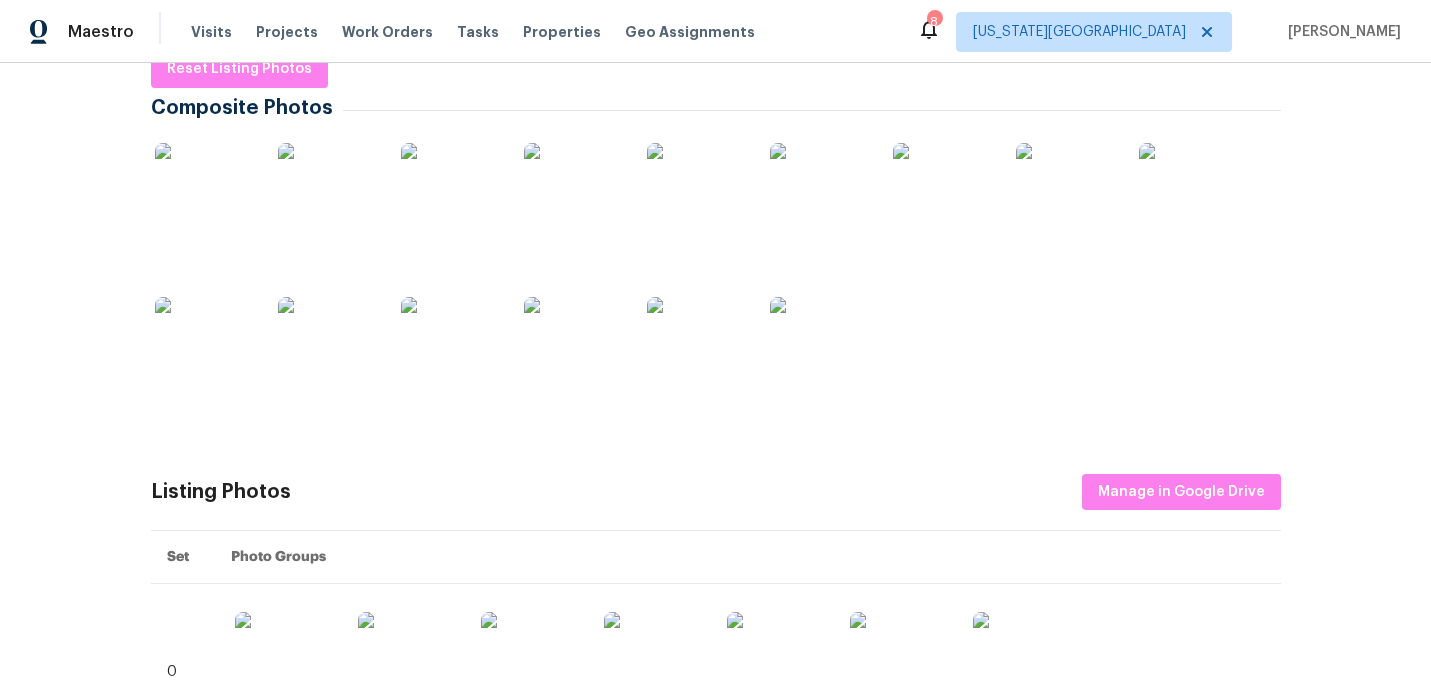 scroll, scrollTop: 327, scrollLeft: 0, axis: vertical 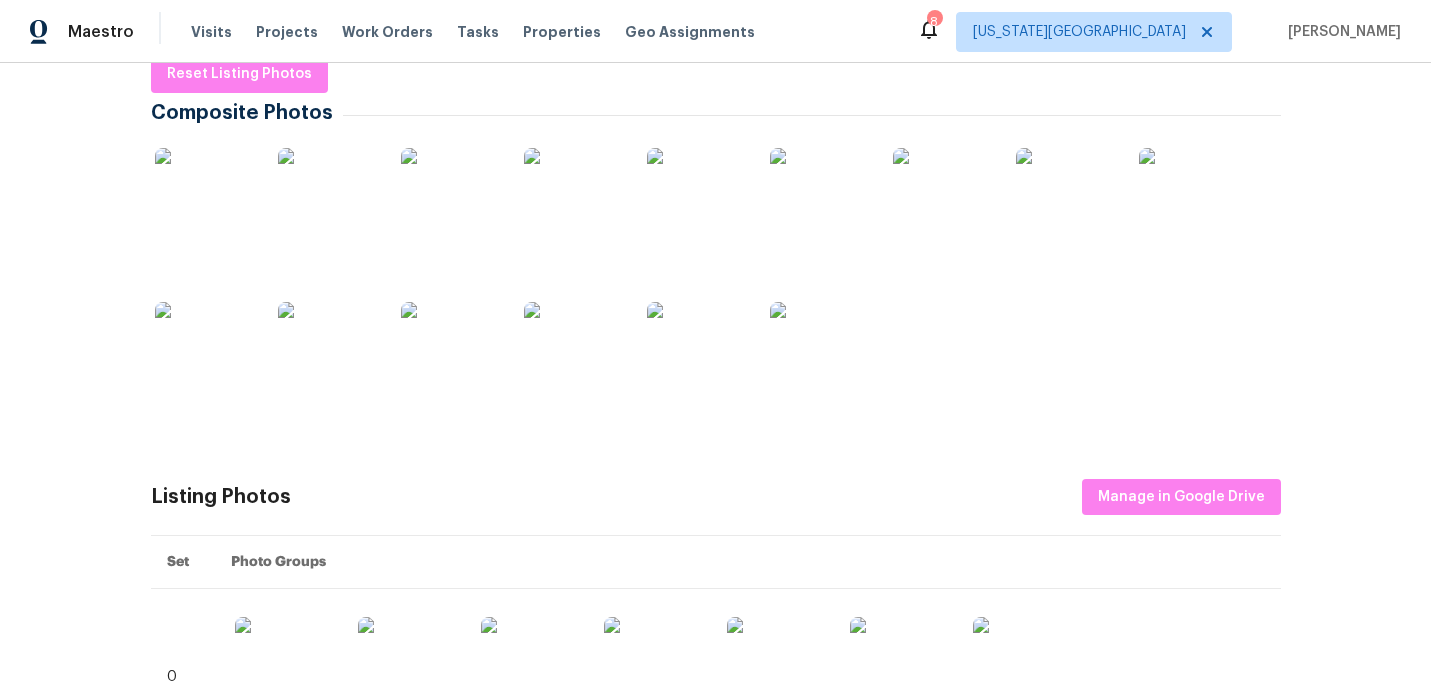 click at bounding box center (328, 198) 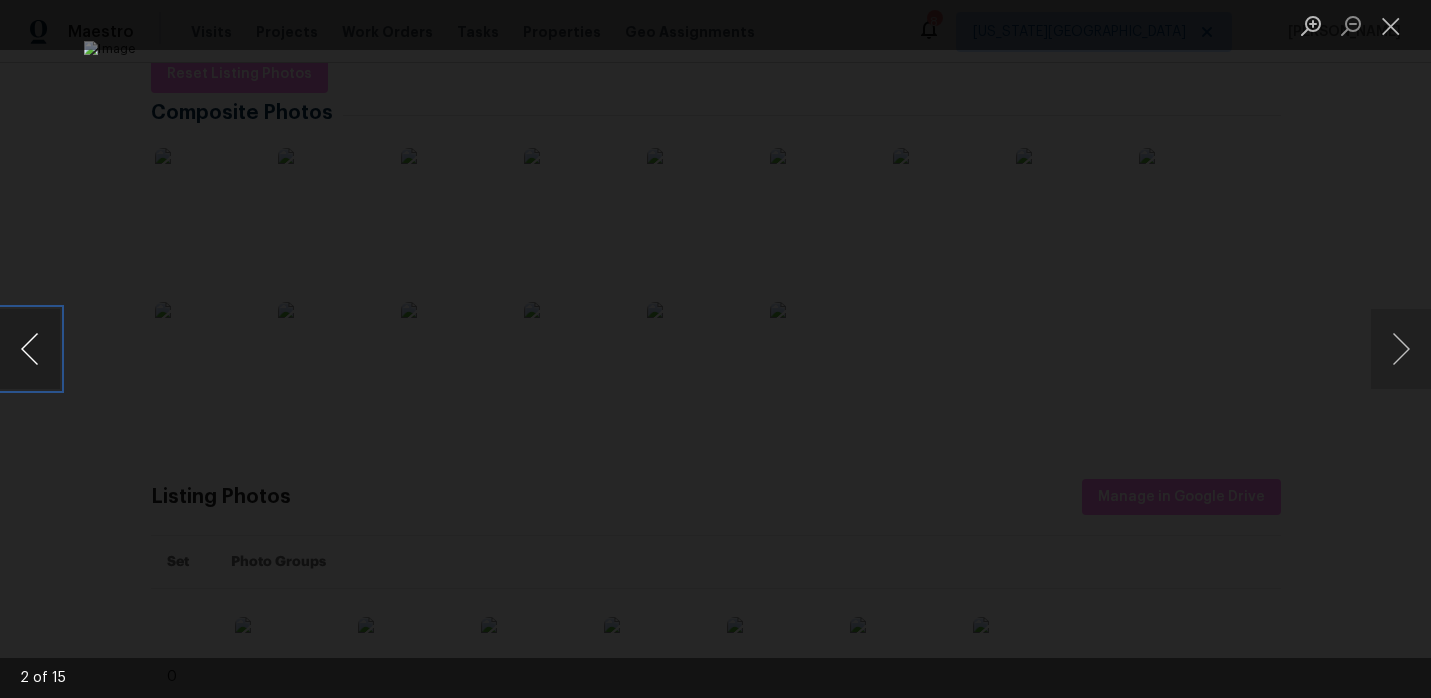 click at bounding box center (30, 349) 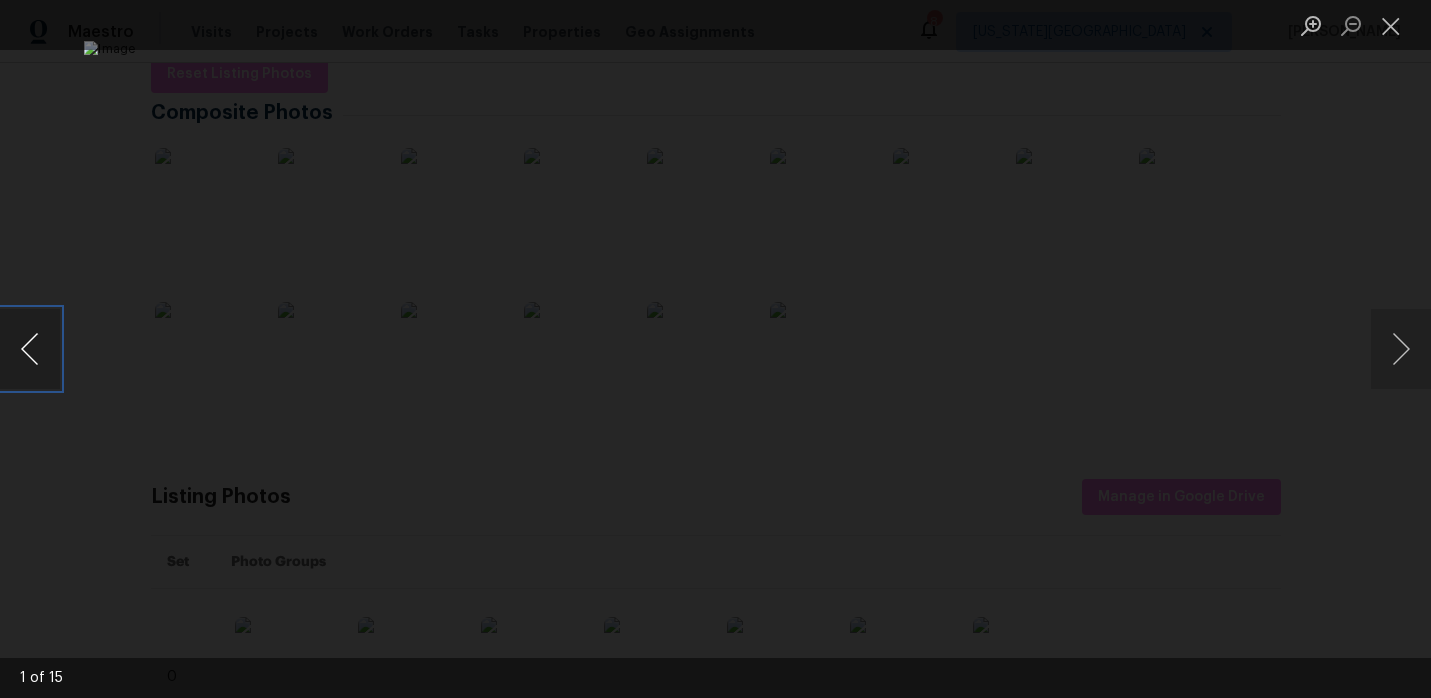 click at bounding box center [30, 349] 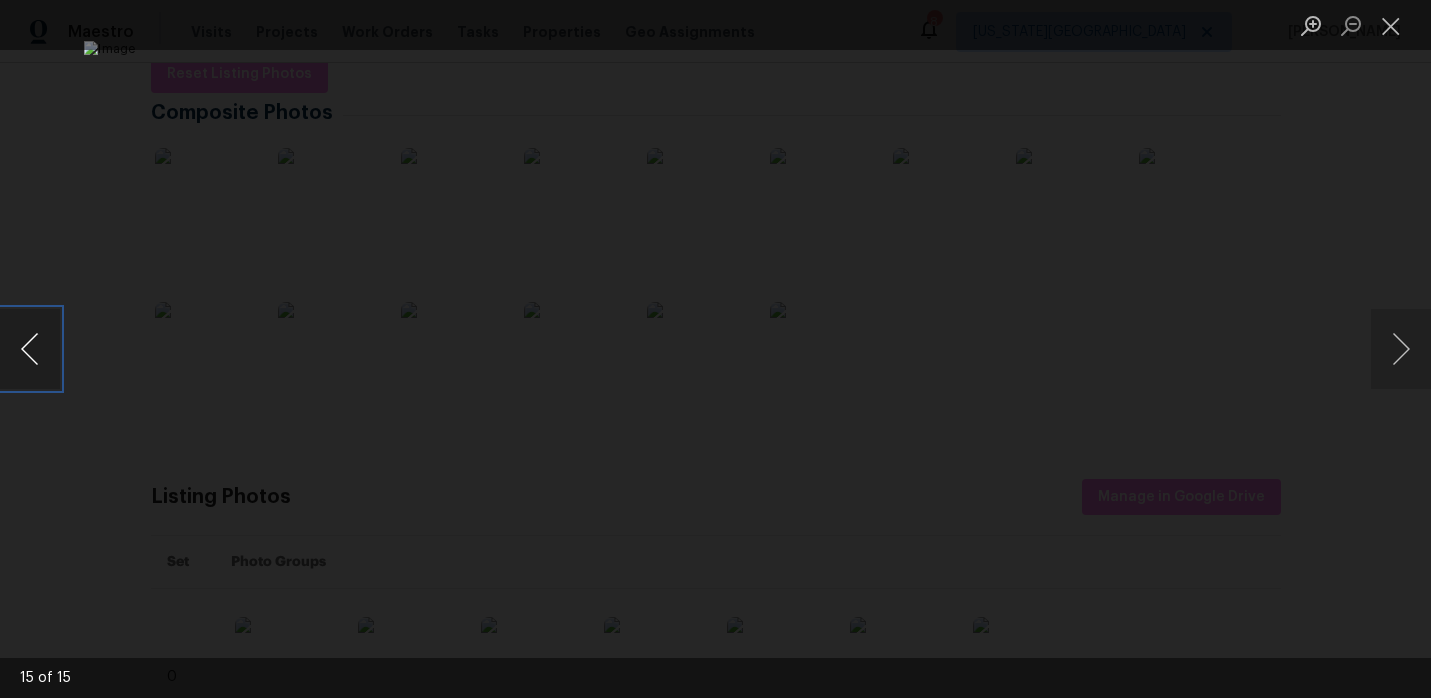 click at bounding box center (30, 349) 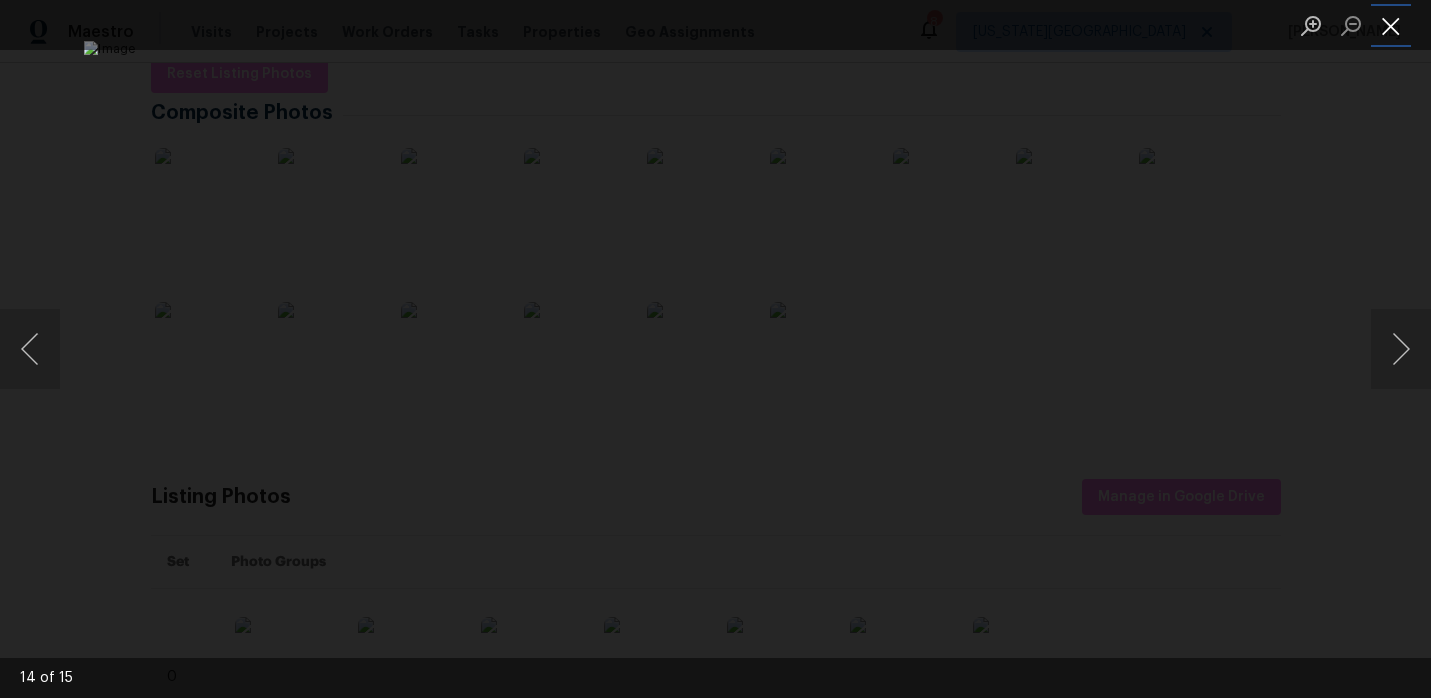 click at bounding box center [1391, 25] 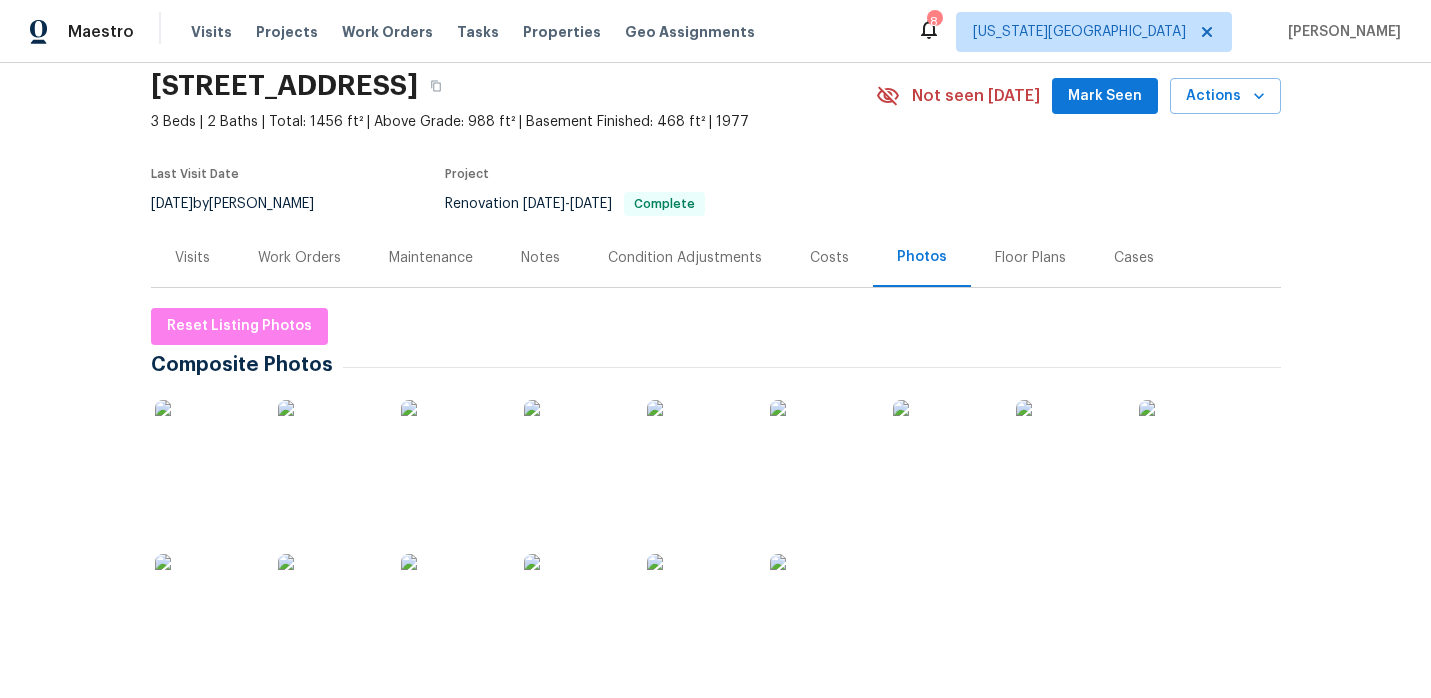 scroll, scrollTop: 0, scrollLeft: 0, axis: both 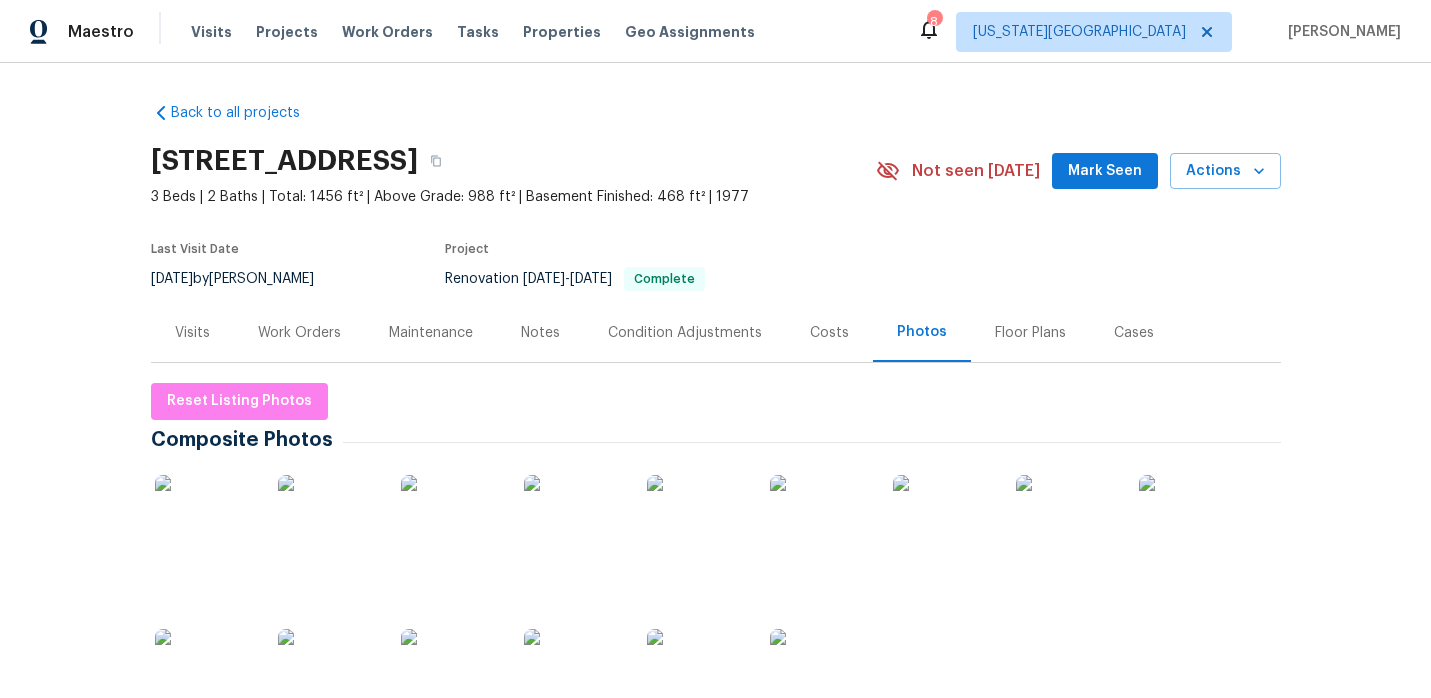 click on "Work Orders" at bounding box center (299, 333) 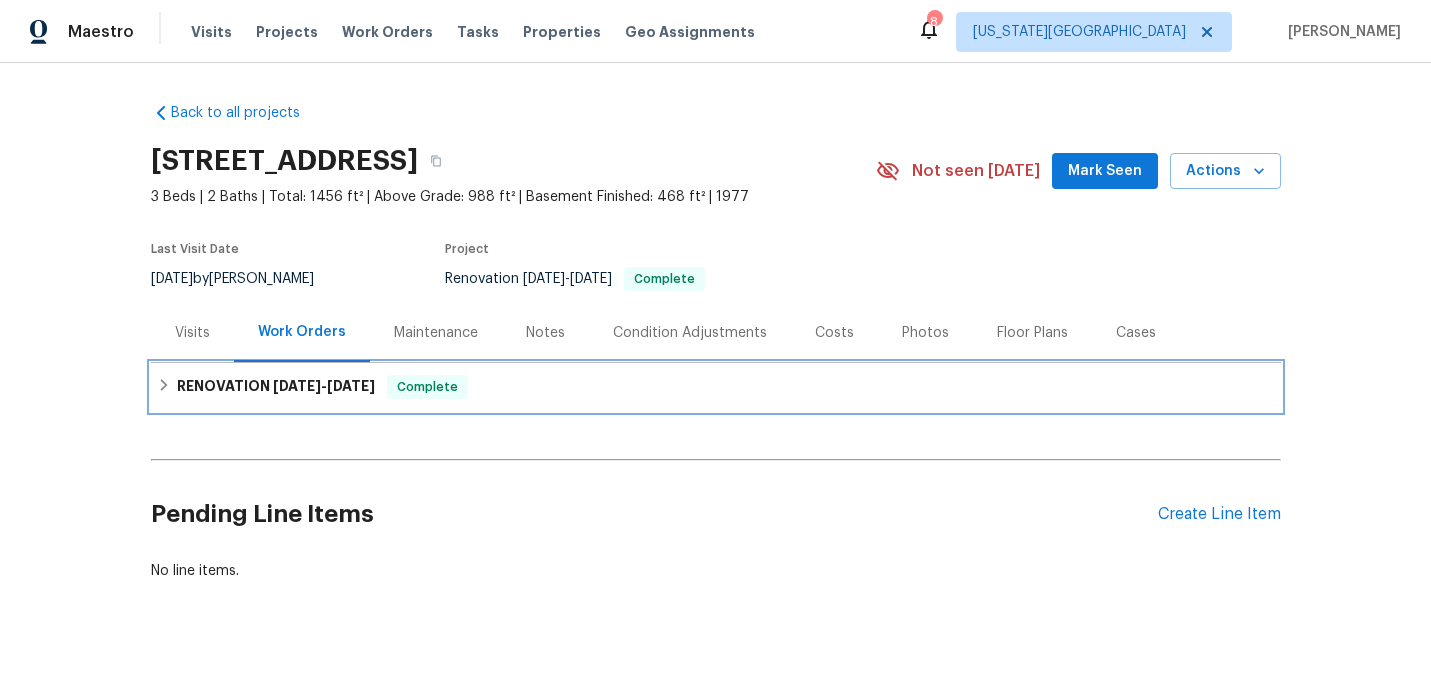 click on "RENOVATION   [DATE]  -  [DATE] Complete" at bounding box center [716, 387] 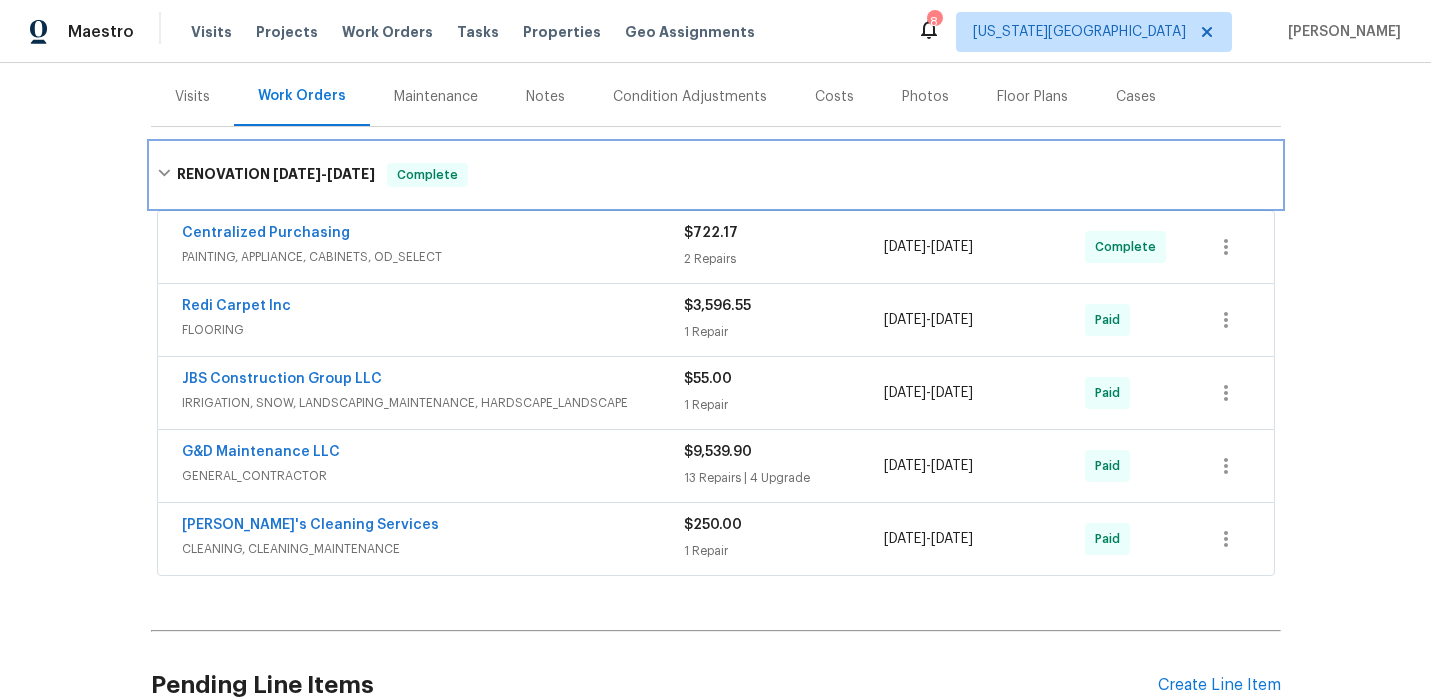 scroll, scrollTop: 234, scrollLeft: 0, axis: vertical 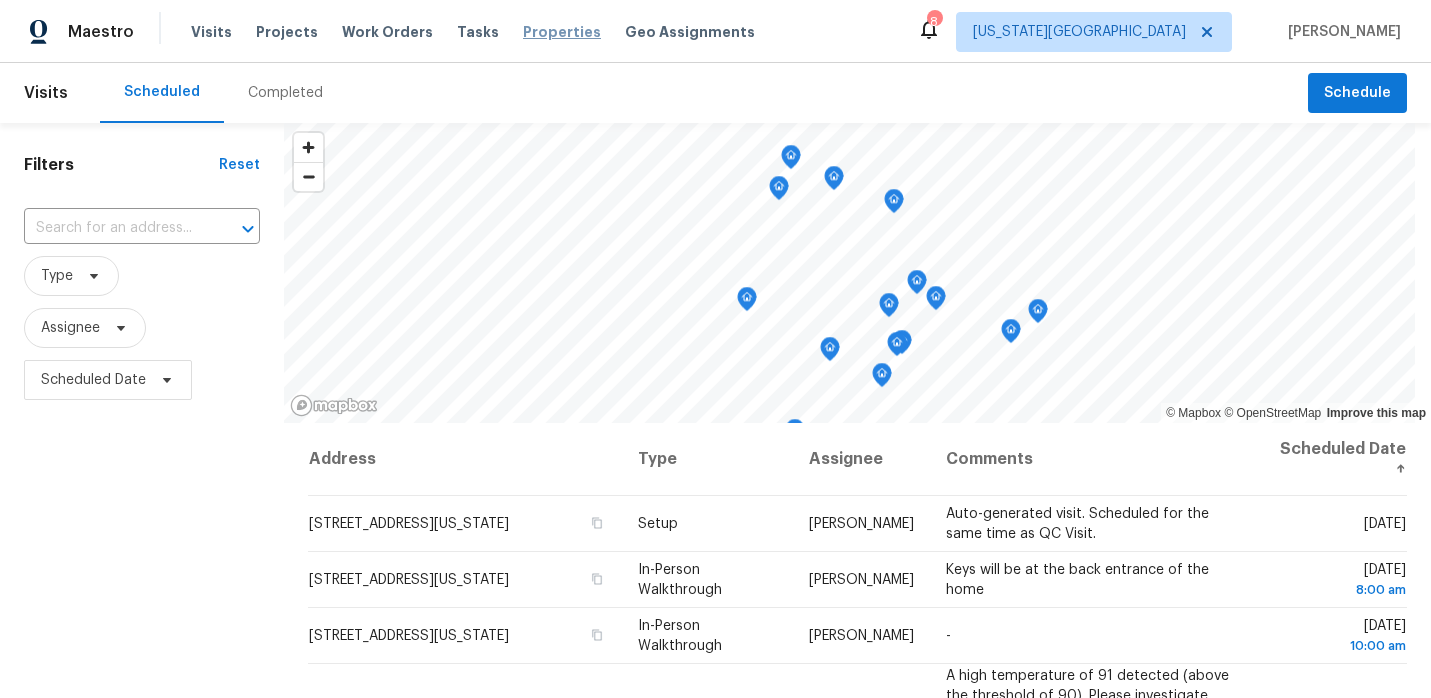 click on "Properties" at bounding box center [562, 32] 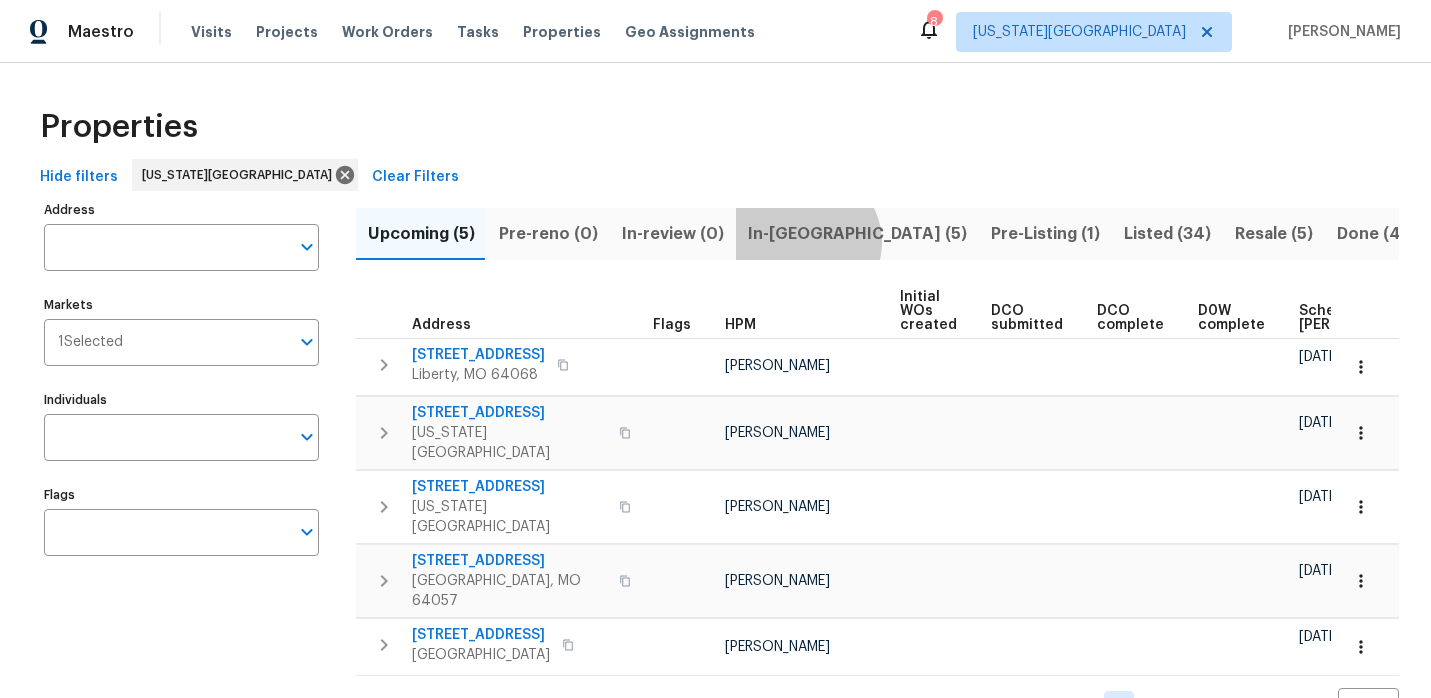 click on "In-reno (5)" at bounding box center [857, 234] 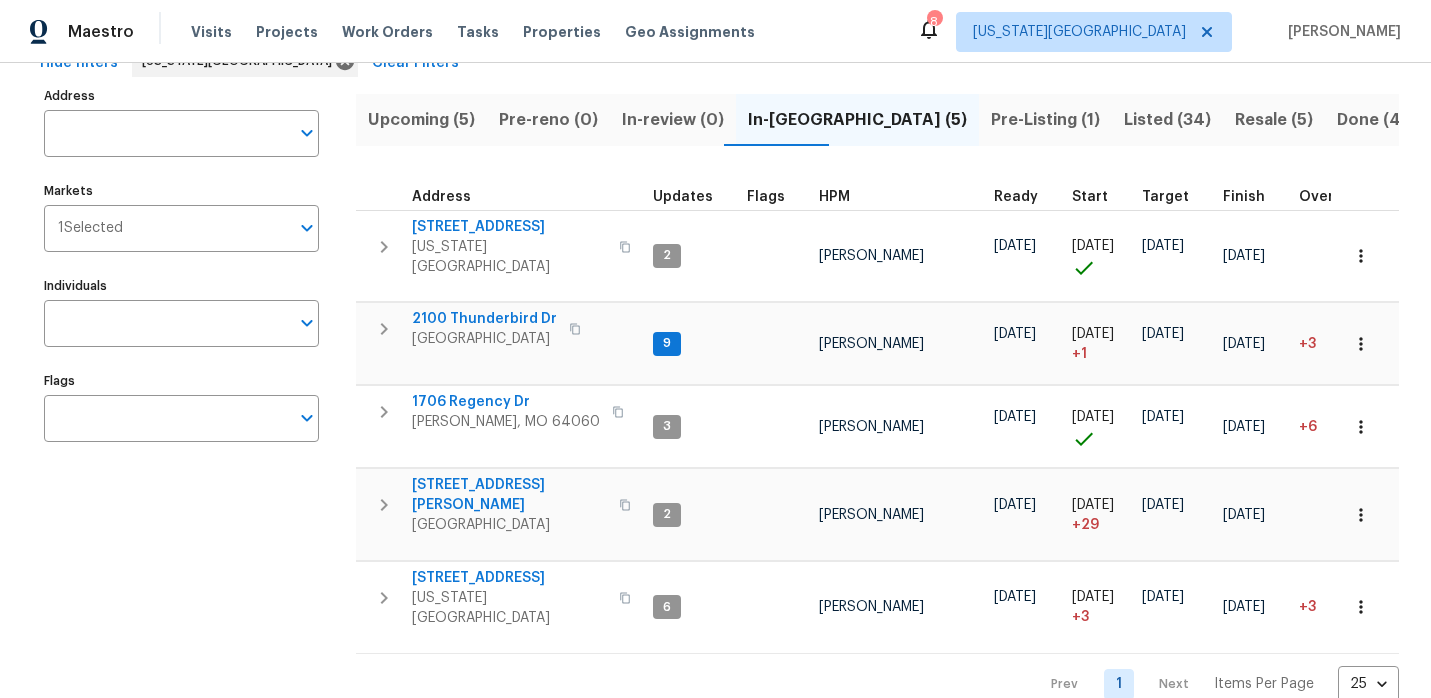 scroll, scrollTop: 121, scrollLeft: 0, axis: vertical 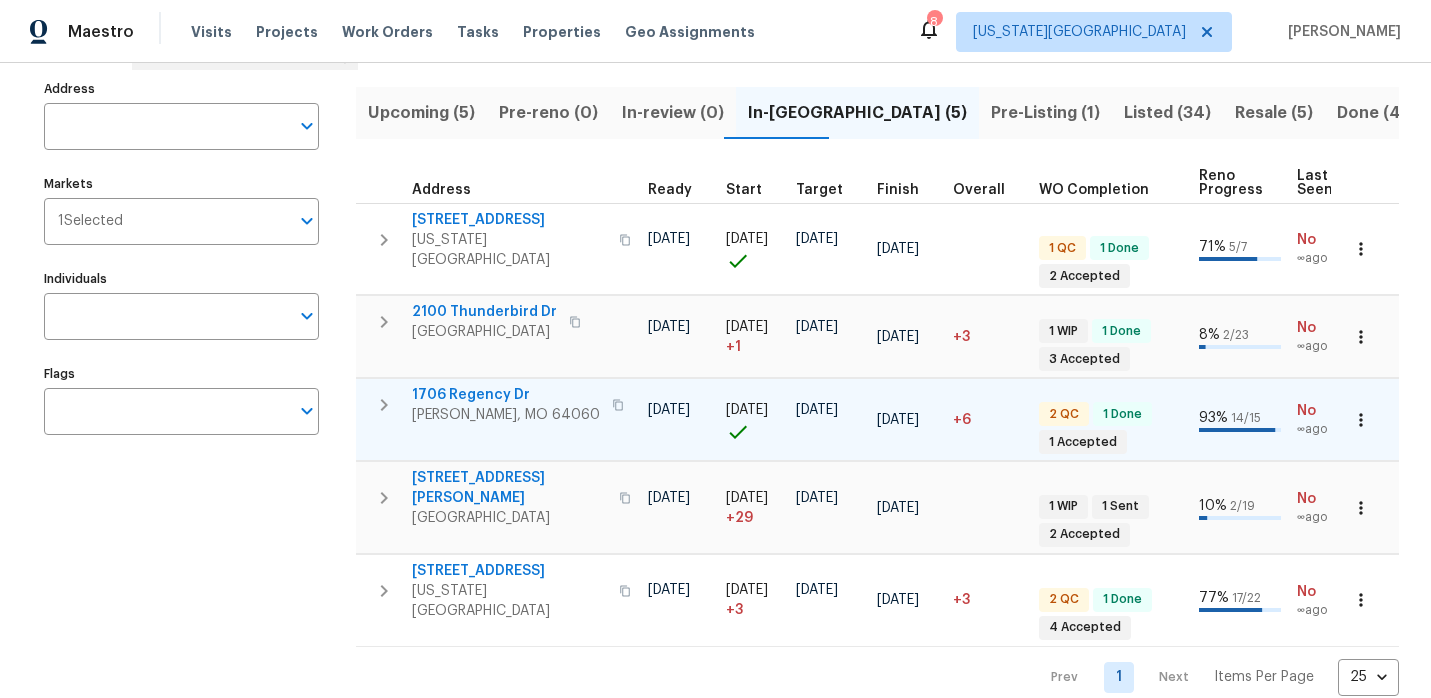 click on "1706 Regency Dr" at bounding box center (506, 395) 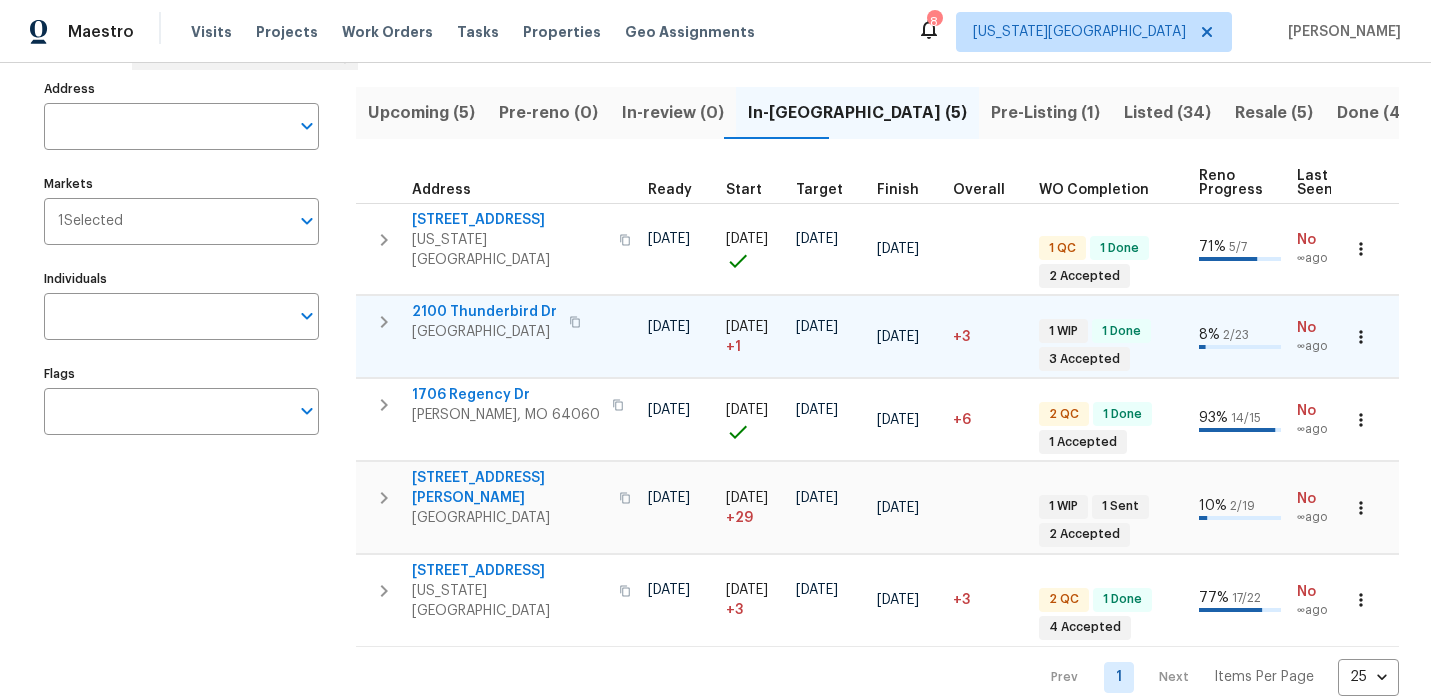 click on "2100 Thunderbird Dr" at bounding box center [484, 312] 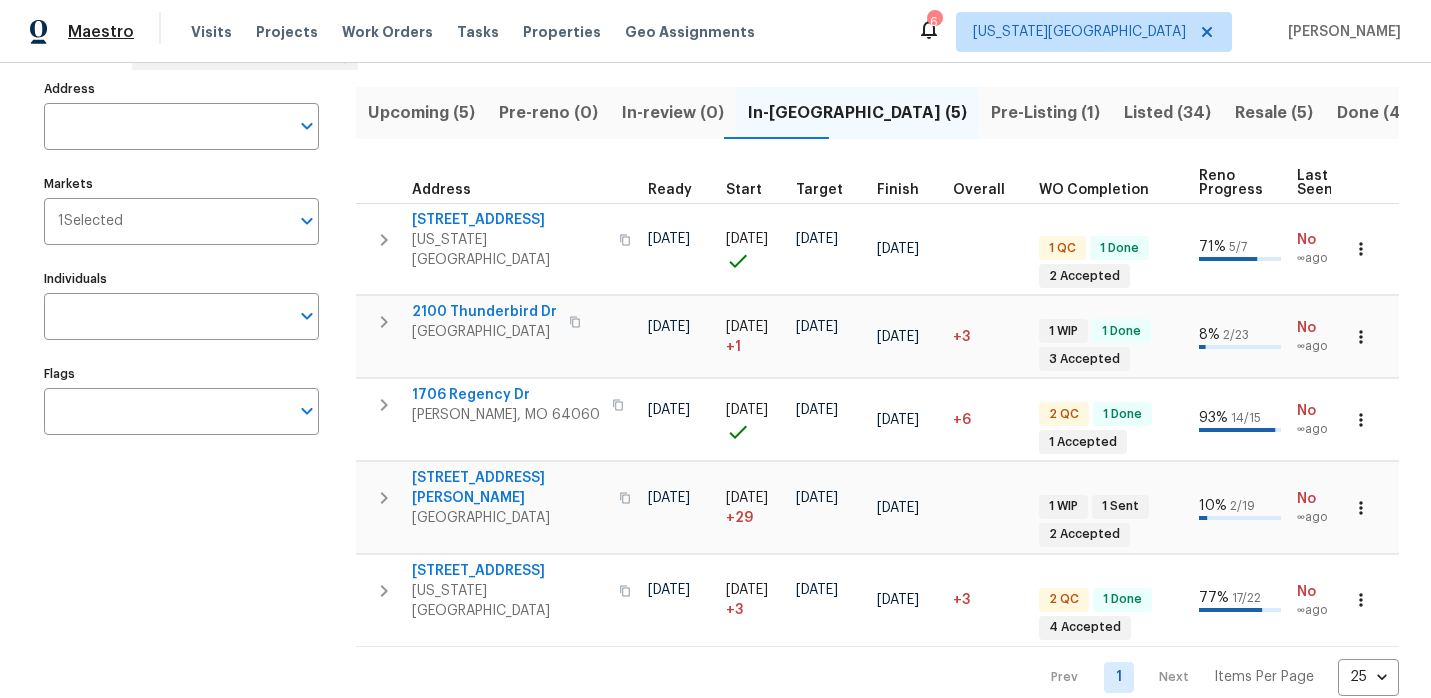 click on "Maestro" at bounding box center [101, 32] 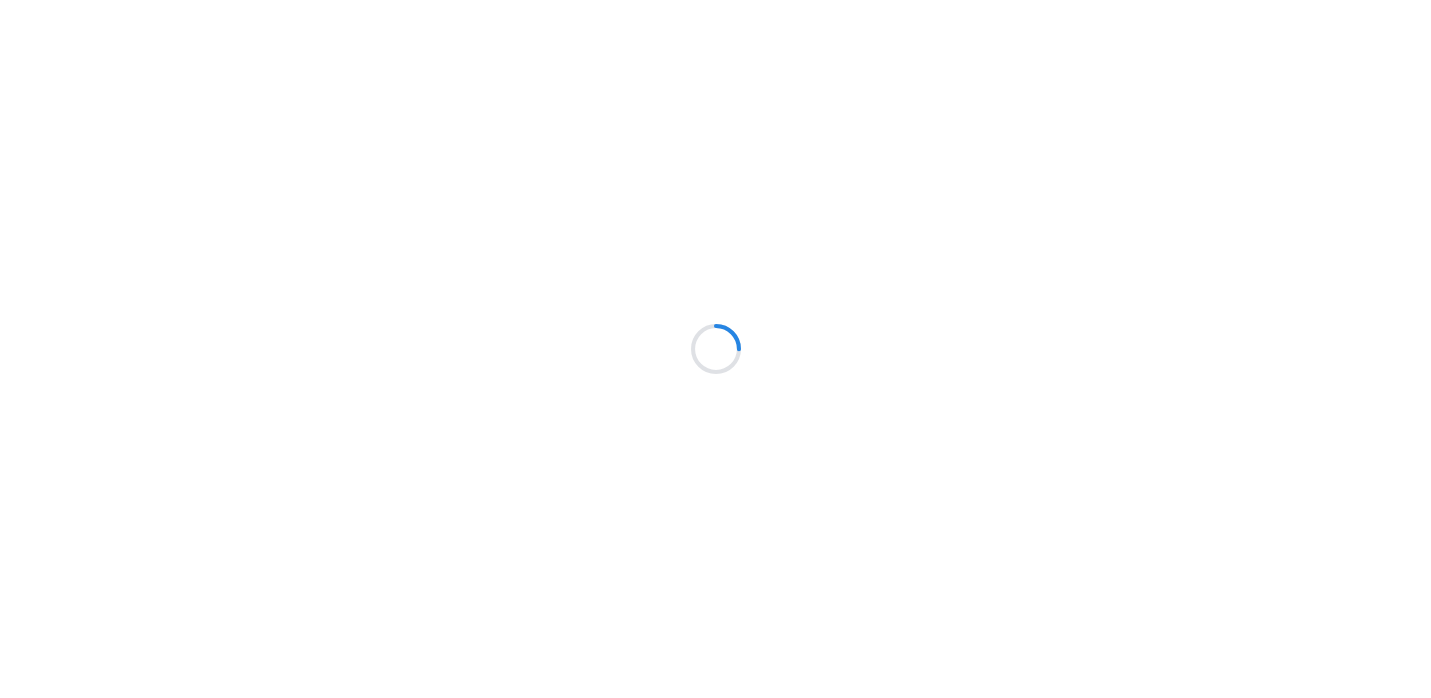 scroll, scrollTop: 0, scrollLeft: 0, axis: both 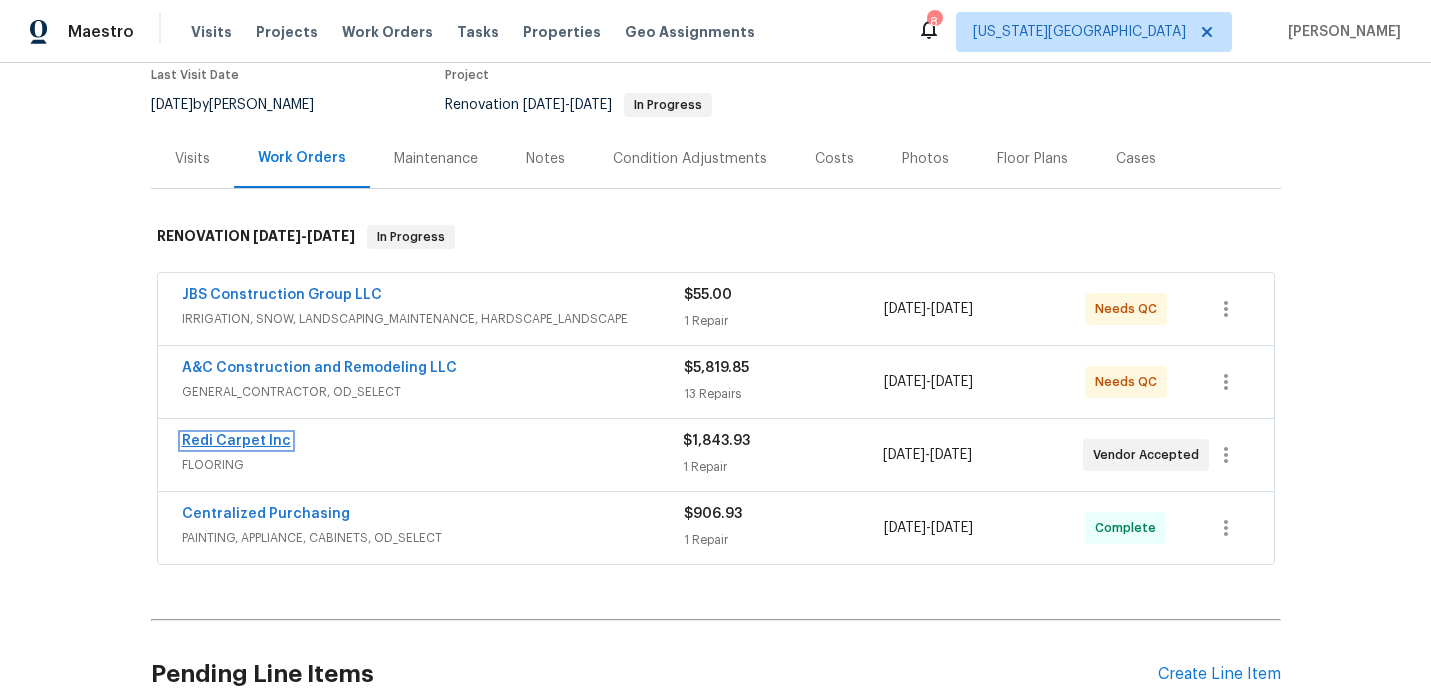 click on "Redi Carpet Inc" at bounding box center (236, 441) 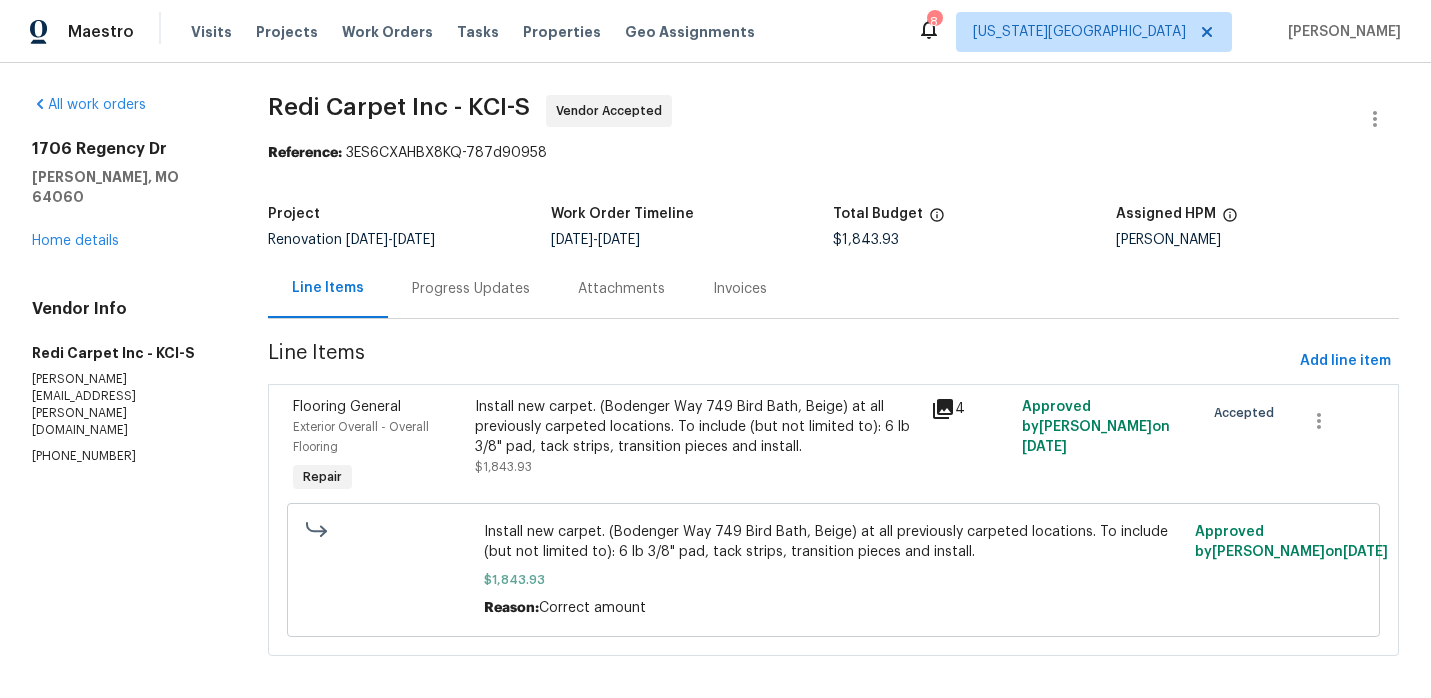 click on "Progress Updates" at bounding box center (471, 289) 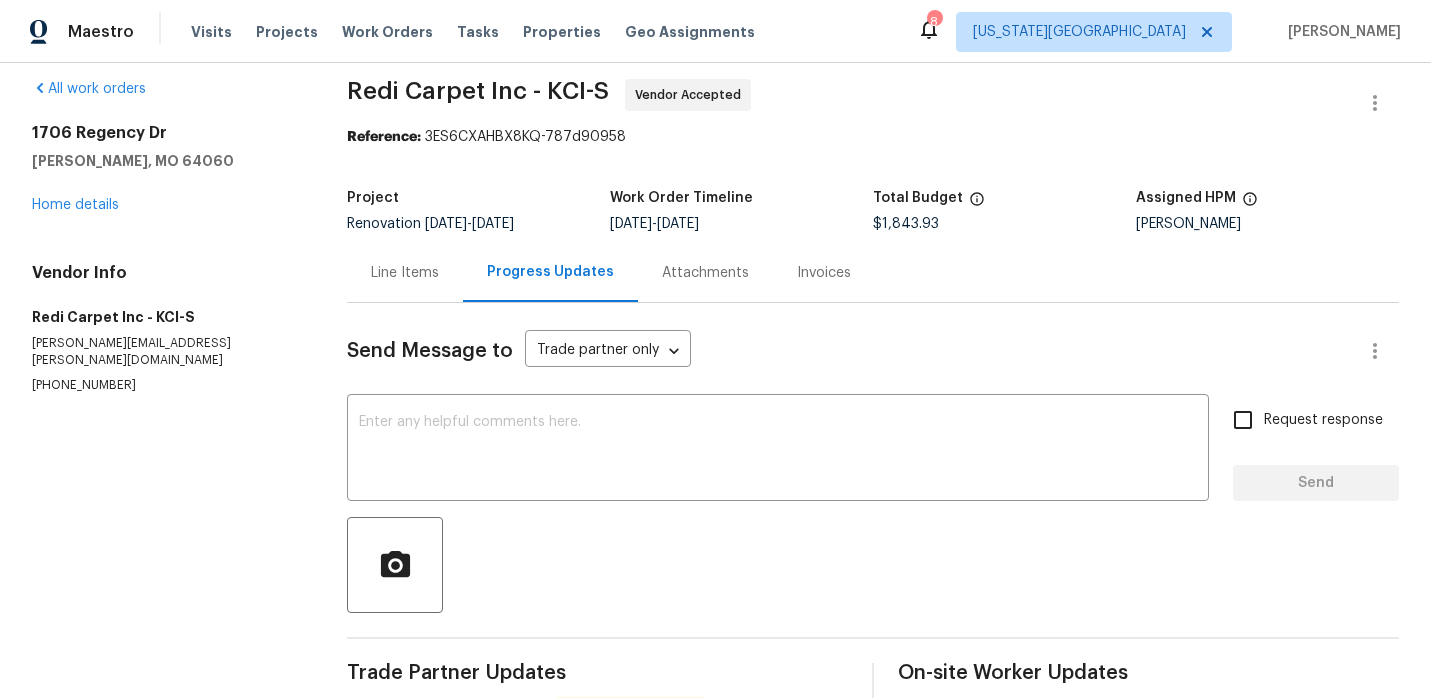 scroll, scrollTop: 0, scrollLeft: 0, axis: both 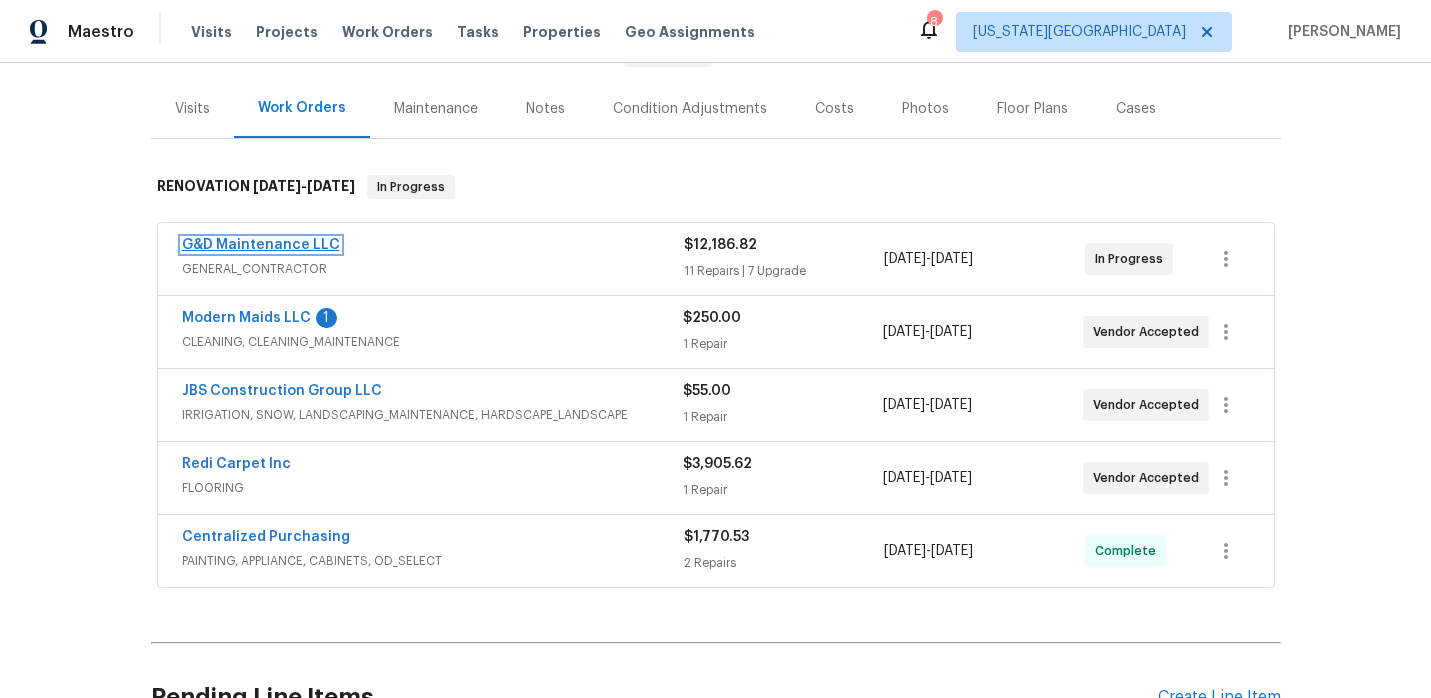 click on "G&D Maintenance LLC" at bounding box center (261, 245) 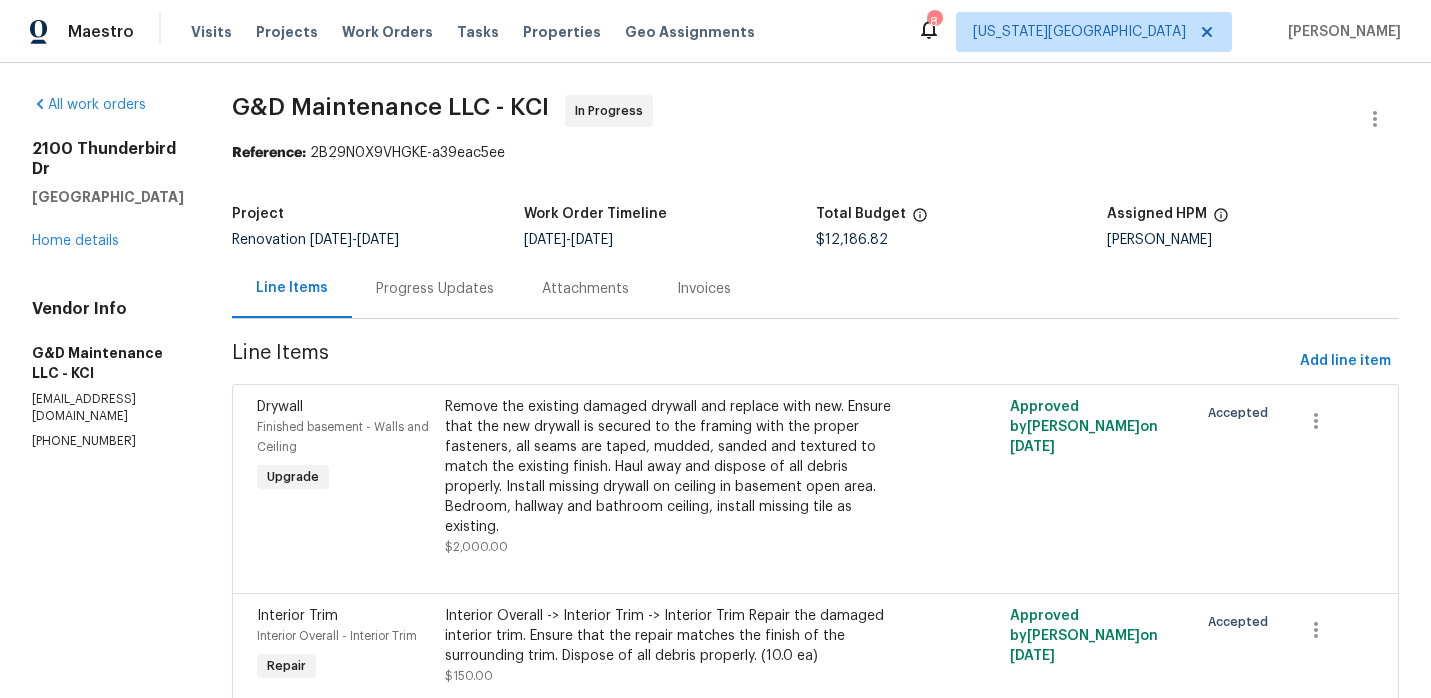click on "Progress Updates" at bounding box center [435, 289] 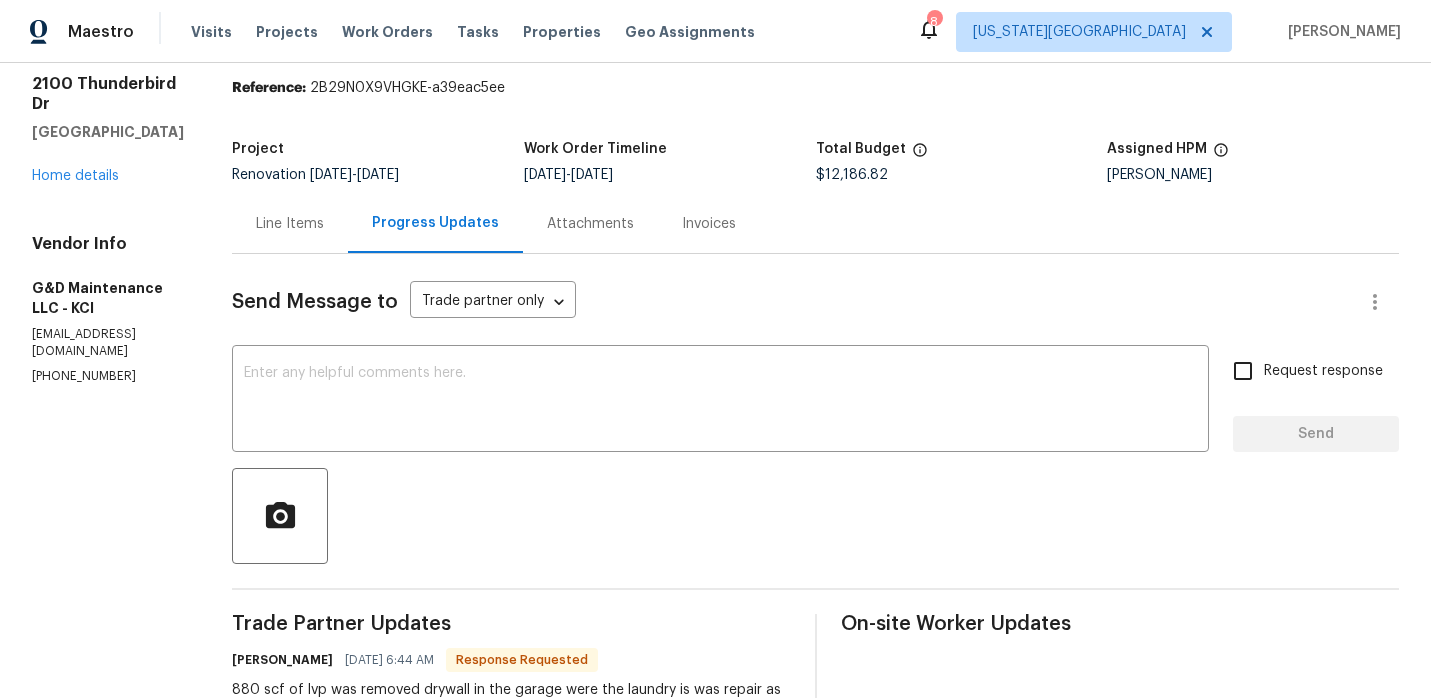 scroll, scrollTop: 61, scrollLeft: 0, axis: vertical 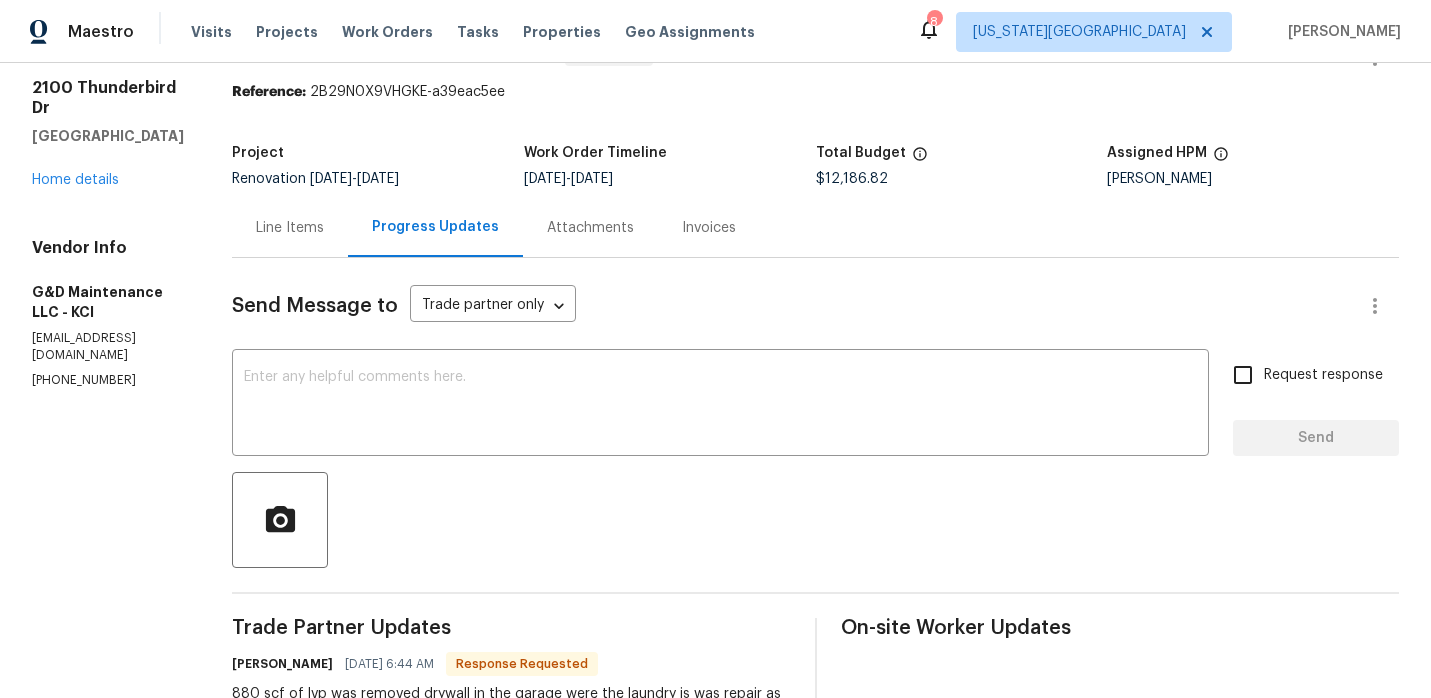 click on "Line Items" at bounding box center [290, 228] 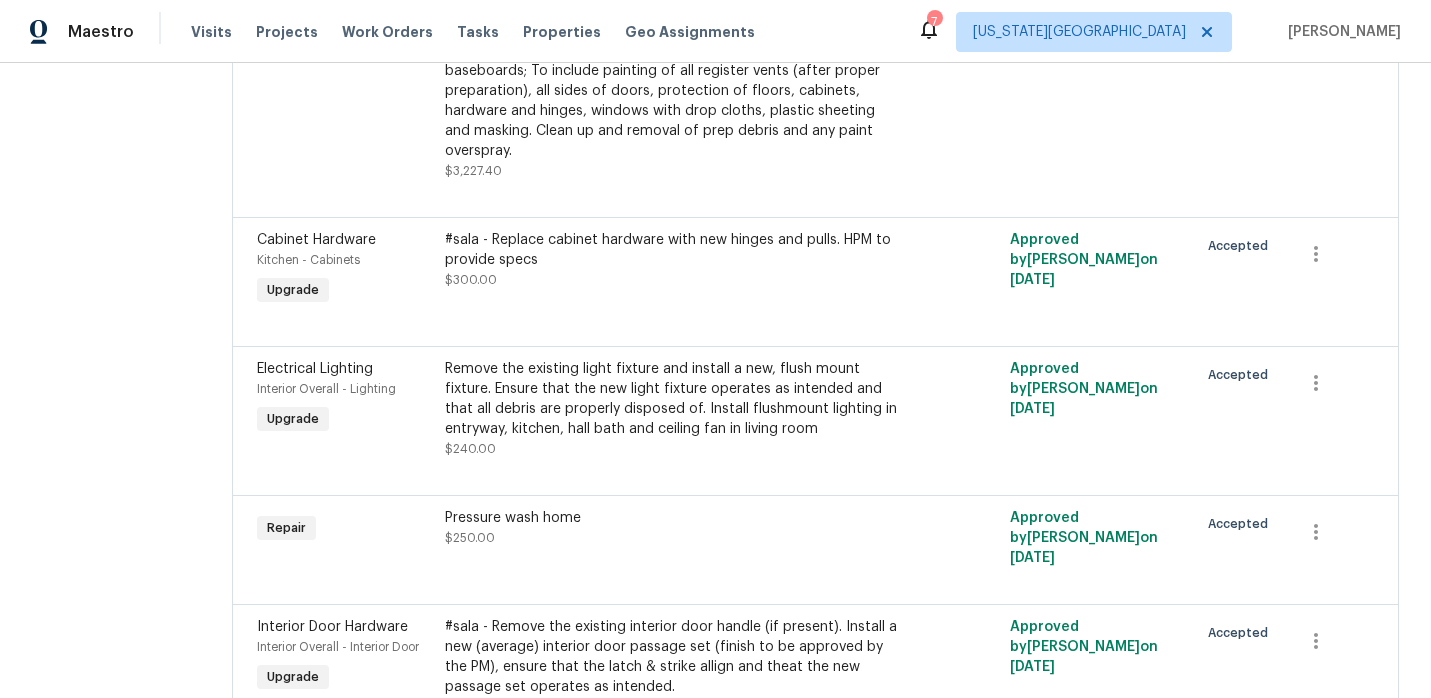 scroll, scrollTop: 0, scrollLeft: 0, axis: both 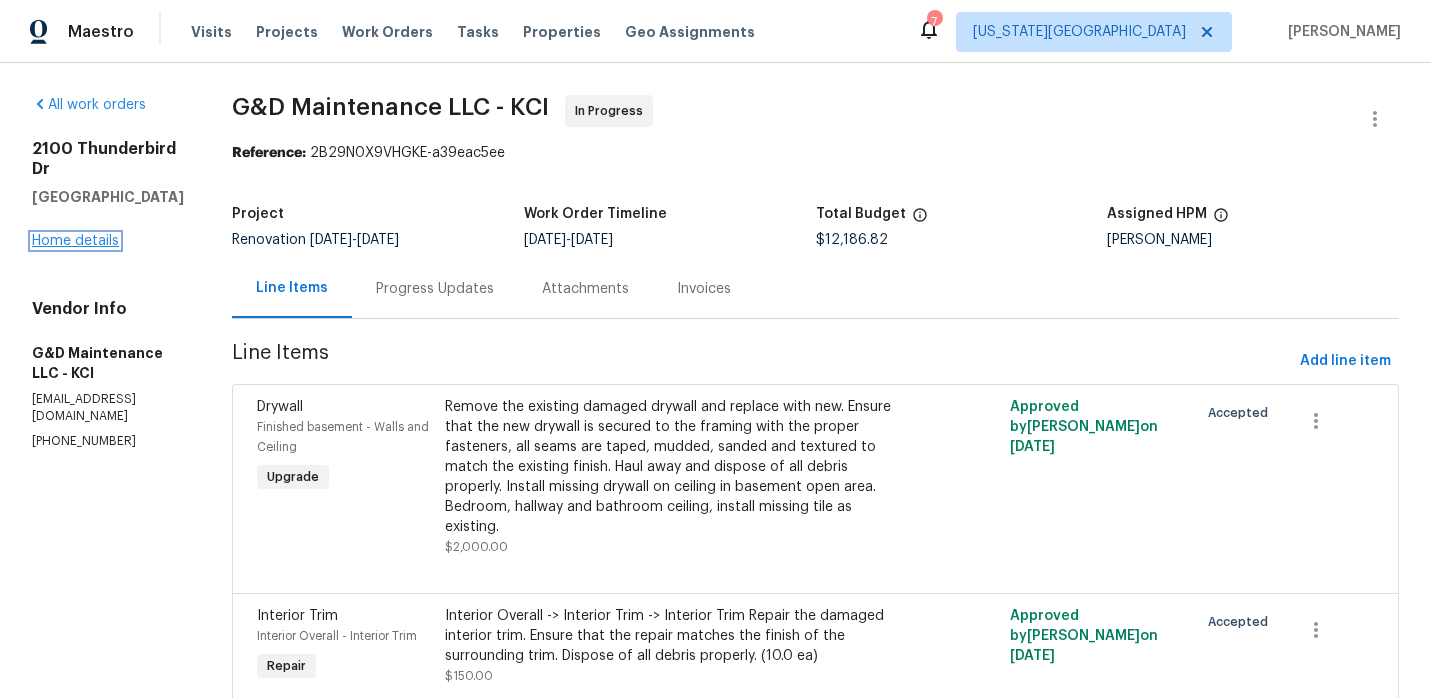 click on "Home details" at bounding box center [75, 241] 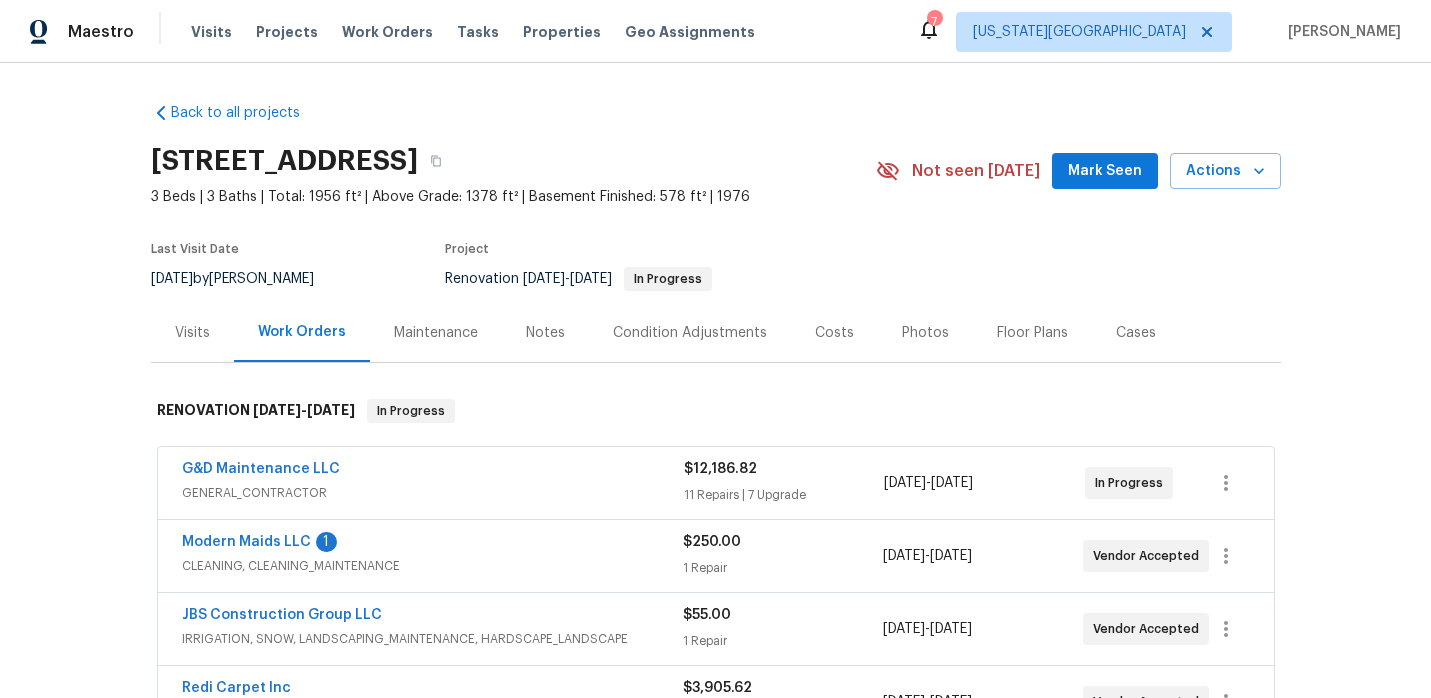 scroll, scrollTop: 36, scrollLeft: 0, axis: vertical 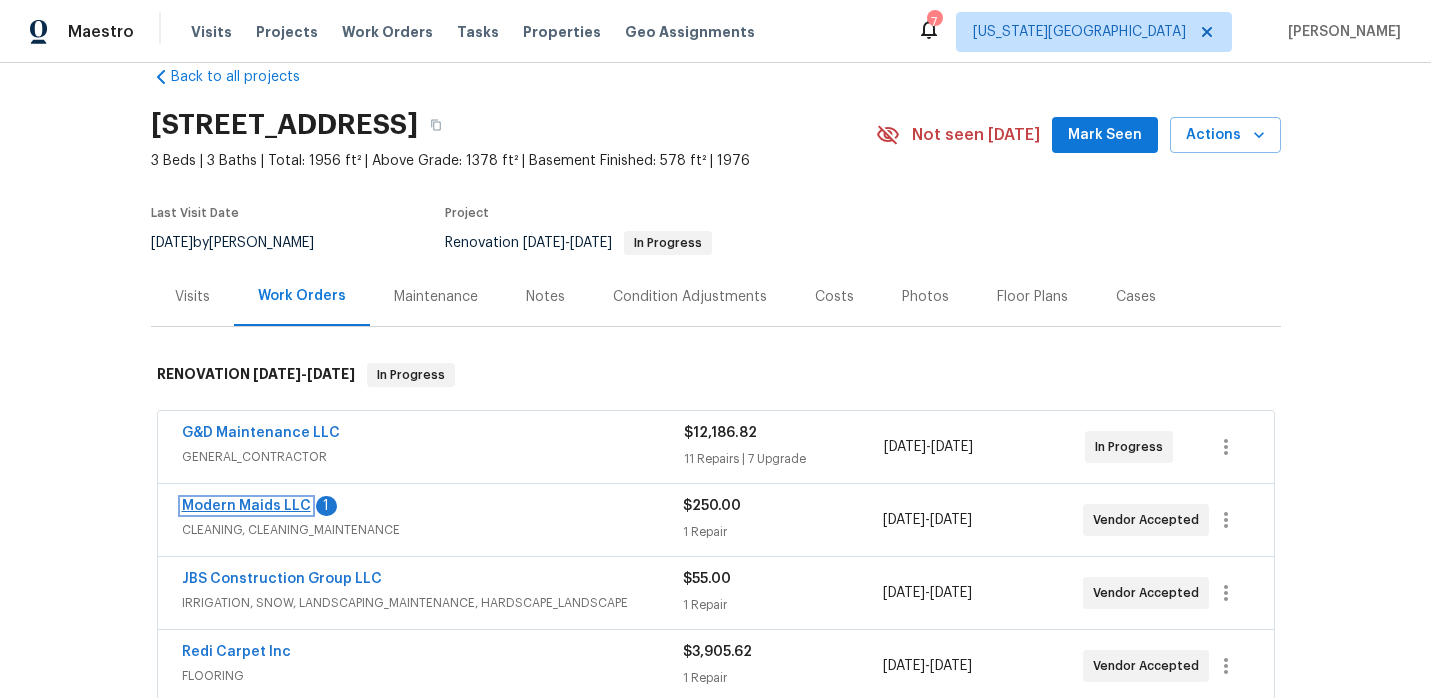 click on "Modern Maids LLC" at bounding box center [246, 506] 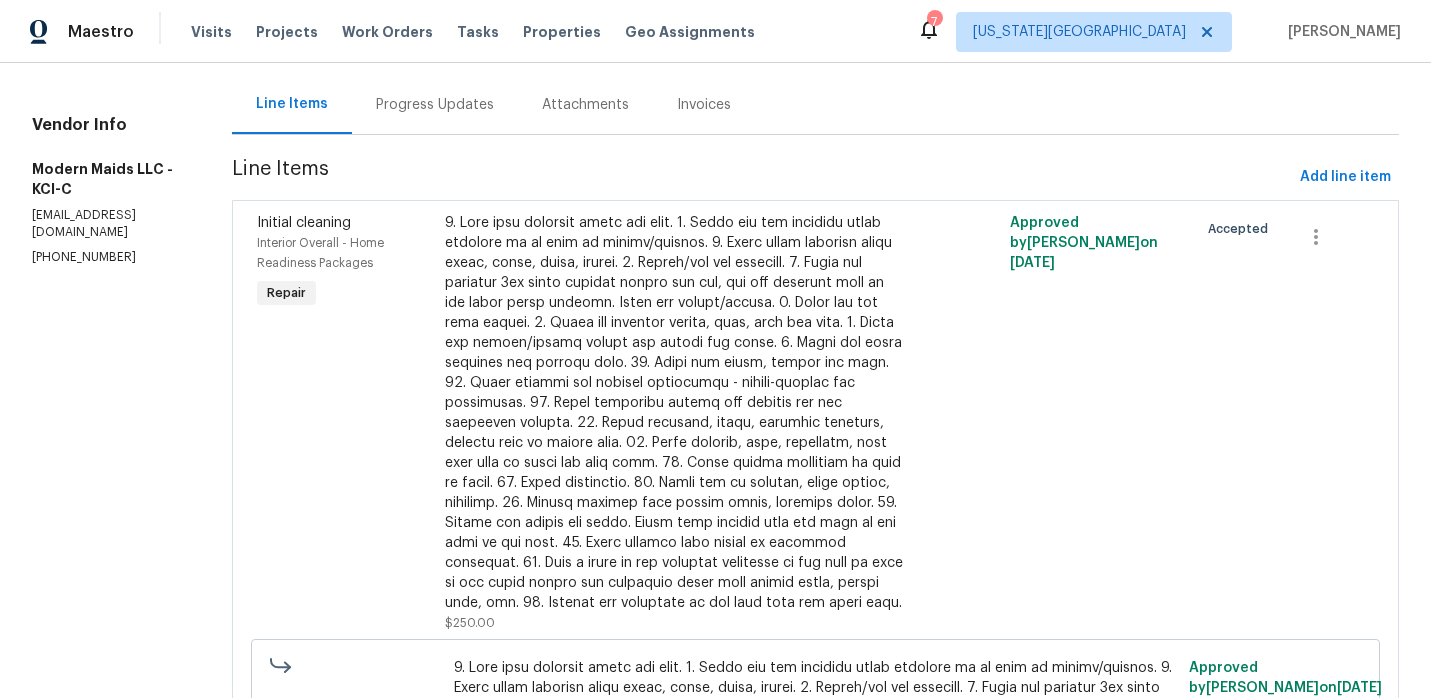 scroll, scrollTop: 0, scrollLeft: 0, axis: both 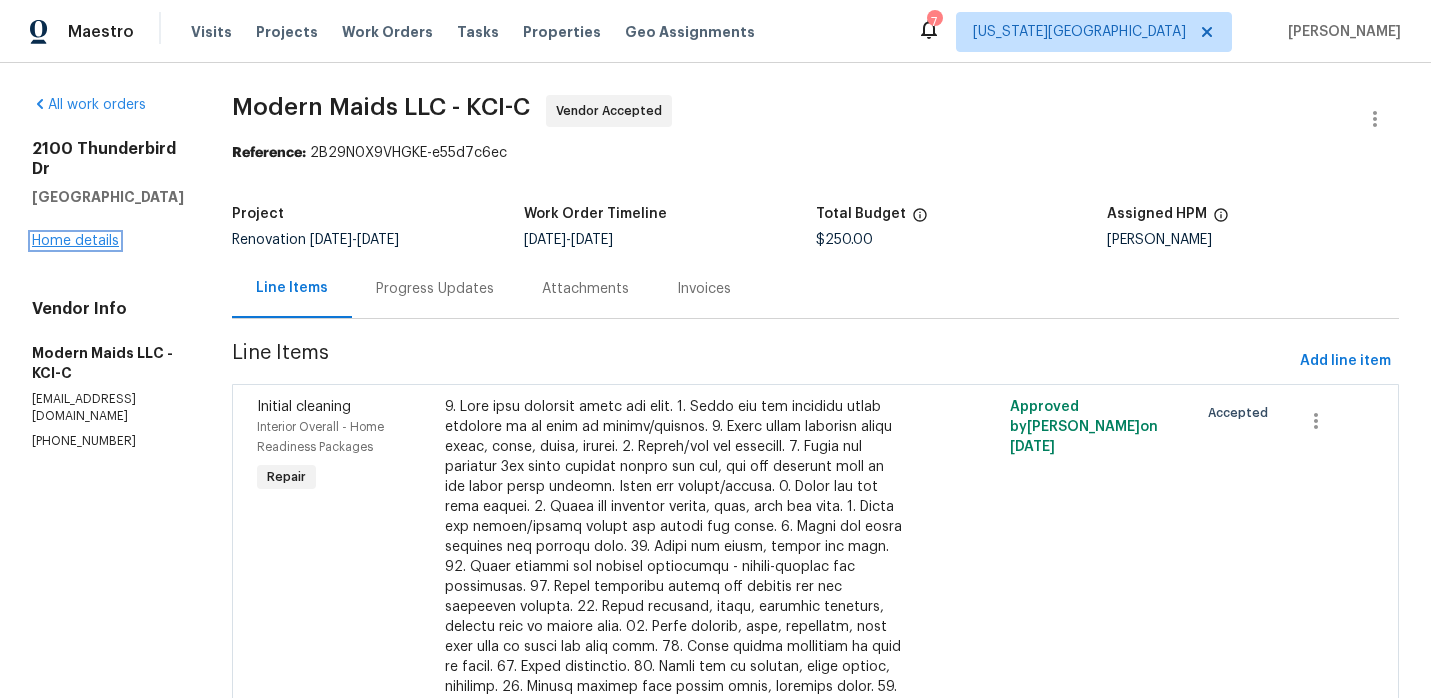 click on "Home details" at bounding box center (75, 241) 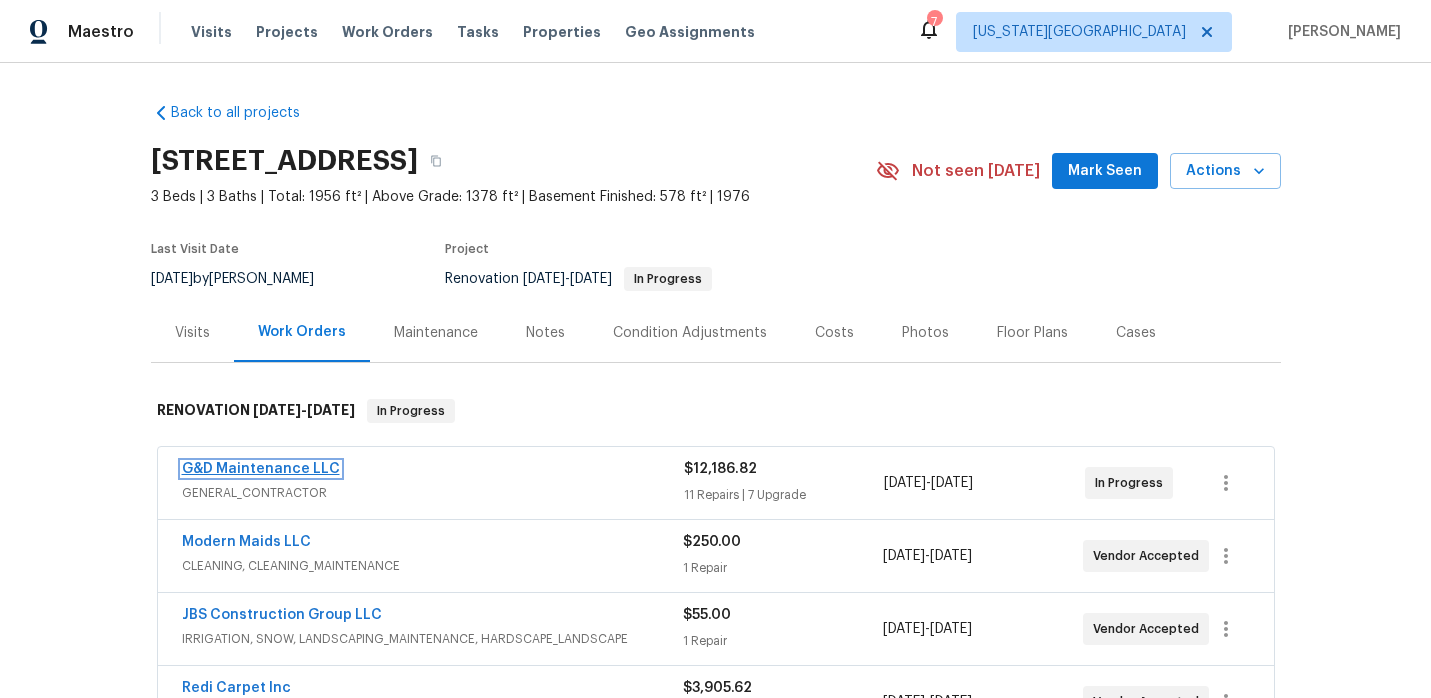 click on "G&D Maintenance LLC" at bounding box center [261, 469] 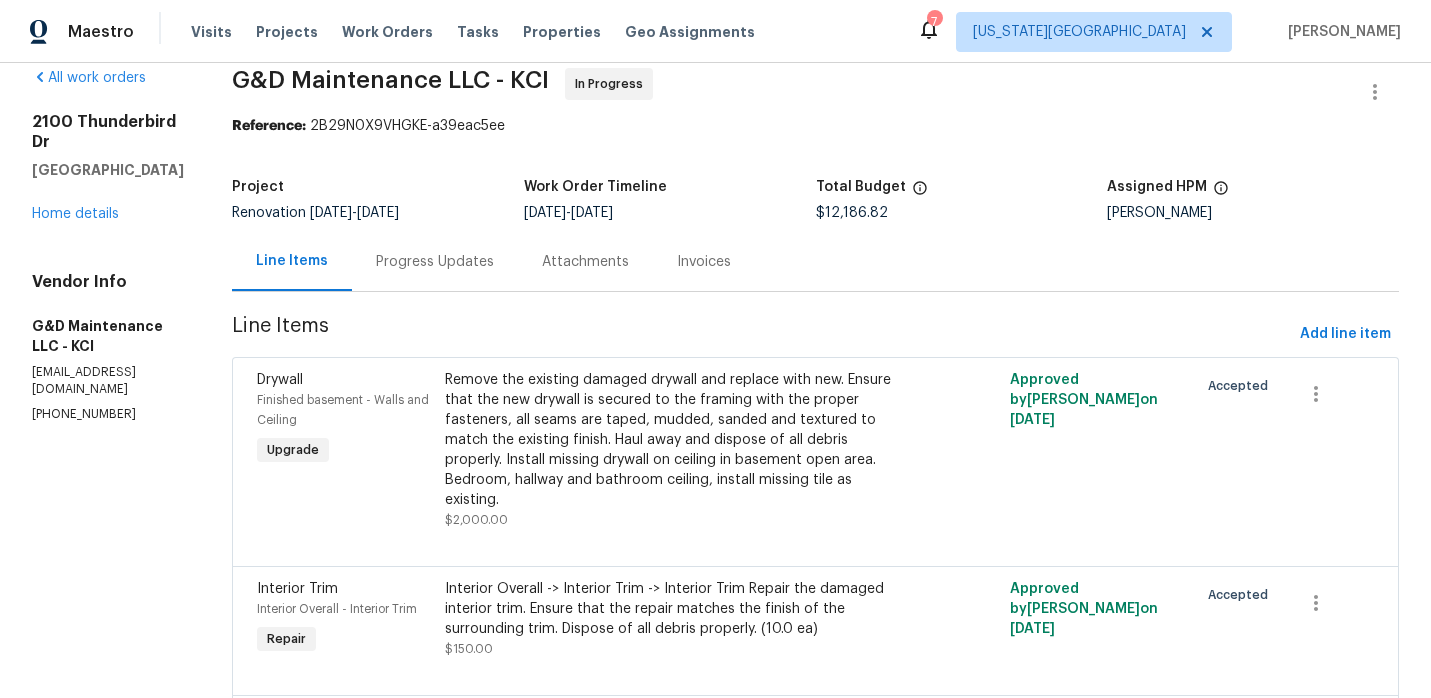 scroll, scrollTop: 0, scrollLeft: 0, axis: both 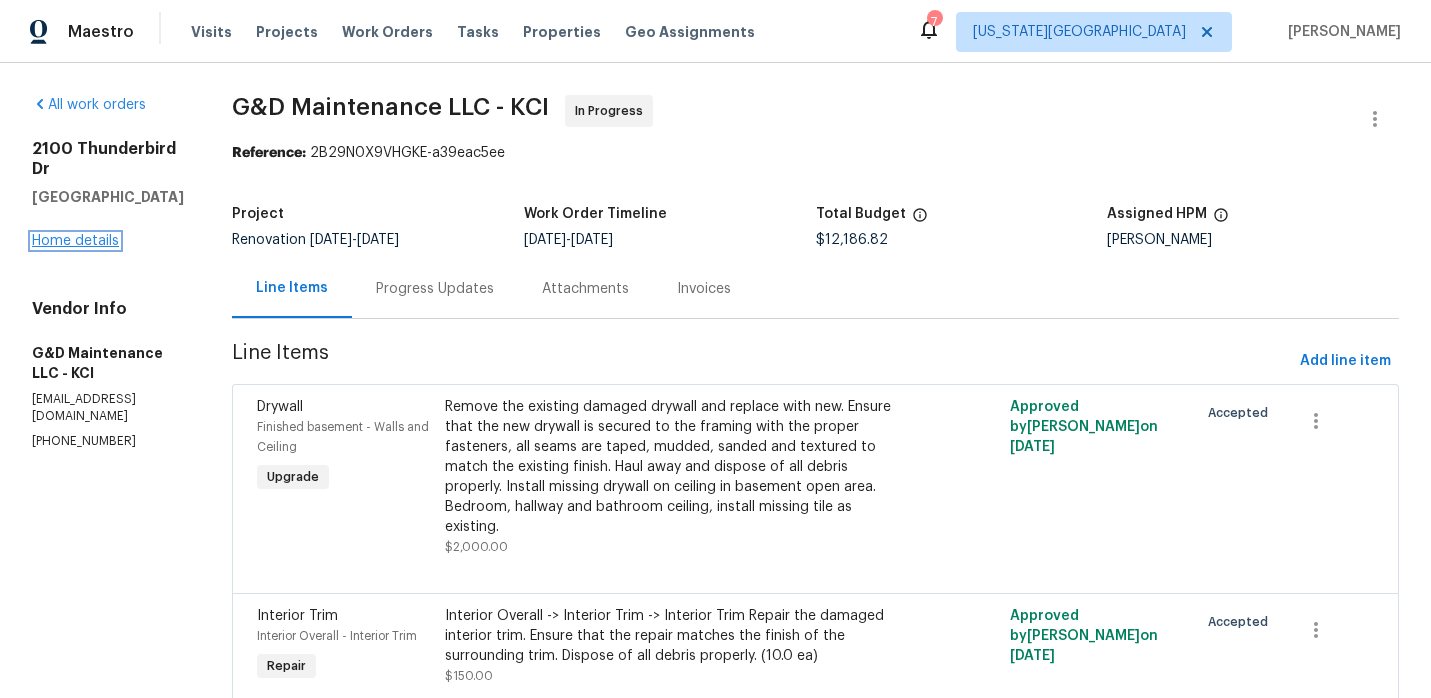 click on "Home details" at bounding box center (75, 241) 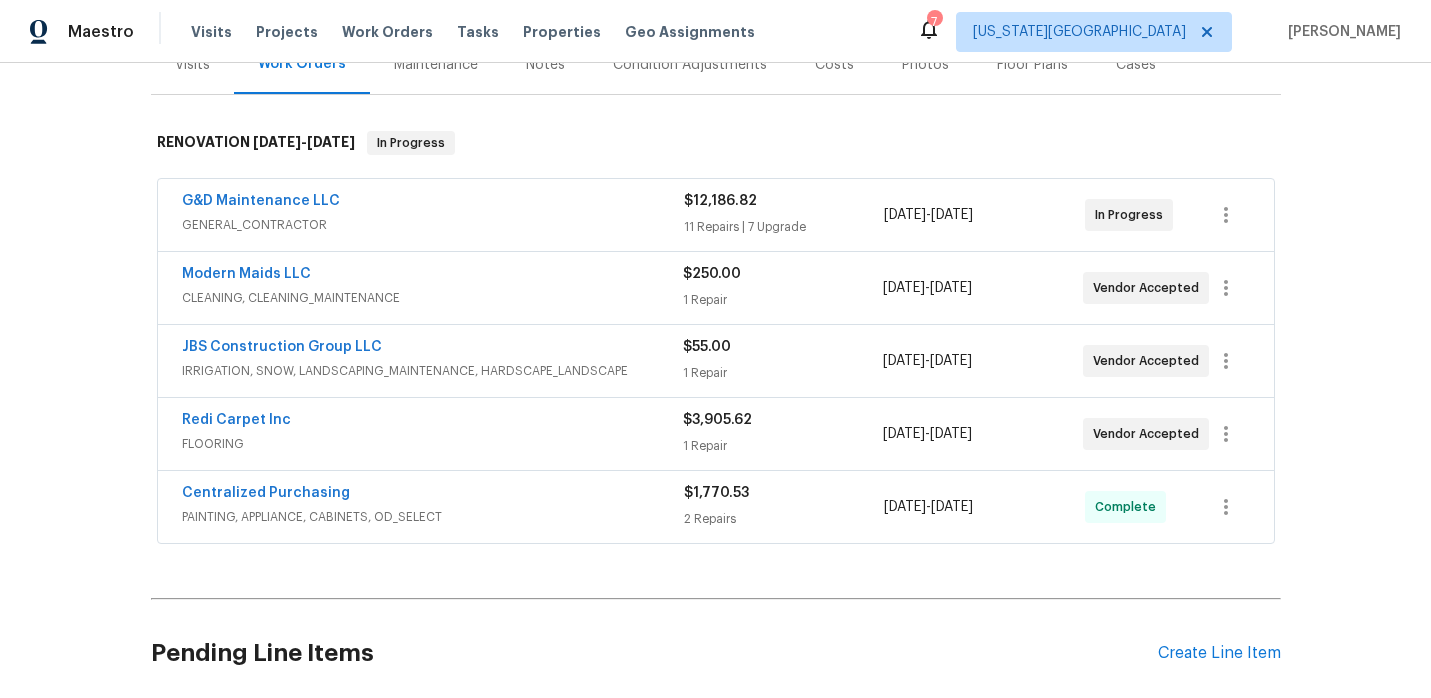 scroll, scrollTop: 275, scrollLeft: 0, axis: vertical 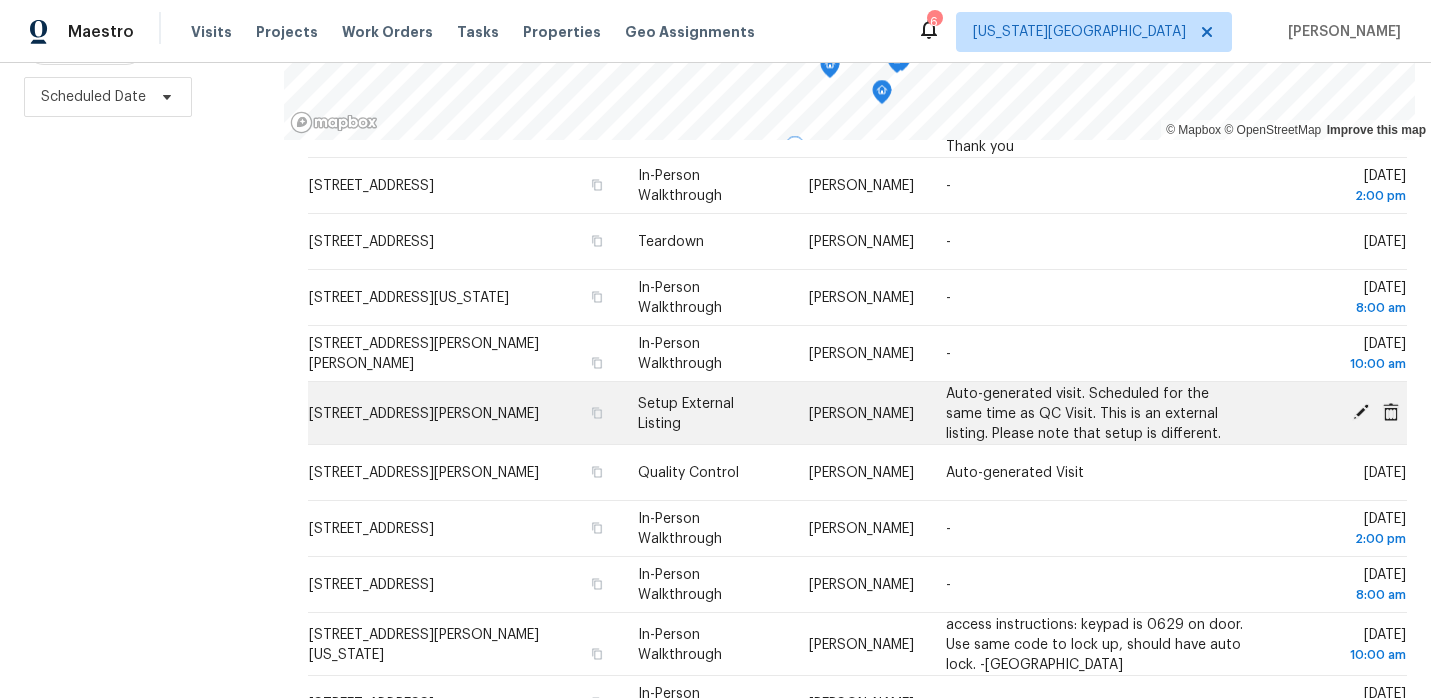 click on "Auto-generated visit. Scheduled for the same time as QC Visit. This is an external listing. Please note that setup is different." at bounding box center [1083, 413] 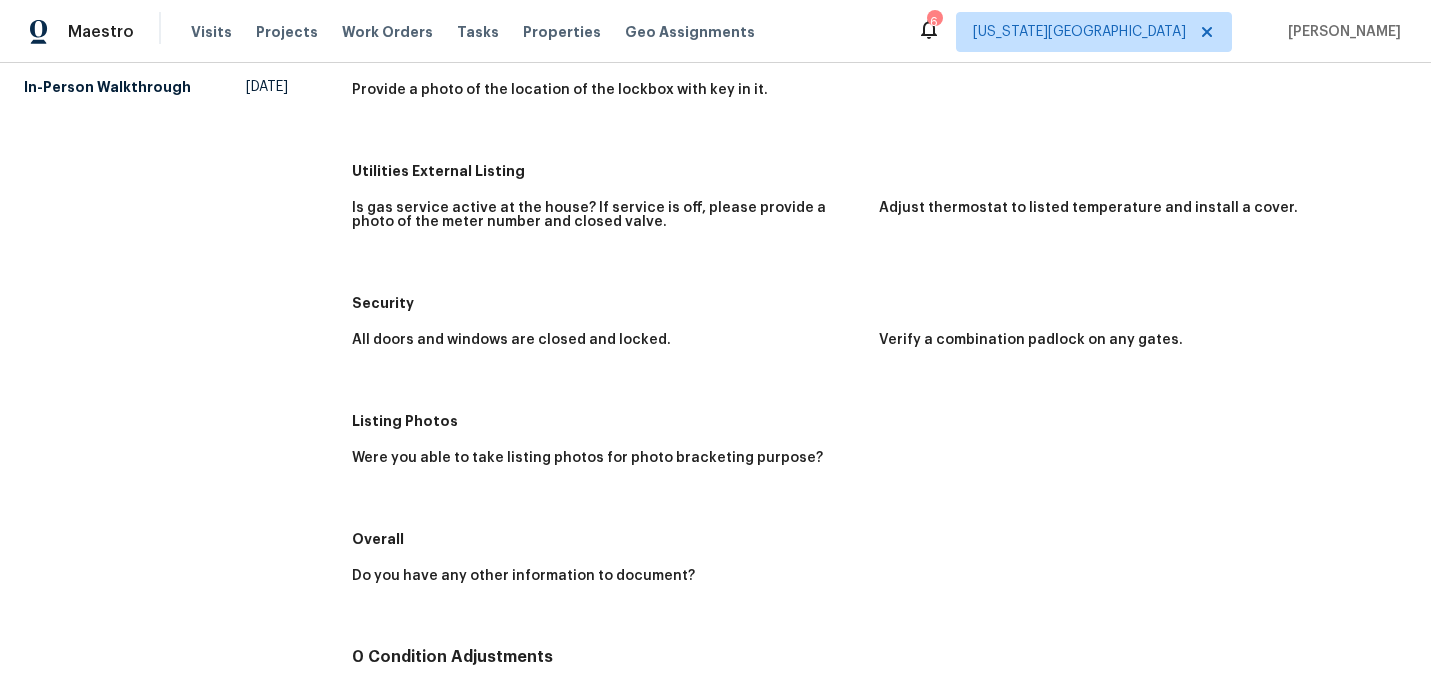 scroll, scrollTop: 0, scrollLeft: 0, axis: both 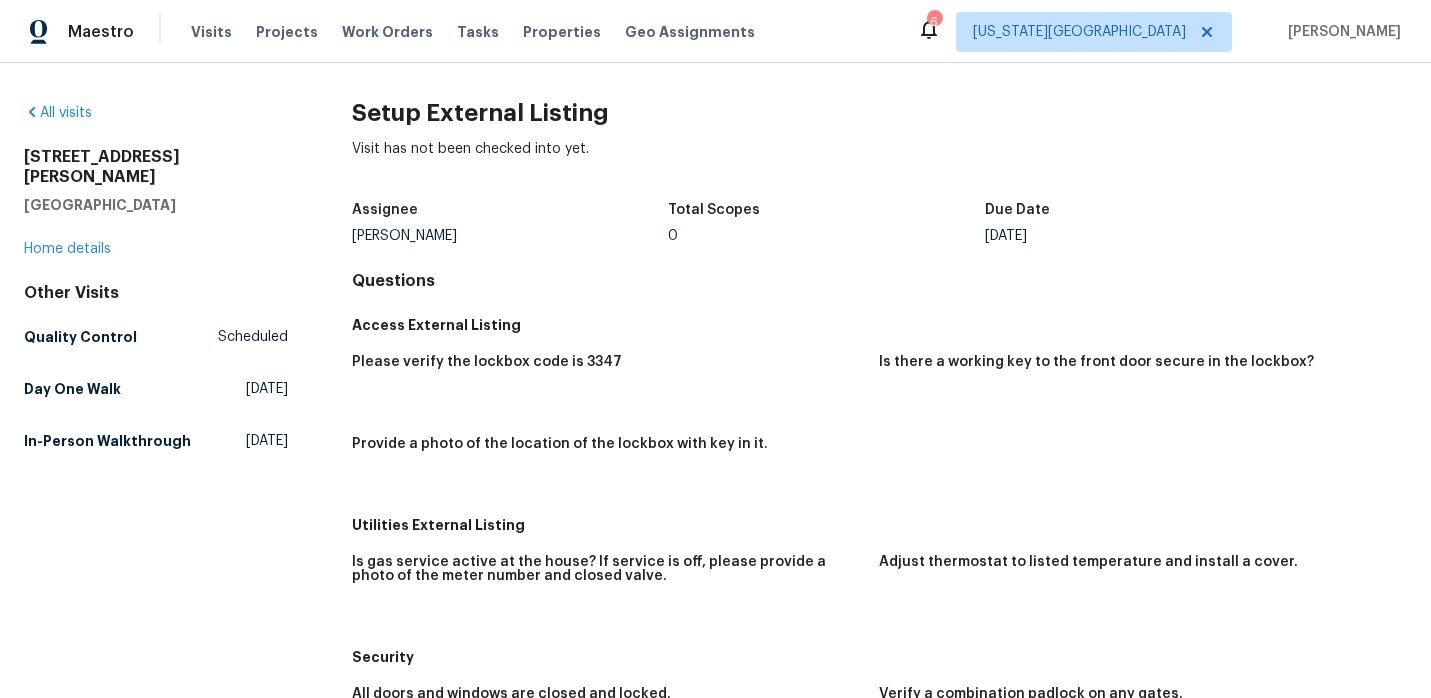 click on "Maestro" at bounding box center (67, 32) 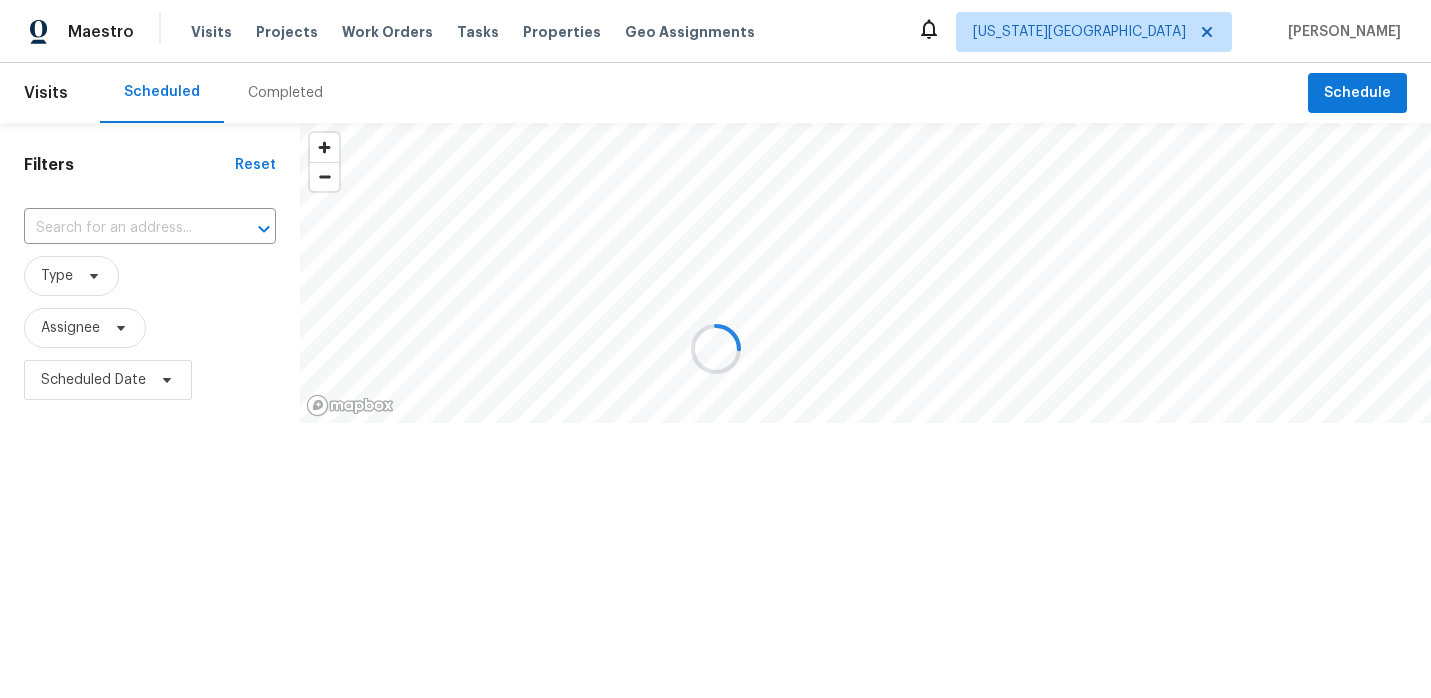 scroll, scrollTop: 0, scrollLeft: 0, axis: both 